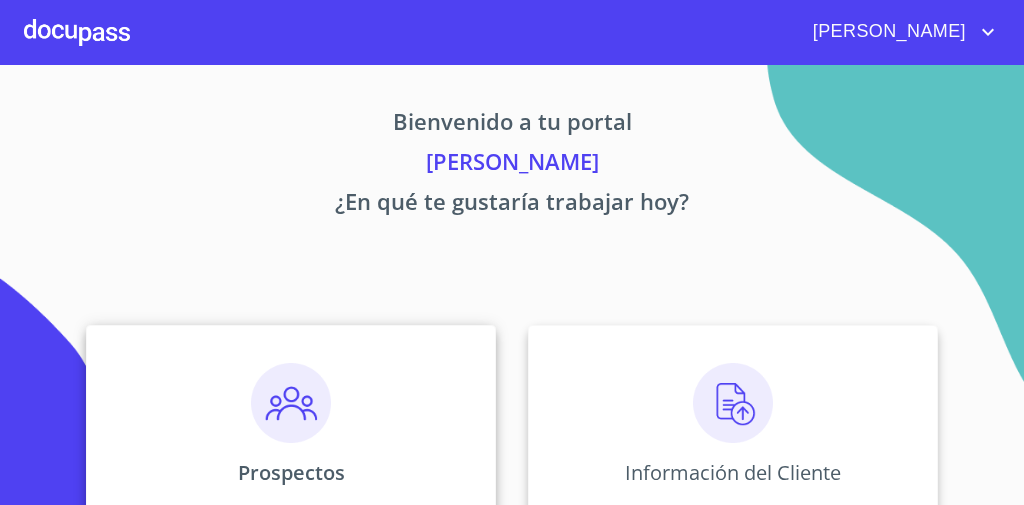 scroll, scrollTop: 0, scrollLeft: 0, axis: both 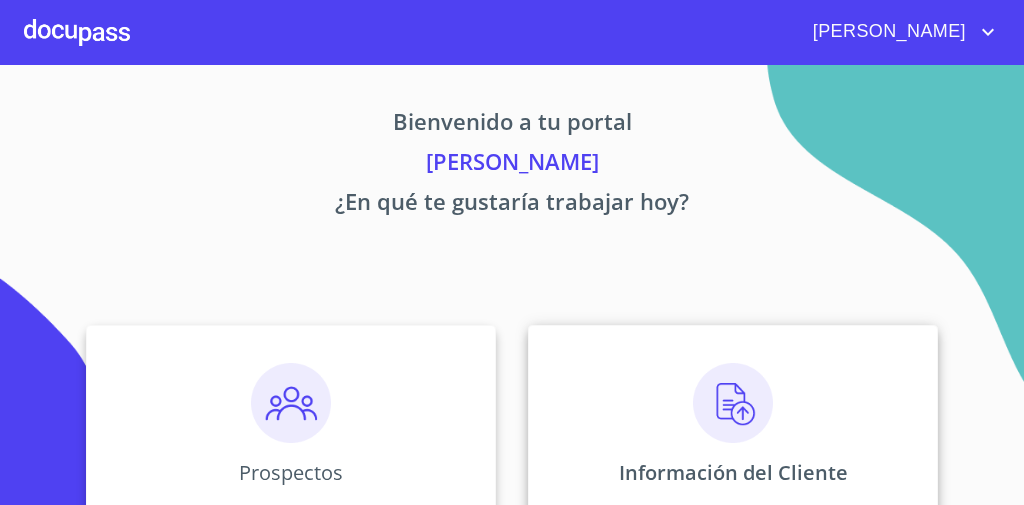 click on "Información del Cliente" at bounding box center [733, 425] 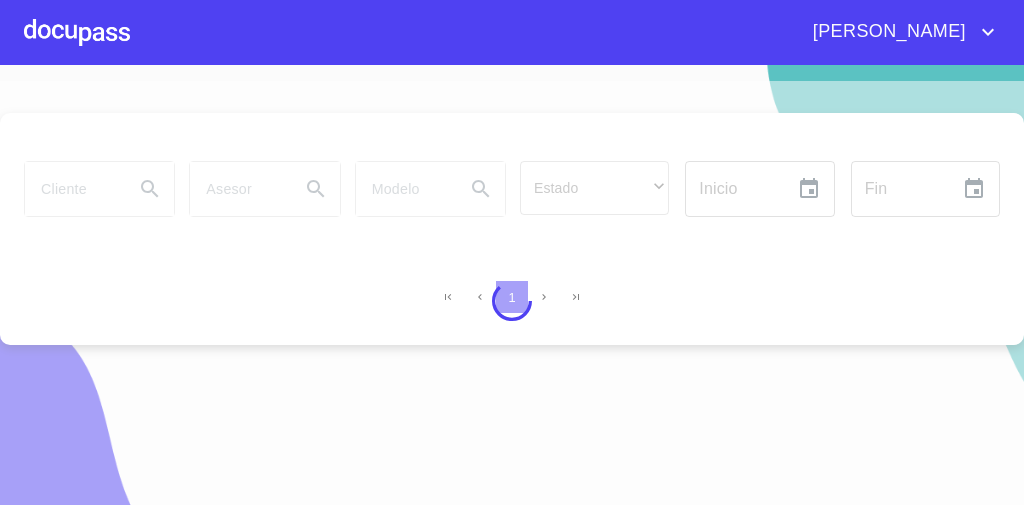 click at bounding box center (77, 32) 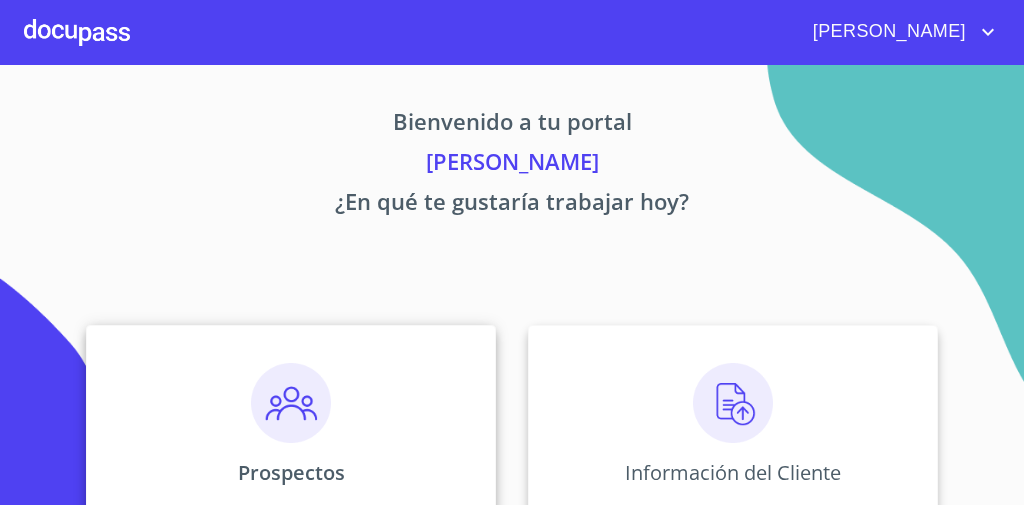 click at bounding box center (291, 403) 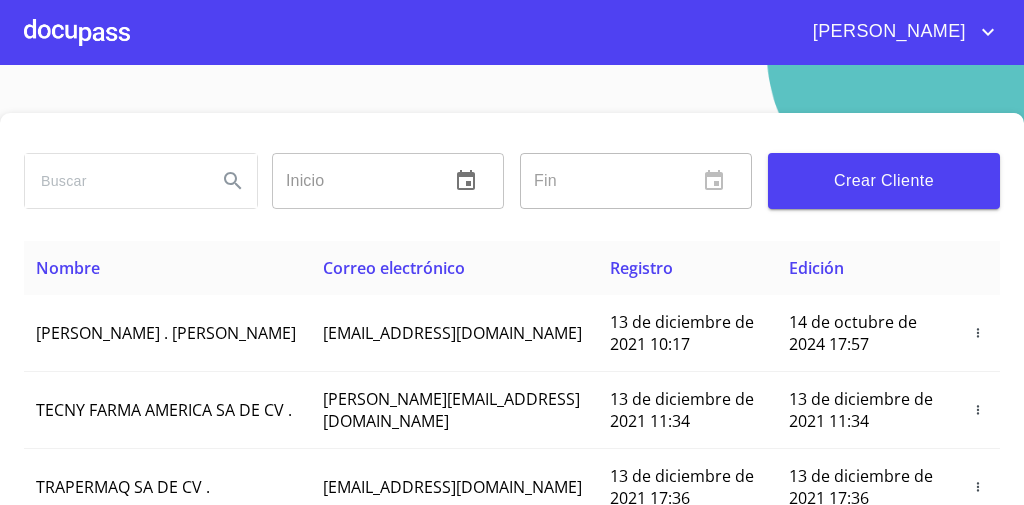 click at bounding box center (77, 32) 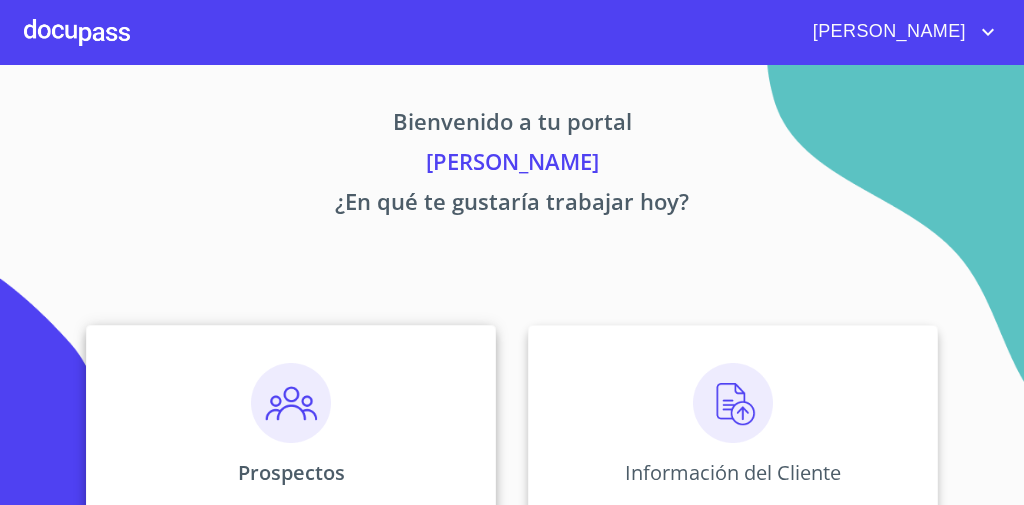 click at bounding box center [291, 403] 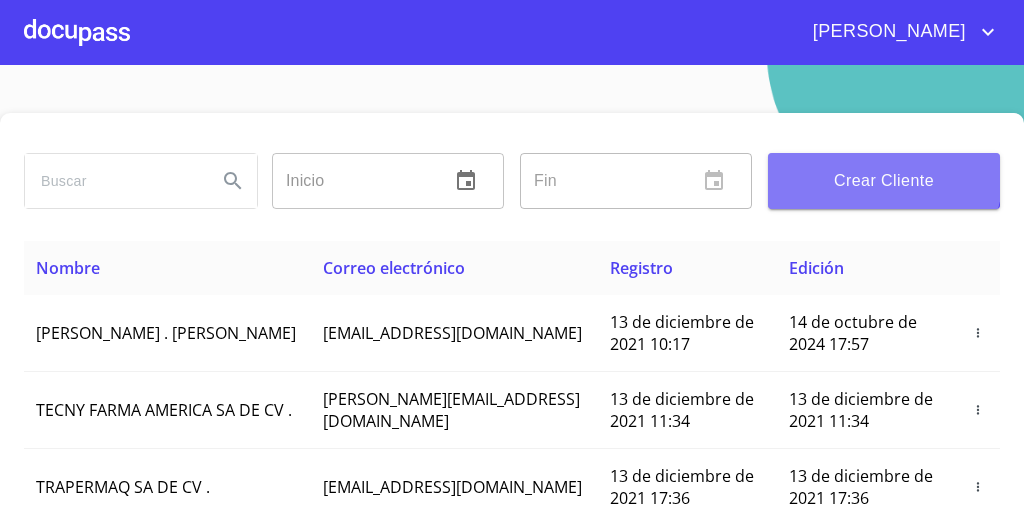 click on "Crear Cliente" at bounding box center [884, 181] 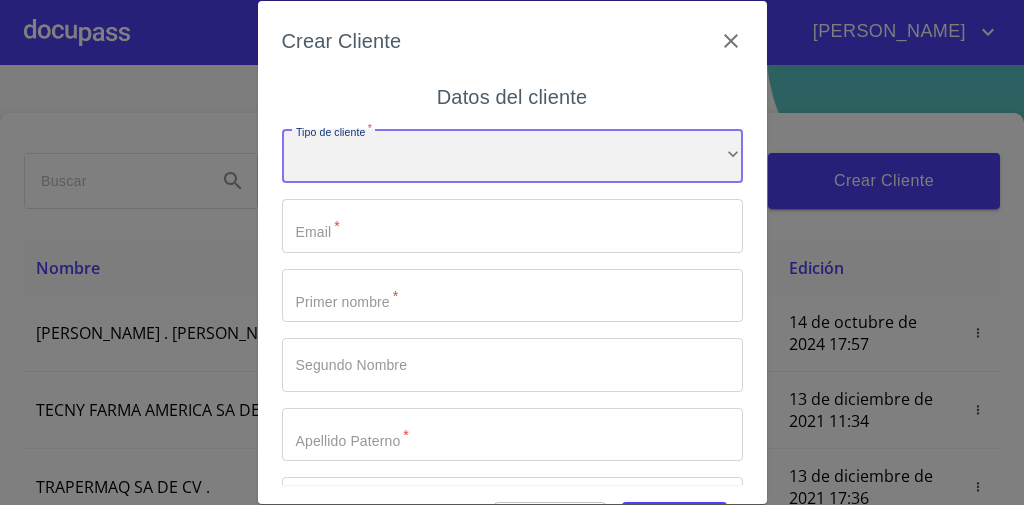 click on "​" at bounding box center (512, 156) 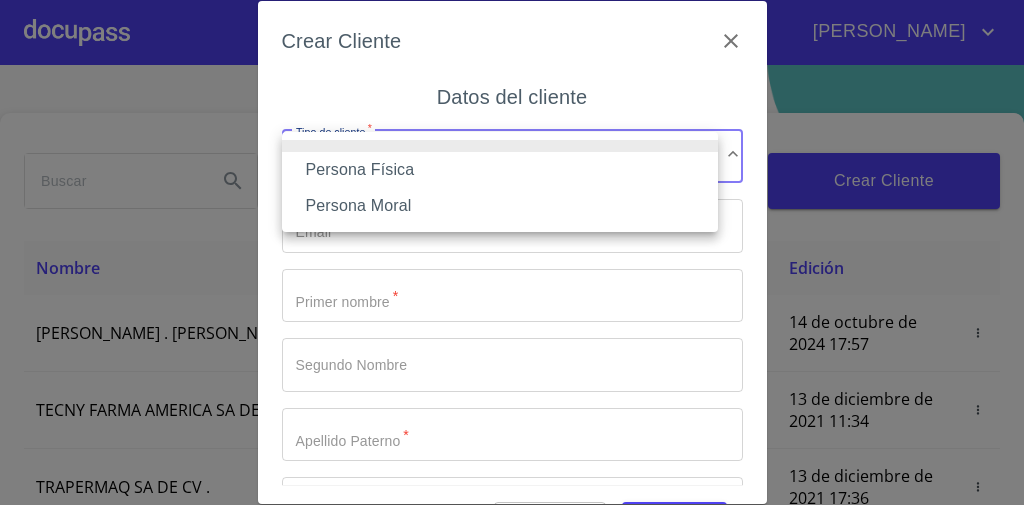 drag, startPoint x: 450, startPoint y: 166, endPoint x: 452, endPoint y: 146, distance: 20.09975 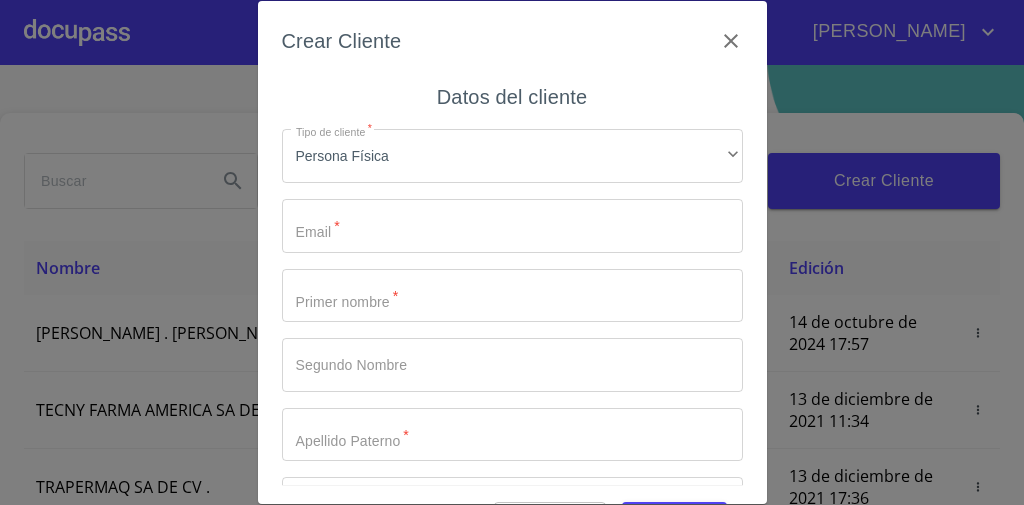 click on "Datos del cliente Tipo de cliente   * Persona Física ​ Email   * ​ Primer nombre   * ​ Segundo Nombre ​ Apellido Paterno   * ​ Apellido Materno   * ​ MXN Celular   * ​" at bounding box center (512, 283) 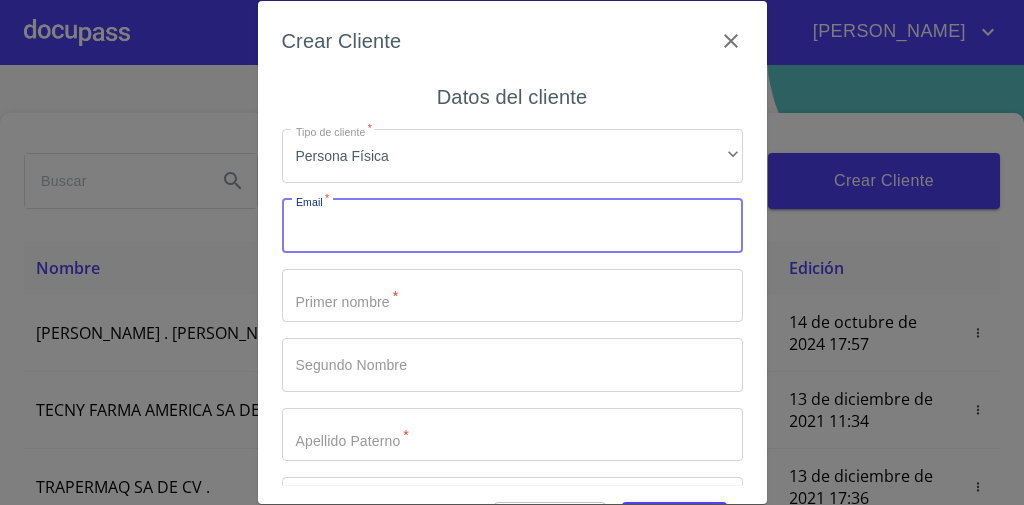 click on "Crear Cliente Datos del cliente Tipo de cliente   * Persona Física ​ Email   * ​ Primer nombre   * ​ Segundo Nombre ​ Apellido Paterno   * ​ Apellido Materno   * ​ MXN Celular   * ​ Cancelar Guardar" at bounding box center (512, 252) 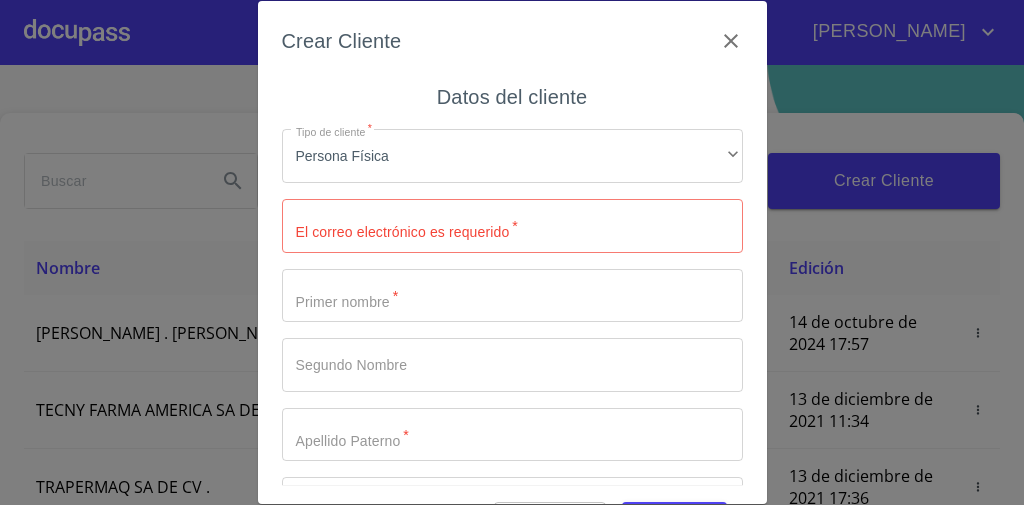 drag, startPoint x: 356, startPoint y: 217, endPoint x: 285, endPoint y: 146, distance: 100.409164 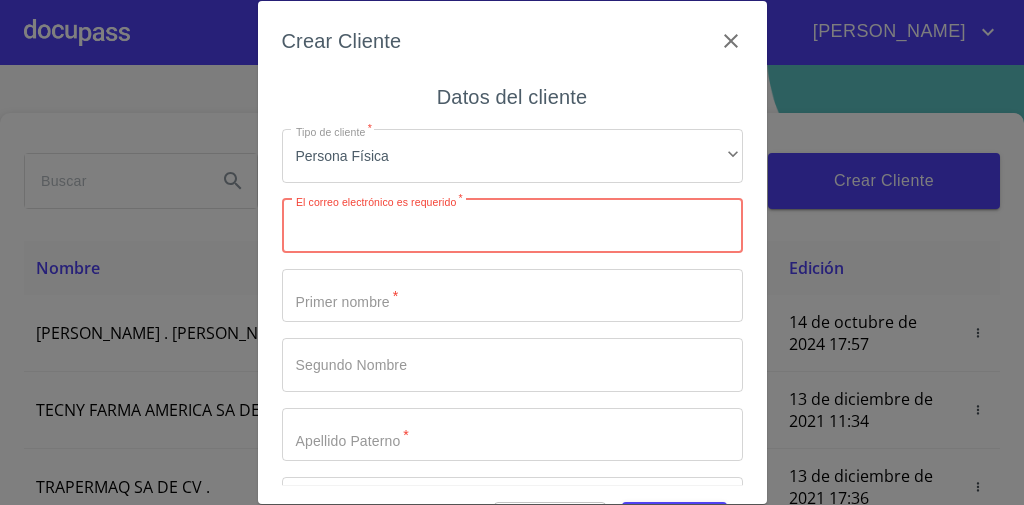click on "Tipo de cliente   *" at bounding box center (512, 226) 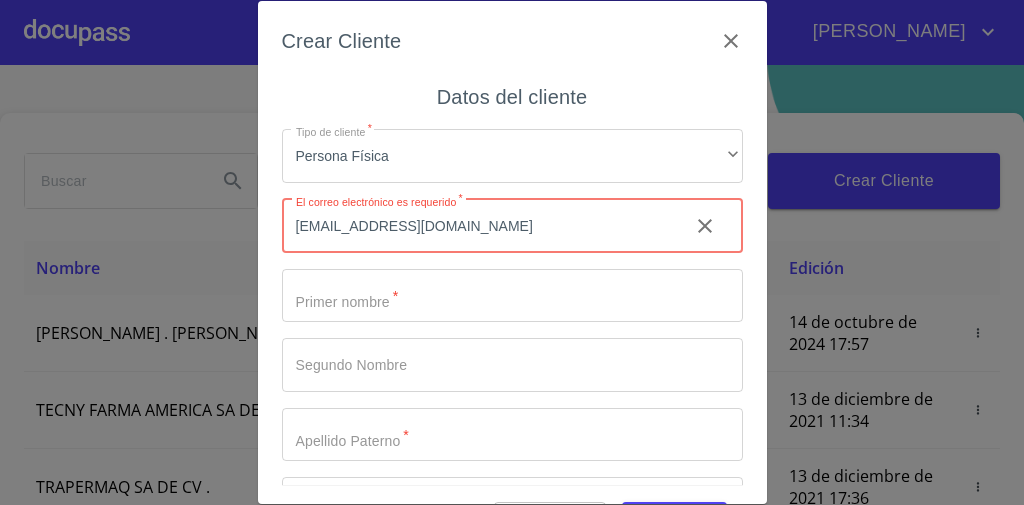 type on "eliasgarci56@gmail.com" 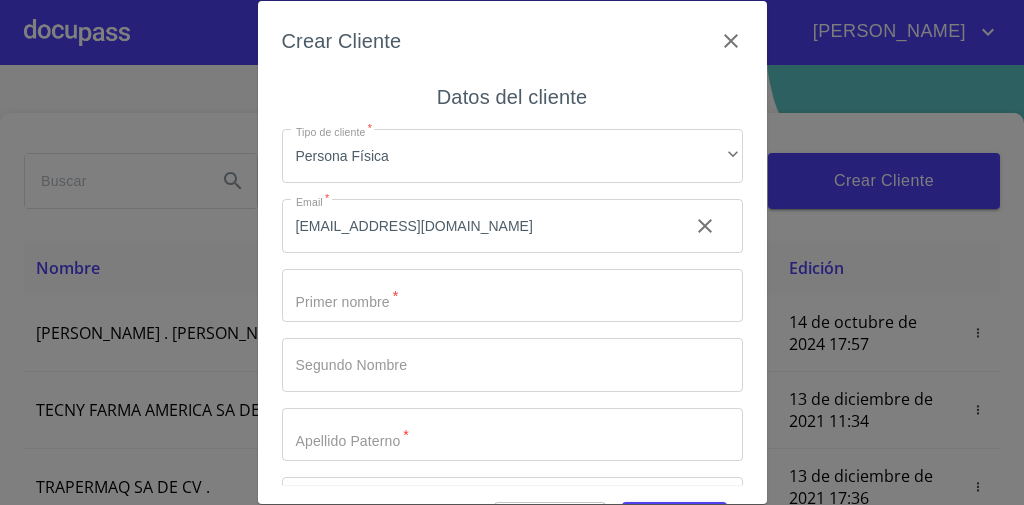 click on "Tipo de cliente   *" at bounding box center [512, 296] 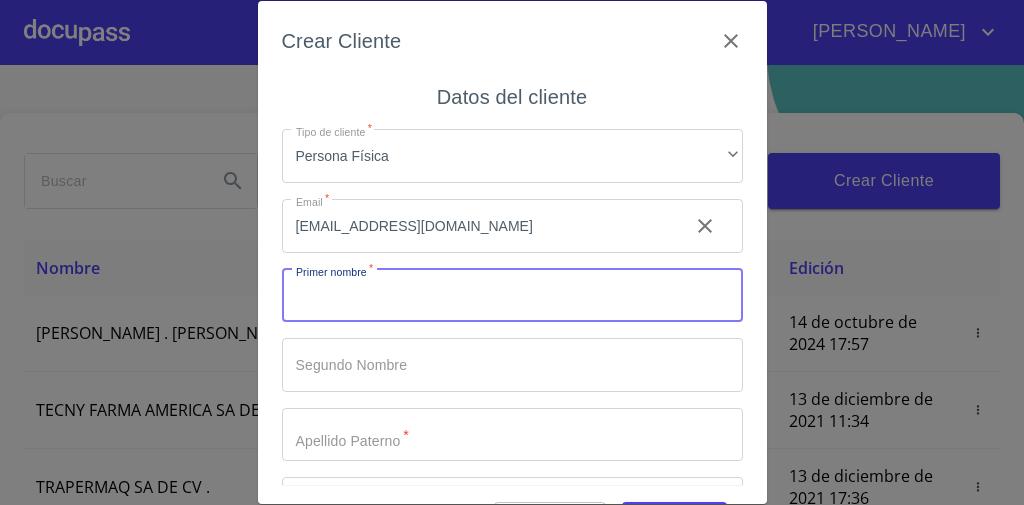 click on "Tipo de cliente   *" at bounding box center (512, 296) 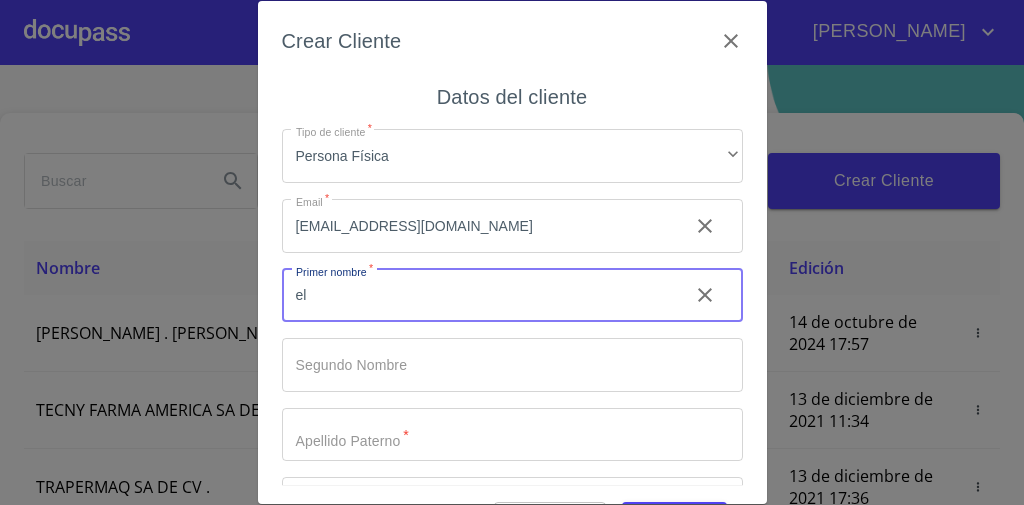 type on "e" 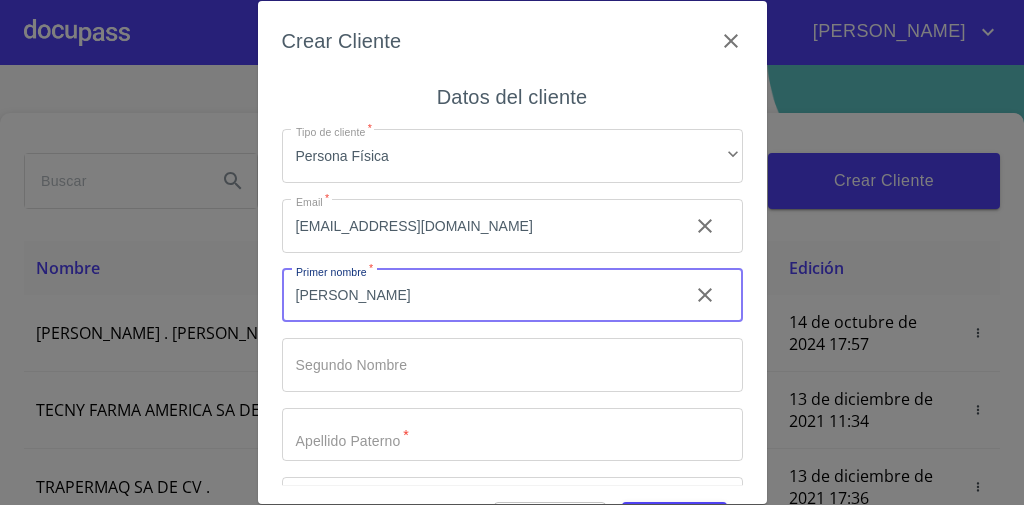 type on "ELIAS" 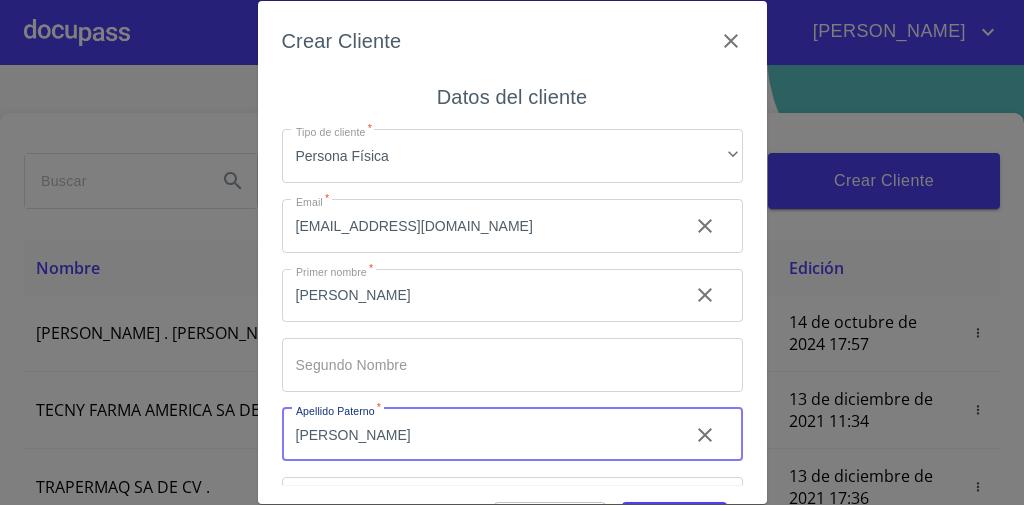 scroll, scrollTop: 45, scrollLeft: 0, axis: vertical 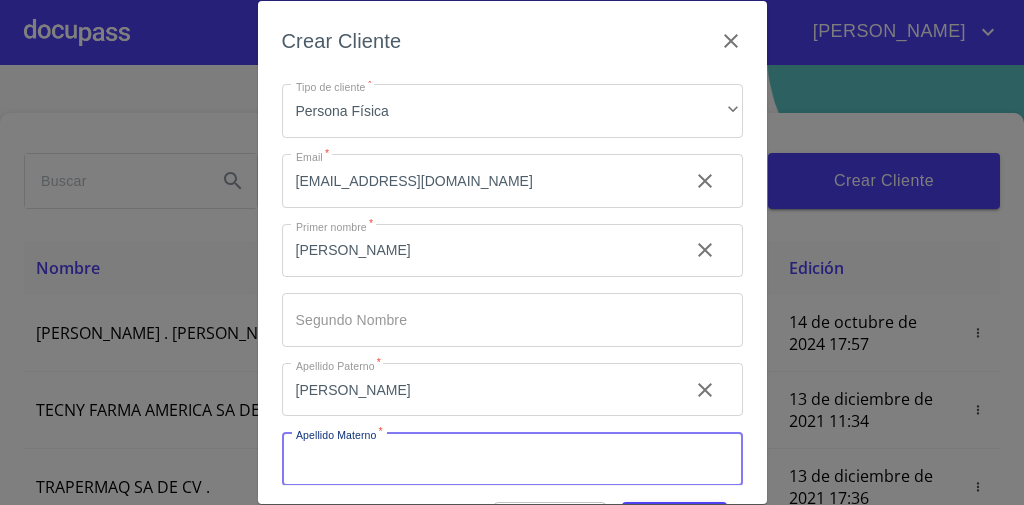 click on "MENDOZA" at bounding box center (477, 251) 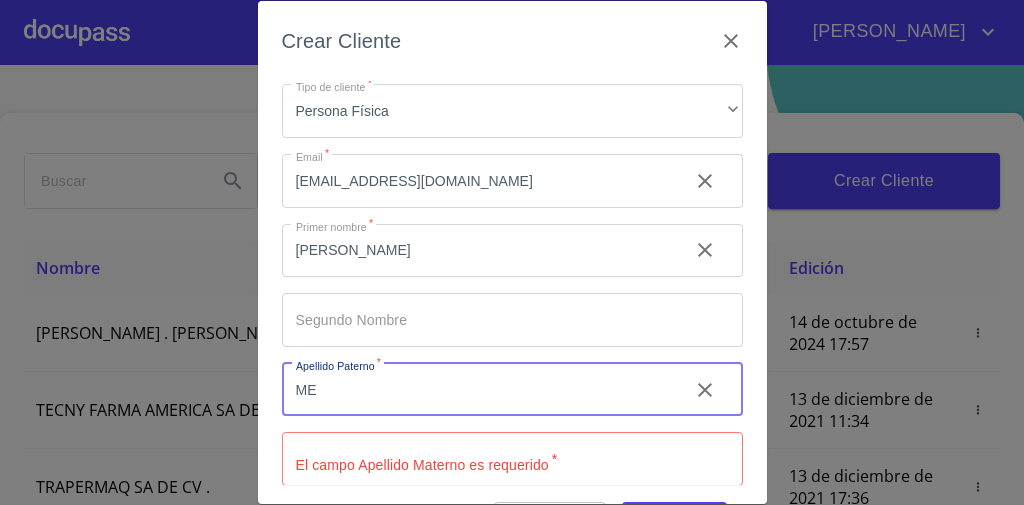 type on "M" 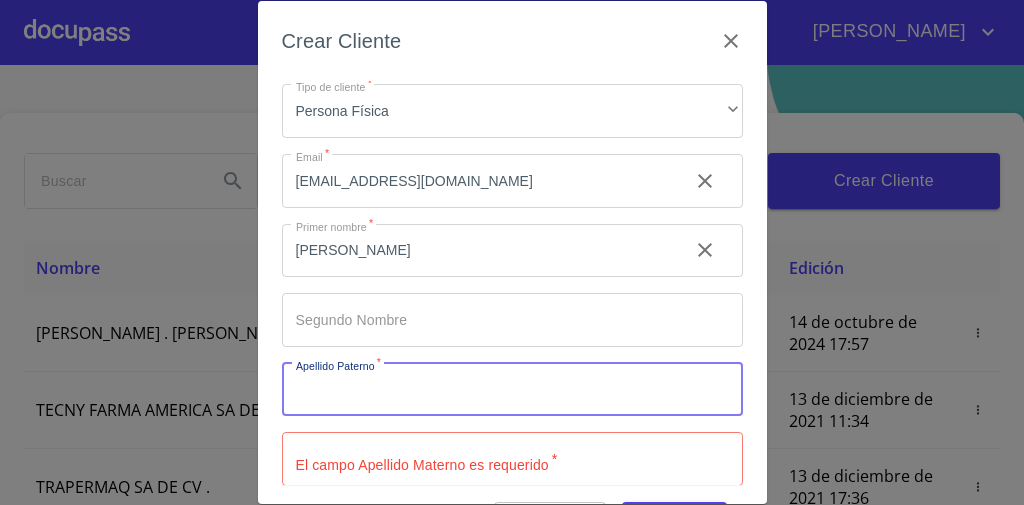type 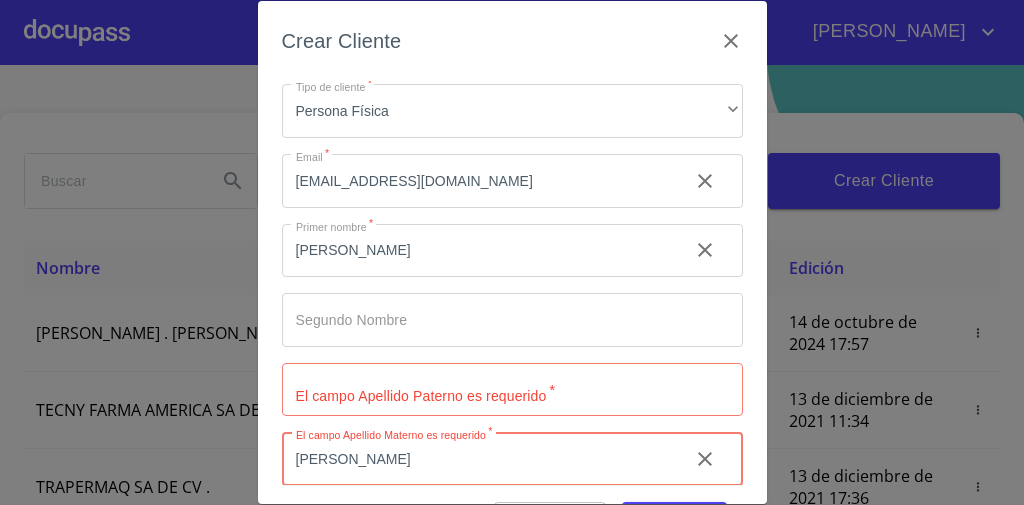 type on "GARCIA" 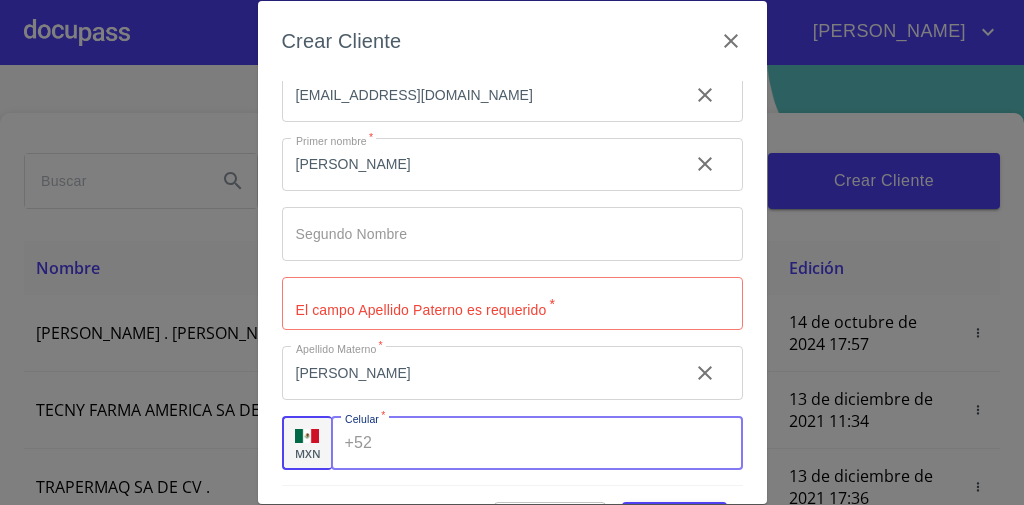 type 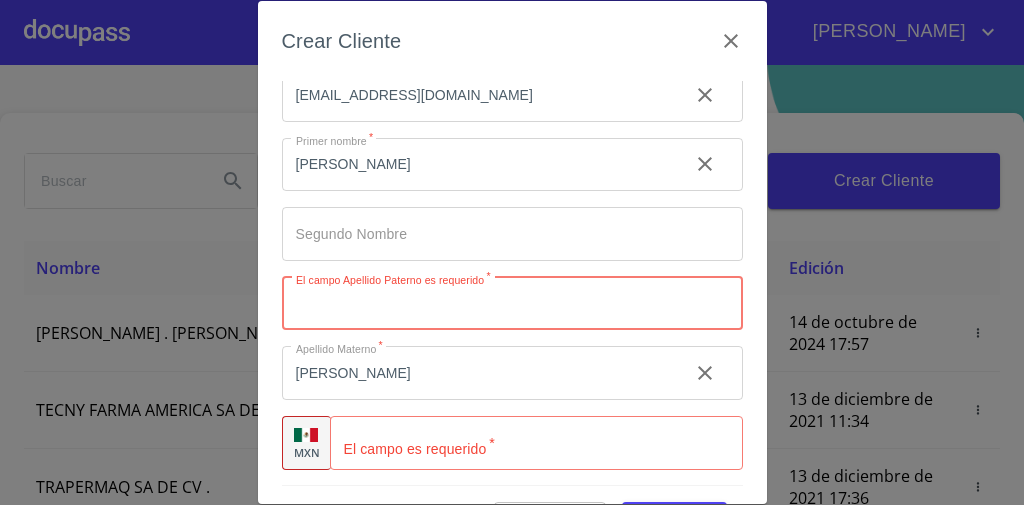click on "Tipo de cliente   *" at bounding box center [512, 304] 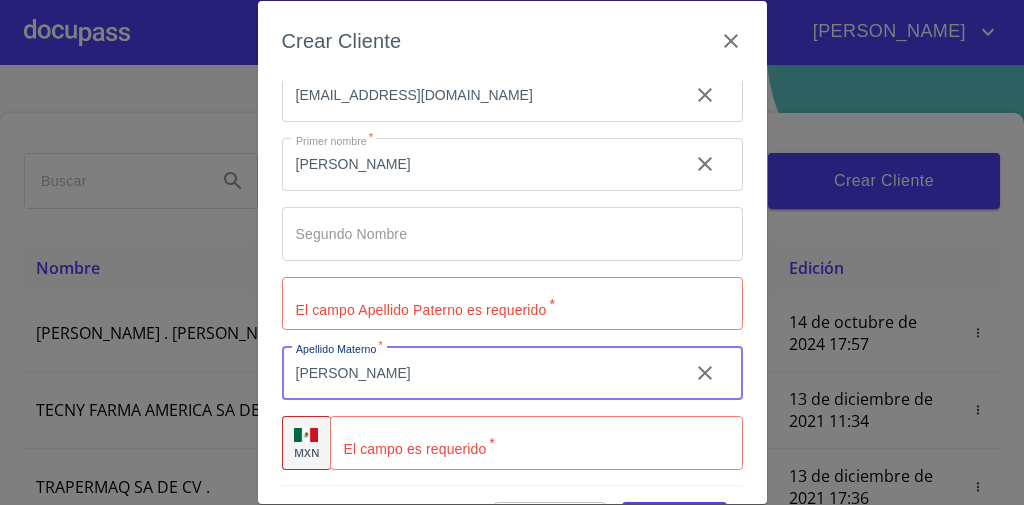 click on "GARCIA" at bounding box center [477, 373] 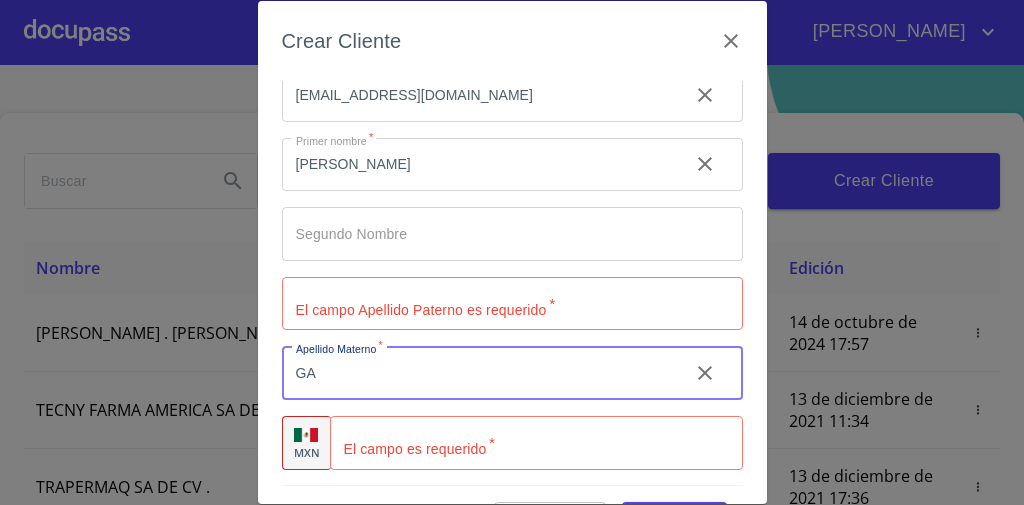 type on "G" 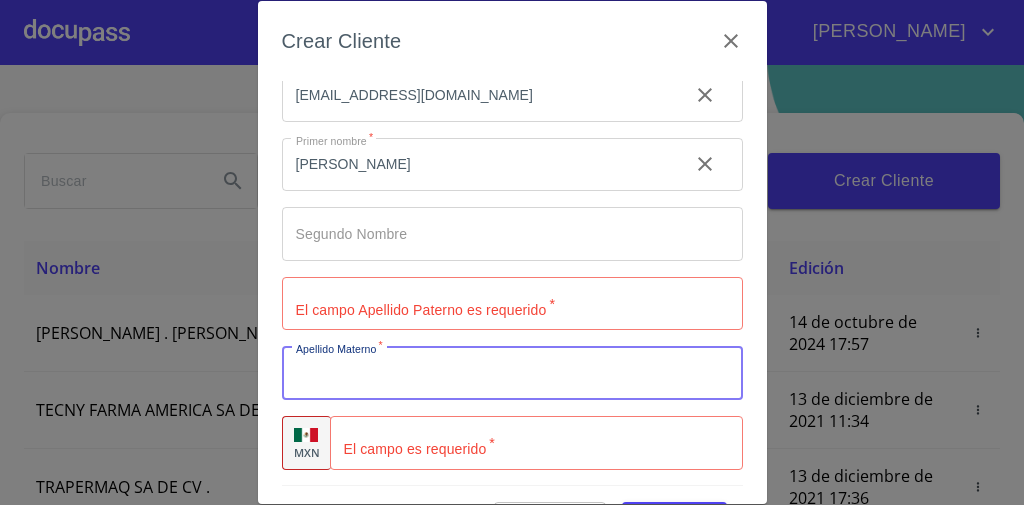 type 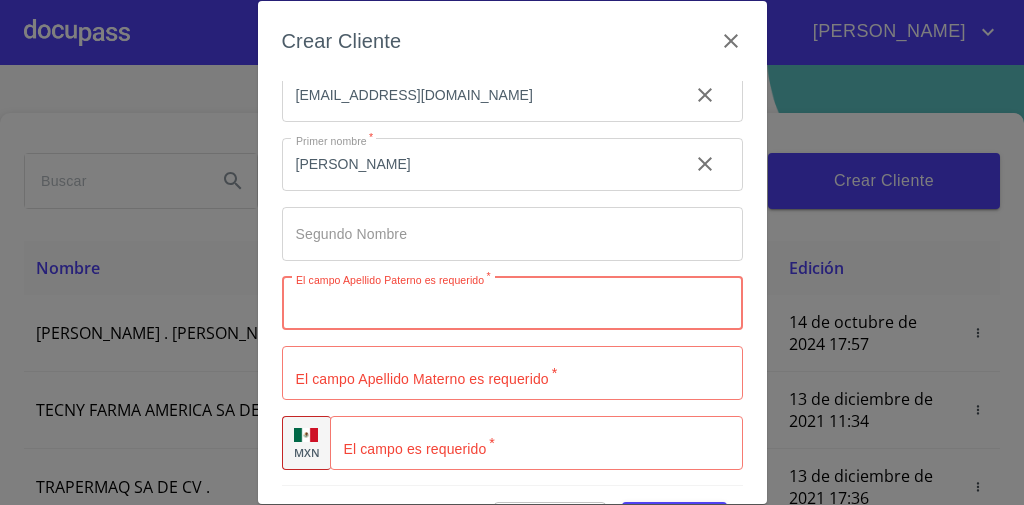 click on "Tipo de cliente   *" at bounding box center (512, 304) 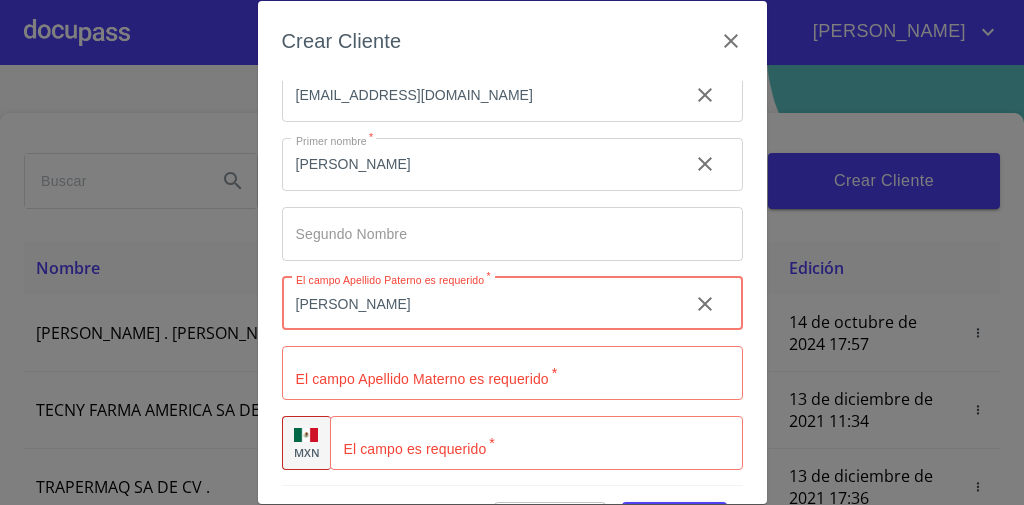 type on "GARCIA" 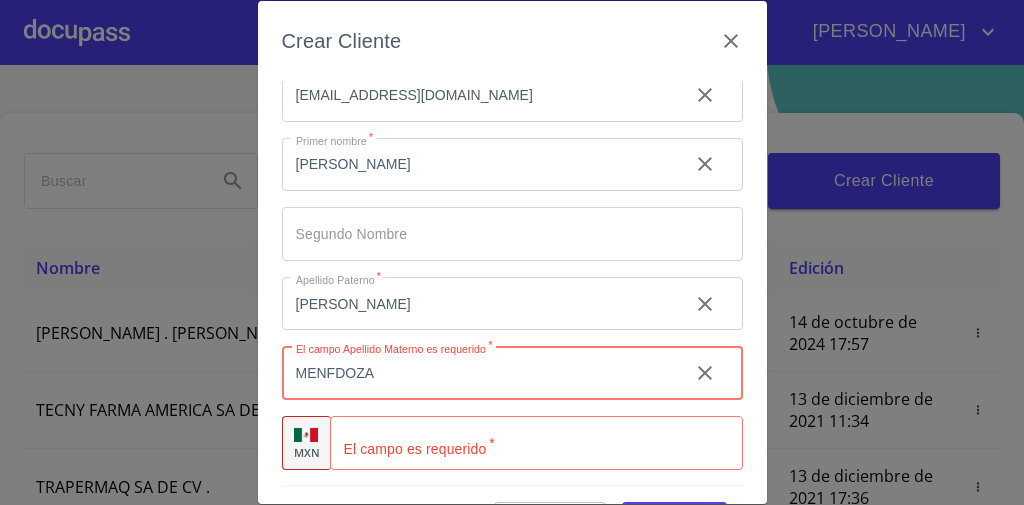 type on "MENFDOZA" 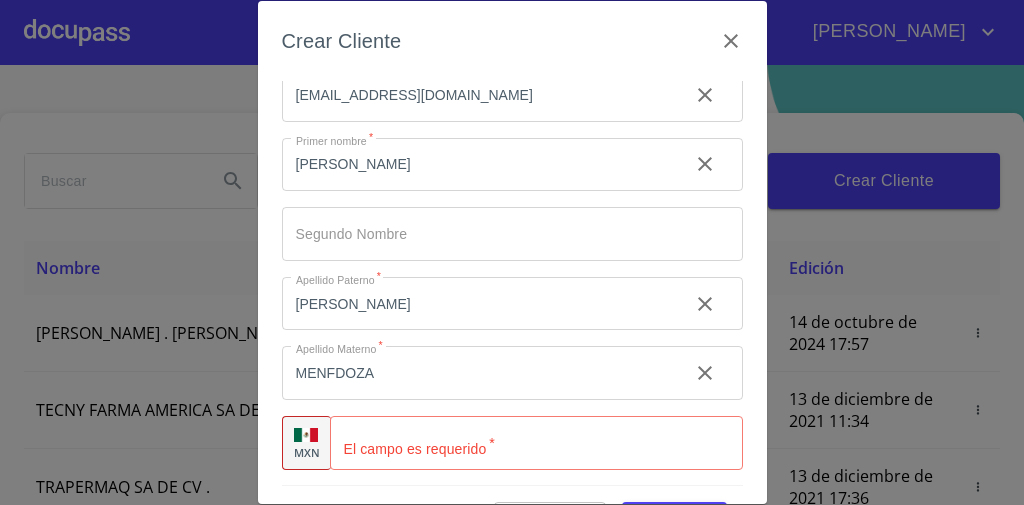 click on "Tipo de cliente   *" 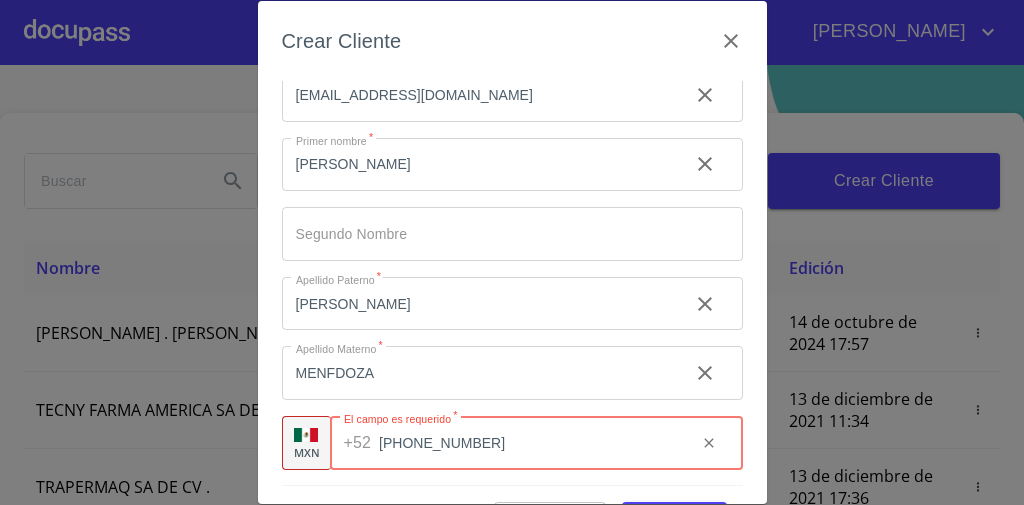 type on "(33)31575139" 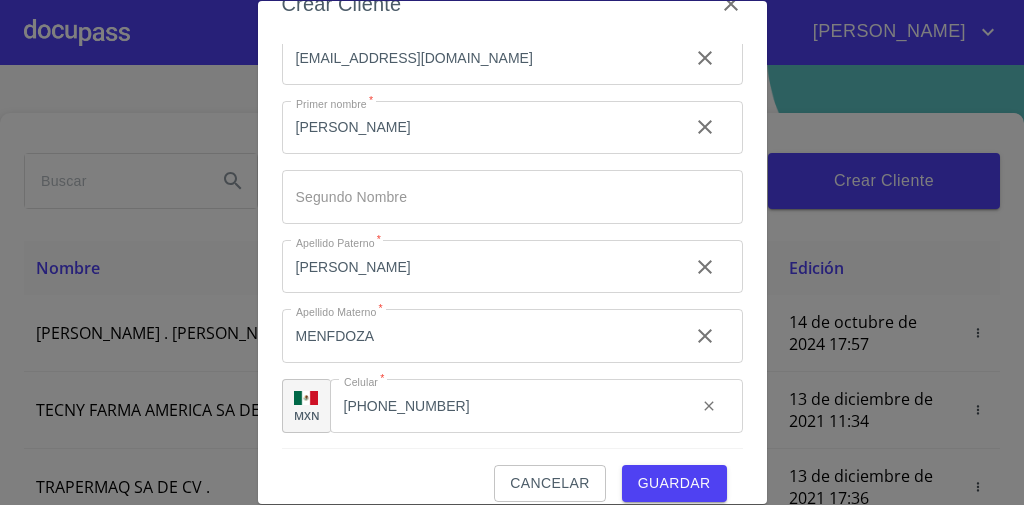 scroll, scrollTop: 58, scrollLeft: 0, axis: vertical 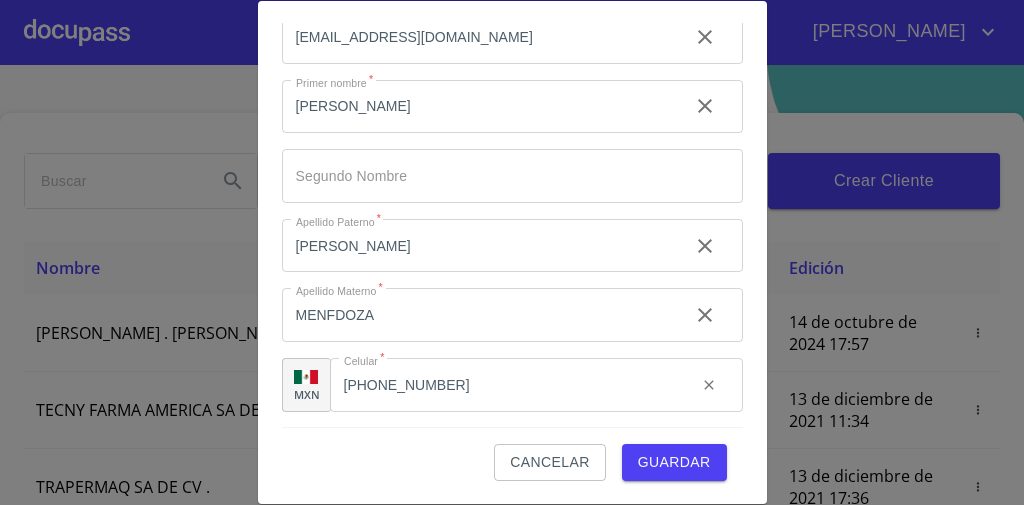 click on "Guardar" at bounding box center (674, 462) 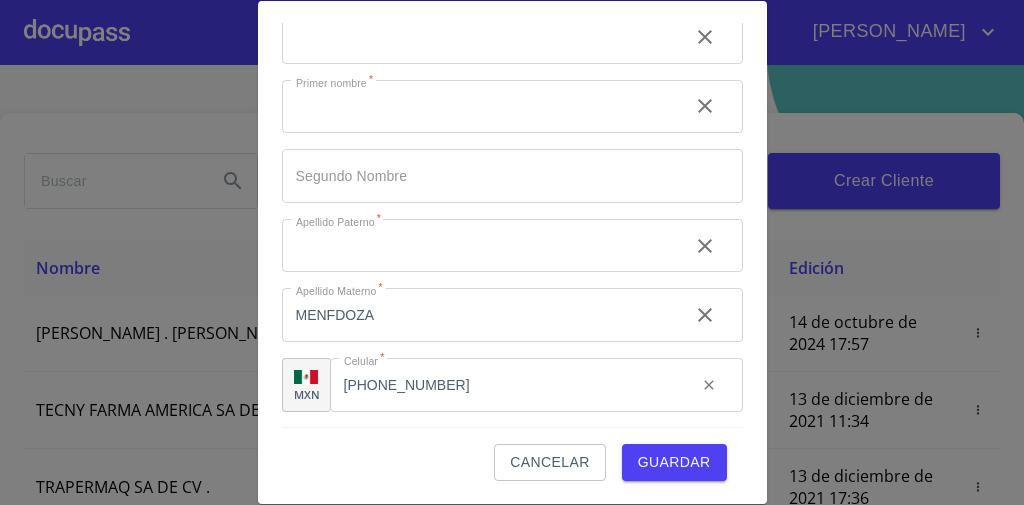 type 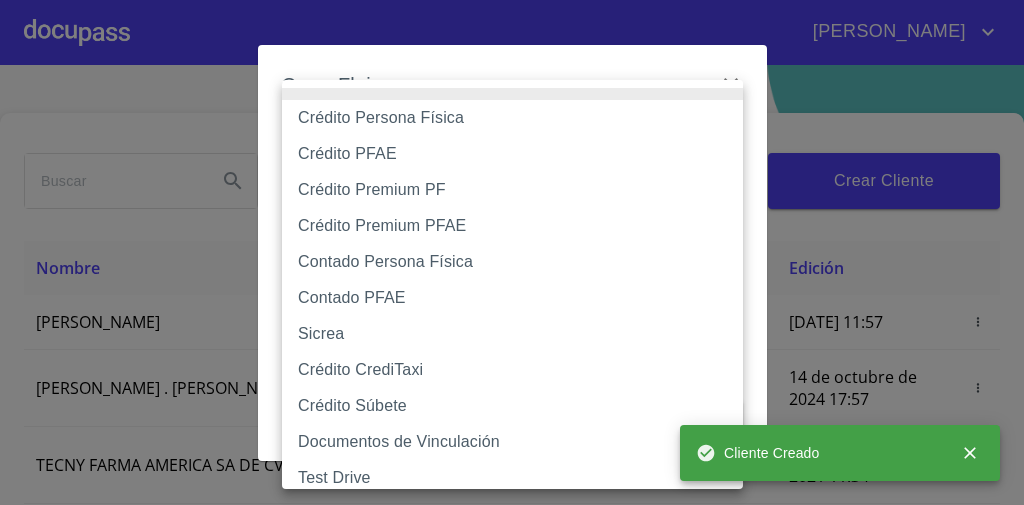 click on "ALEJANDRO Inicio ​ Fin ​ Crear Cliente Nombre   Correo electrónico   Registro   Edición     ELIAS  GARCIA  MENFDOZA  eliasgarci56@gmail.com 11 de julio de 2025 11:57 11 de julio de 2025 11:57 ROMEO . HERNANDEZ MARTINEZ rhernandezm93@gmail.com 13 de diciembre de 2021 10:17 14 de octubre de 2024 17:57 TECNY FARMA AMERICA  SA DE CV  . benjamin@tecnyfarma.com.mx 13 de diciembre de 2021 11:34 13 de diciembre de 2021 11:34 TRAPERMAQ SA DE CV  . trapermaq@outlook.com 13 de diciembre de 2021 17:36 13 de diciembre de 2021 17:36 MARIA DEL CARMEN TIRADO LOPEZ carmentirado65@hotmail.com 13 de diciembre de 2021 18:44 13 de diciembre de 2021 18:44 ENRIQUE  ANTONIO  RICAÑO  ALCAZAR  antonio_ric@hotmail.com 14 de diciembre de 2021 11:46 14 de diciembre de 2021 11:46 SOLUCION EN LIMPIEZA DE JOCOTEPEC SDRL DE CV . reynobanos@yahoo.com 14 de diciembre de 2021 12:14 15 de diciembre de 2021 18:52 ISRAEL LOPEZ LOPEZ copcom32@gmail.com 14 de diciembre de 2021 15:01 26 de abril de 2024 17:58 RAICES NATIVAS  SA DE CV . 1" at bounding box center [512, 252] 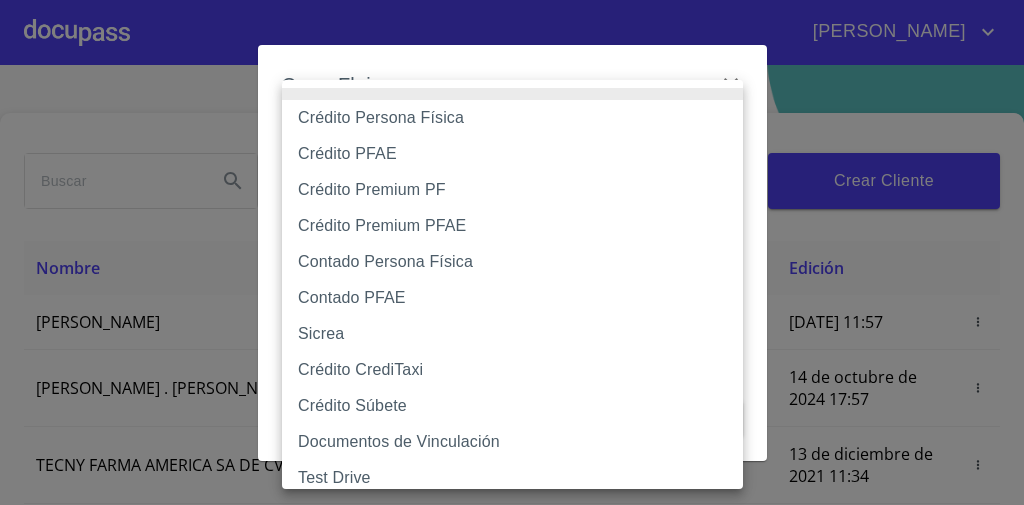 click on "Crédito Persona Física" at bounding box center [518, 118] 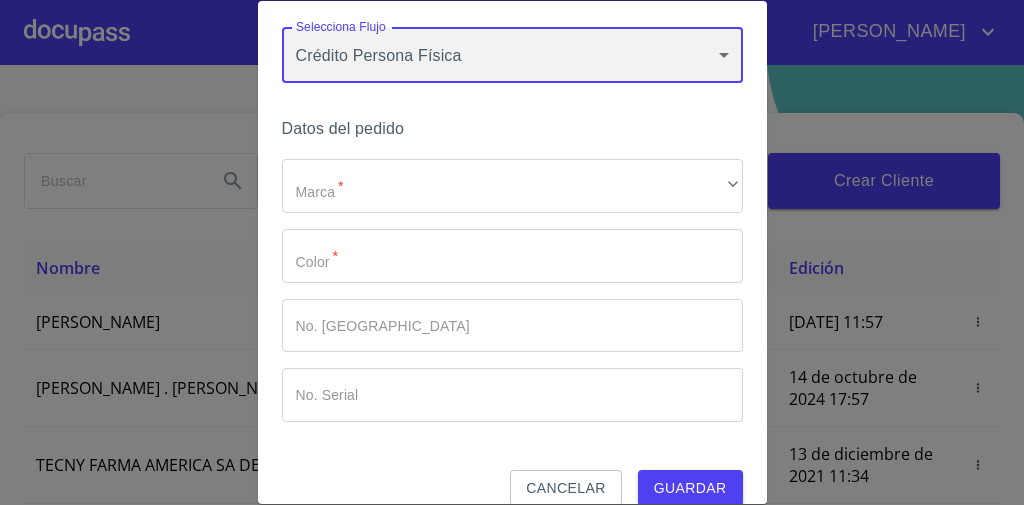 scroll, scrollTop: 80, scrollLeft: 0, axis: vertical 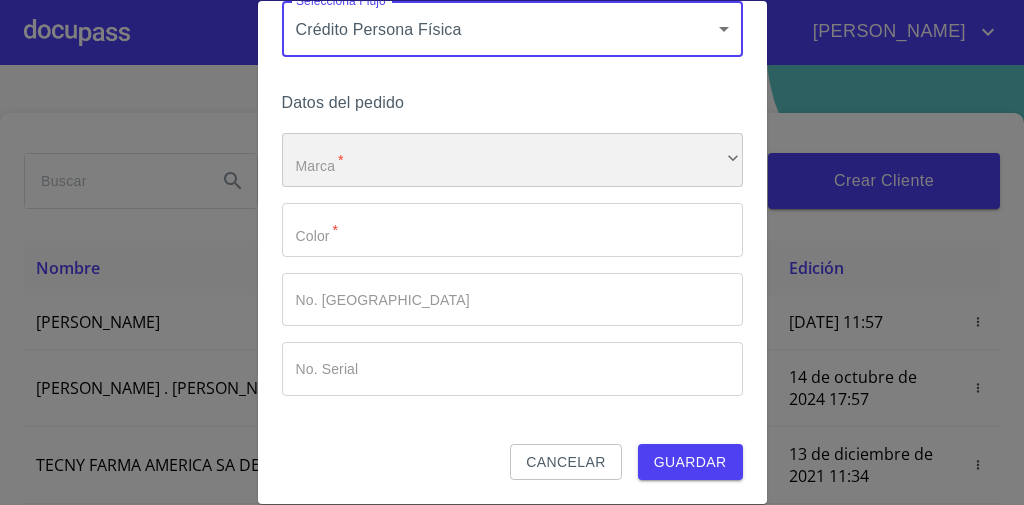 click on "​" at bounding box center [512, 160] 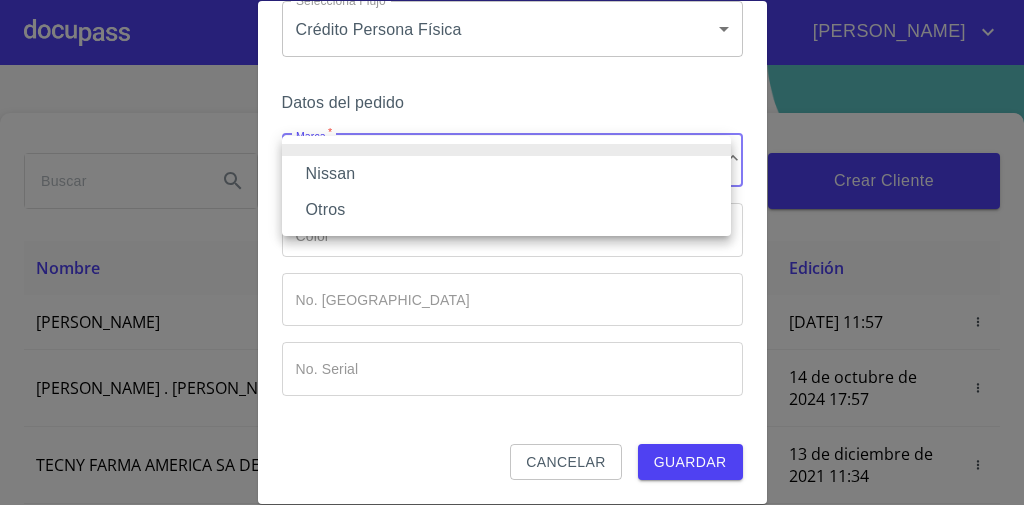 click on "Nissan" at bounding box center (506, 174) 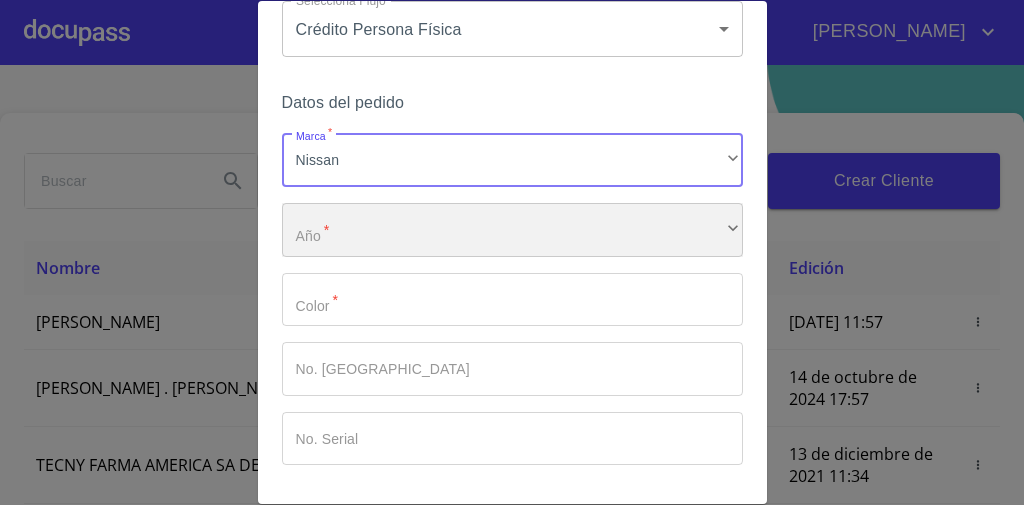 click on "​" at bounding box center (512, 230) 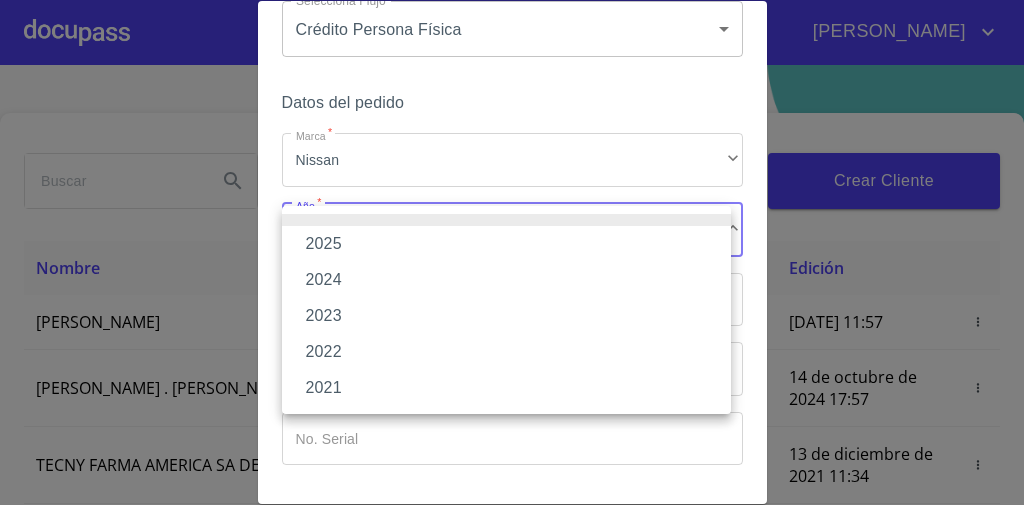 click on "2025" at bounding box center [506, 244] 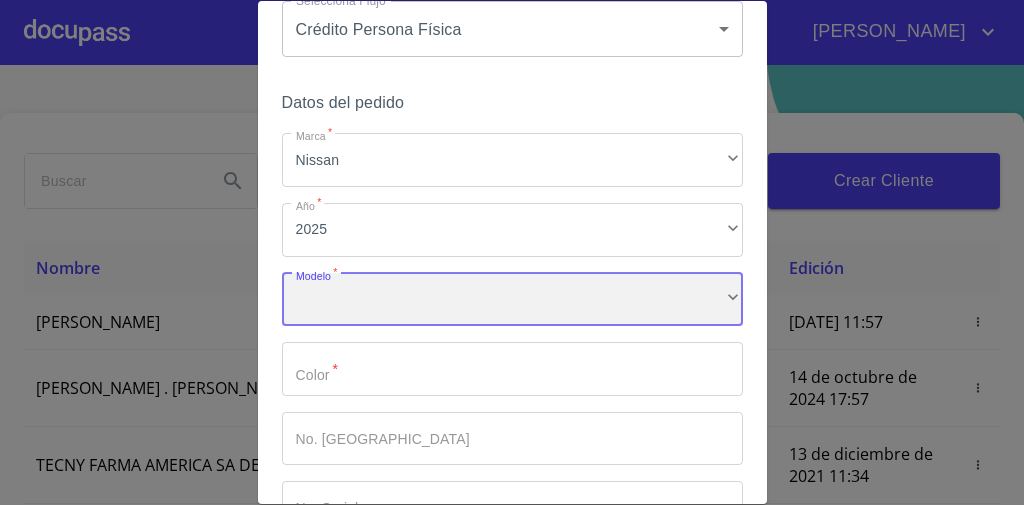 click on "​" at bounding box center [512, 300] 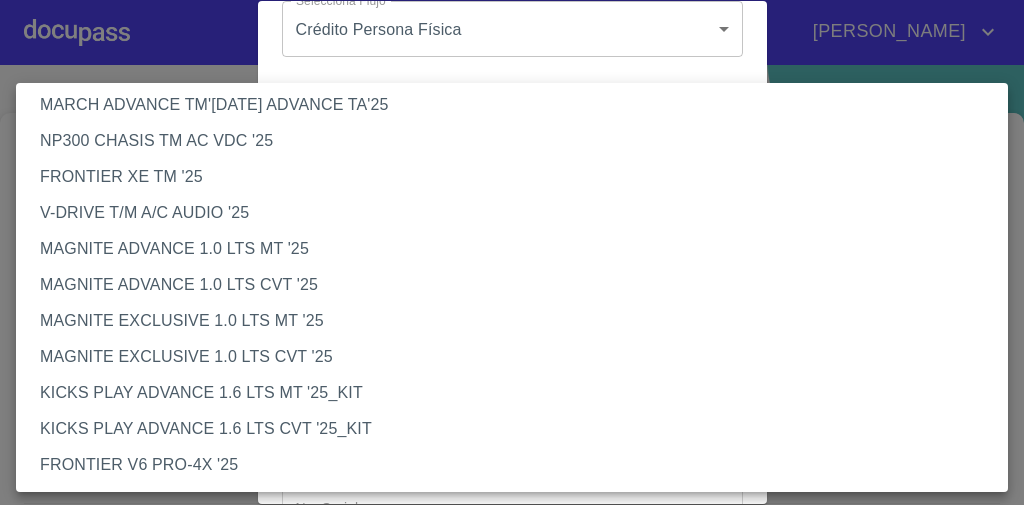 scroll, scrollTop: 320, scrollLeft: 0, axis: vertical 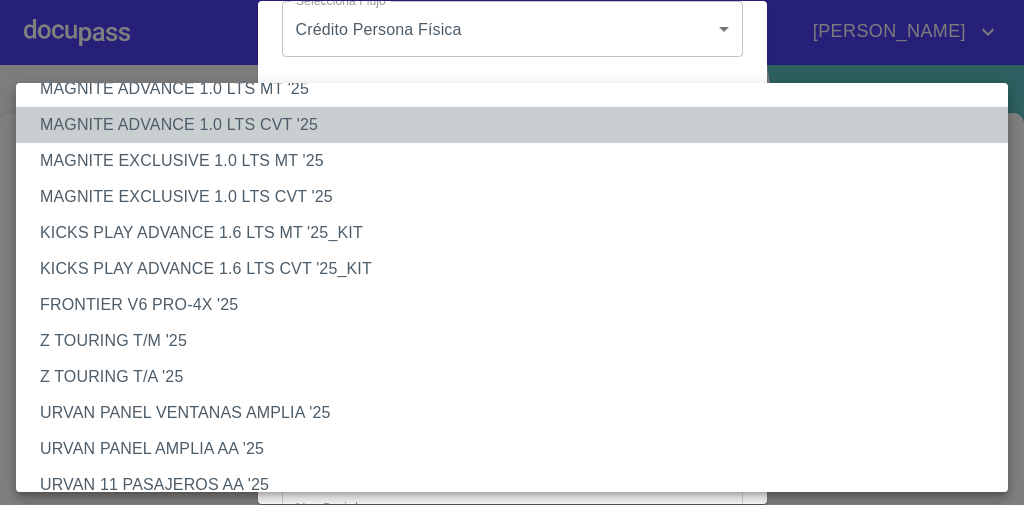 click on "MAGNITE ADVANCE 1.0 LTS CVT '25" at bounding box center (518, 125) 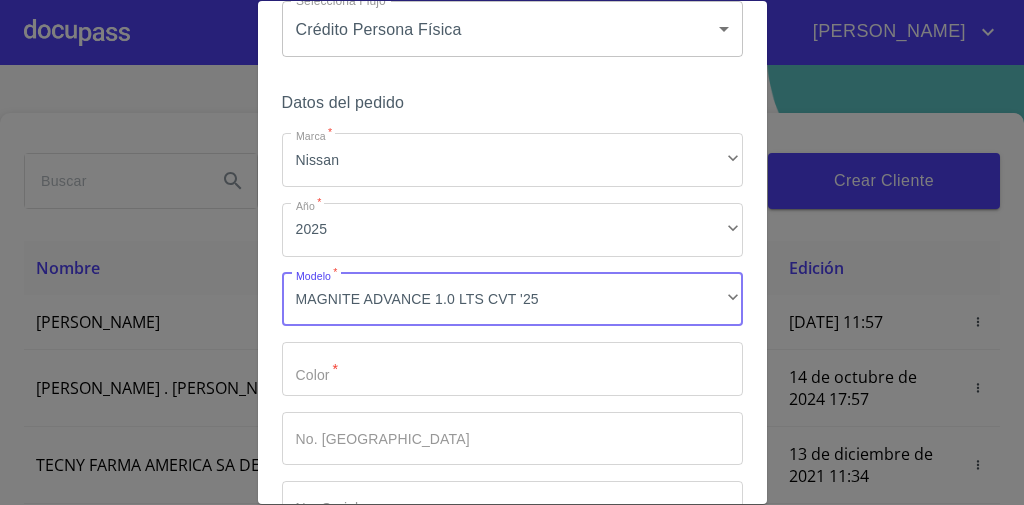 click on "Marca   *" at bounding box center [512, 369] 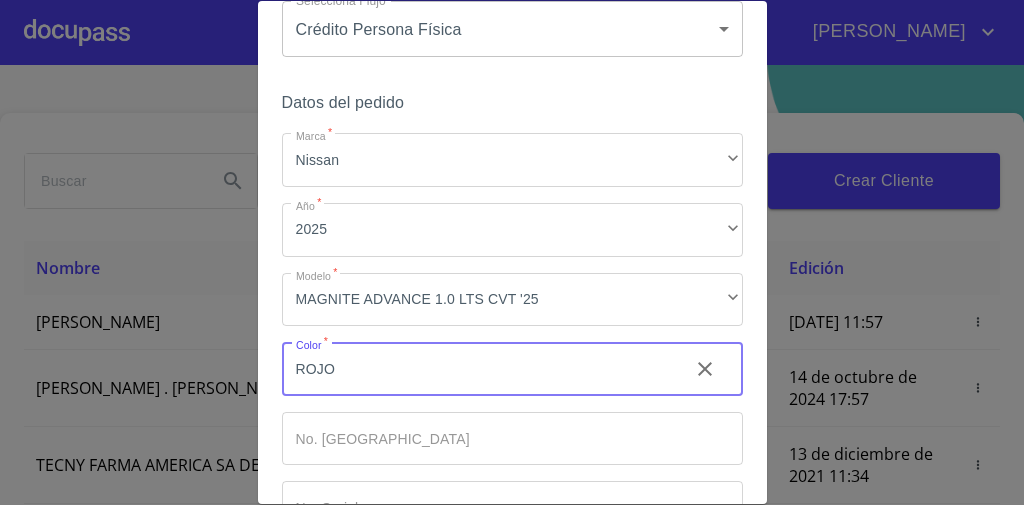 type on "ROJO" 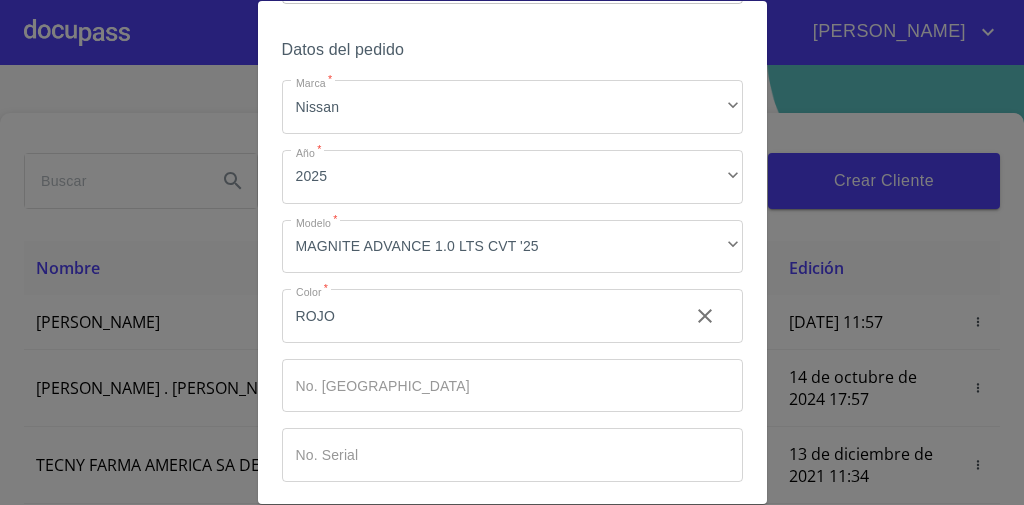 scroll, scrollTop: 219, scrollLeft: 0, axis: vertical 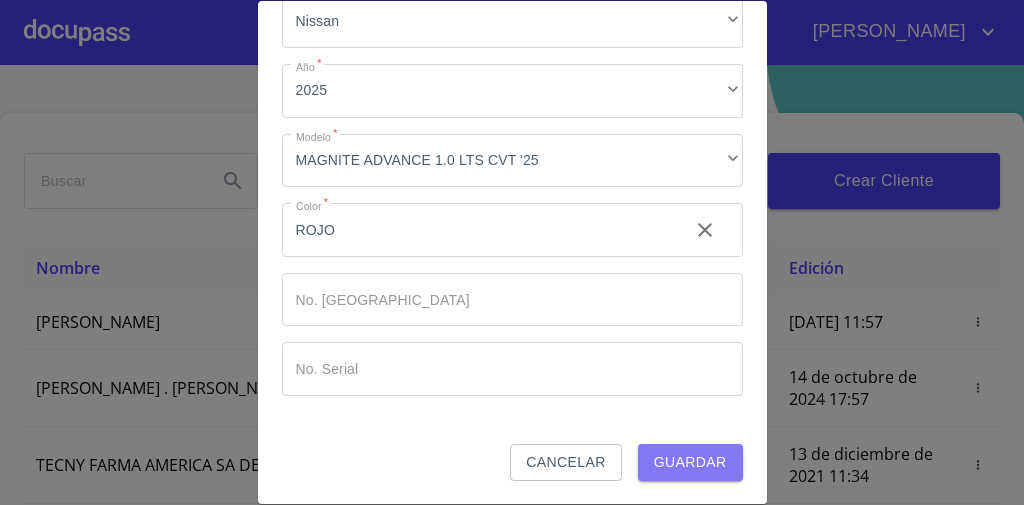click on "Guardar" at bounding box center (690, 462) 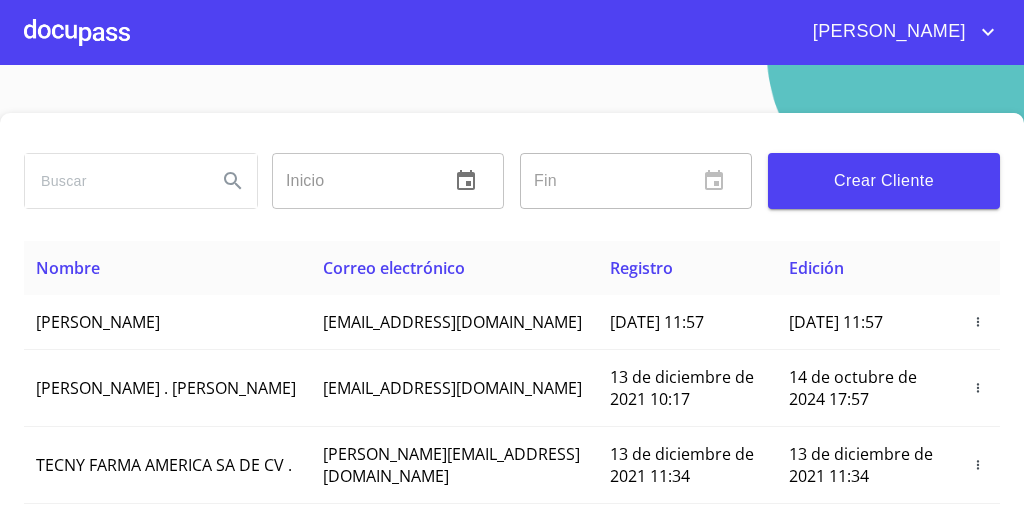 click at bounding box center (77, 32) 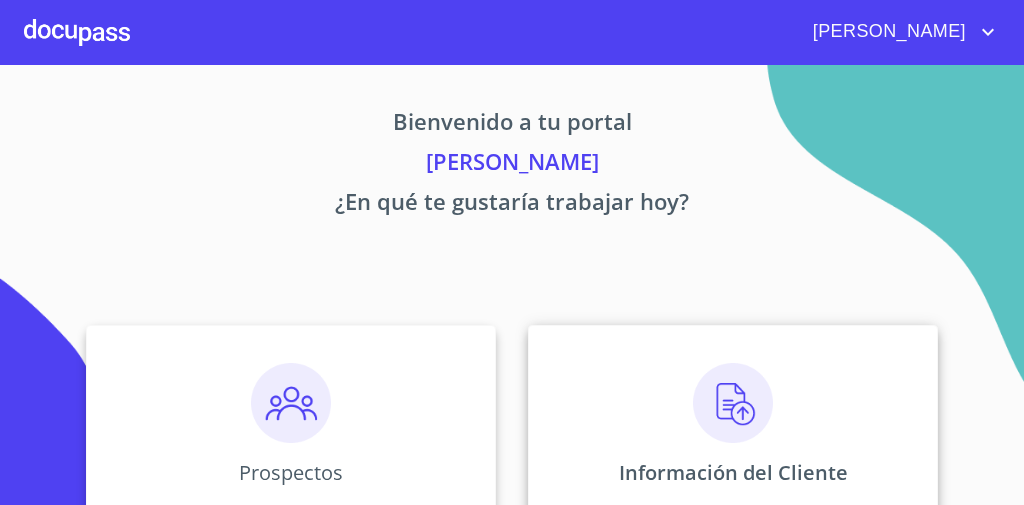 click on "Información del Cliente" at bounding box center [733, 425] 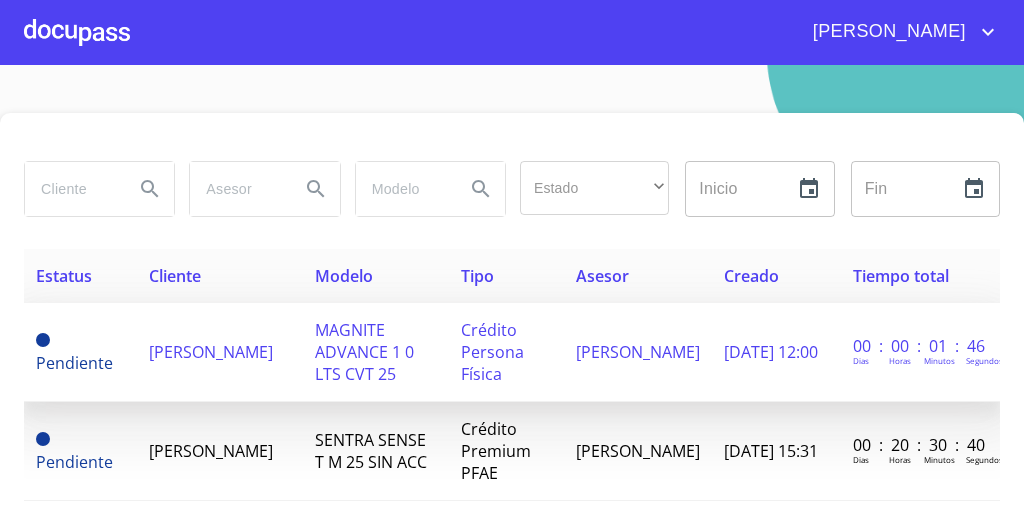 click on "MAGNITE ADVANCE 1 0 LTS CVT 25" at bounding box center (376, 352) 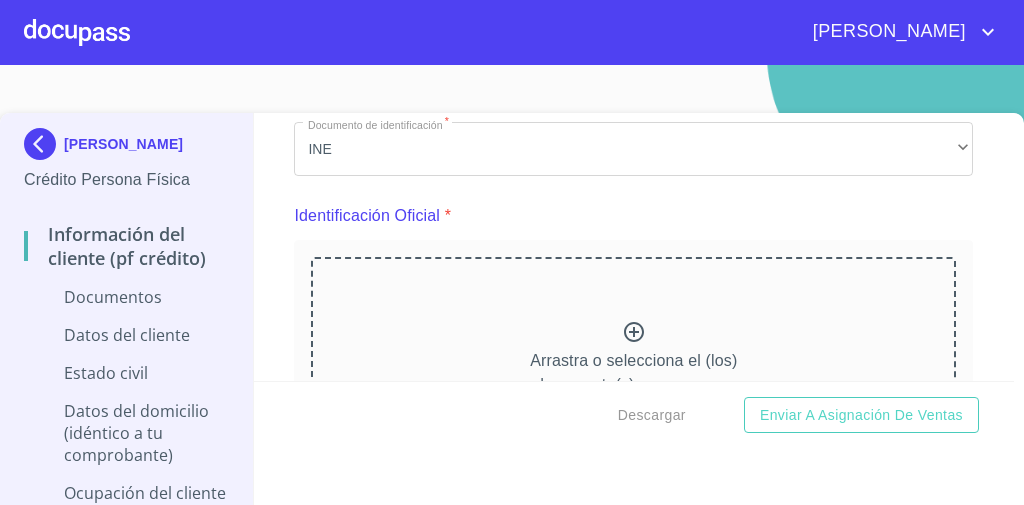 scroll, scrollTop: 240, scrollLeft: 0, axis: vertical 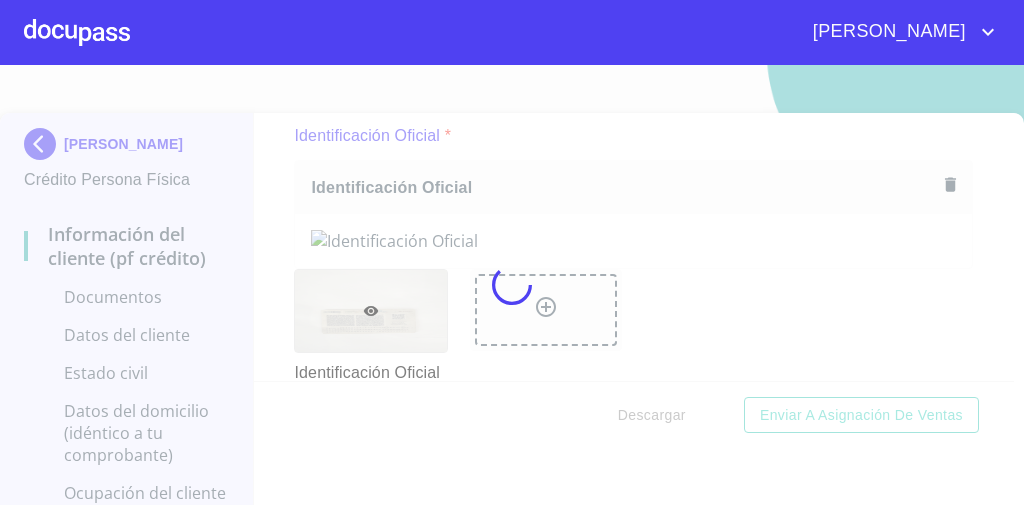 click at bounding box center (512, 285) 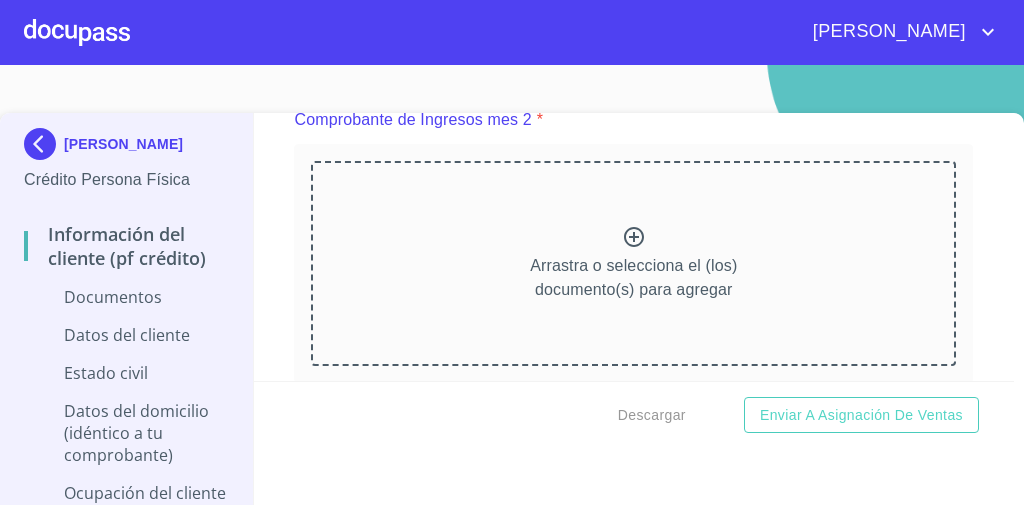scroll, scrollTop: 1120, scrollLeft: 0, axis: vertical 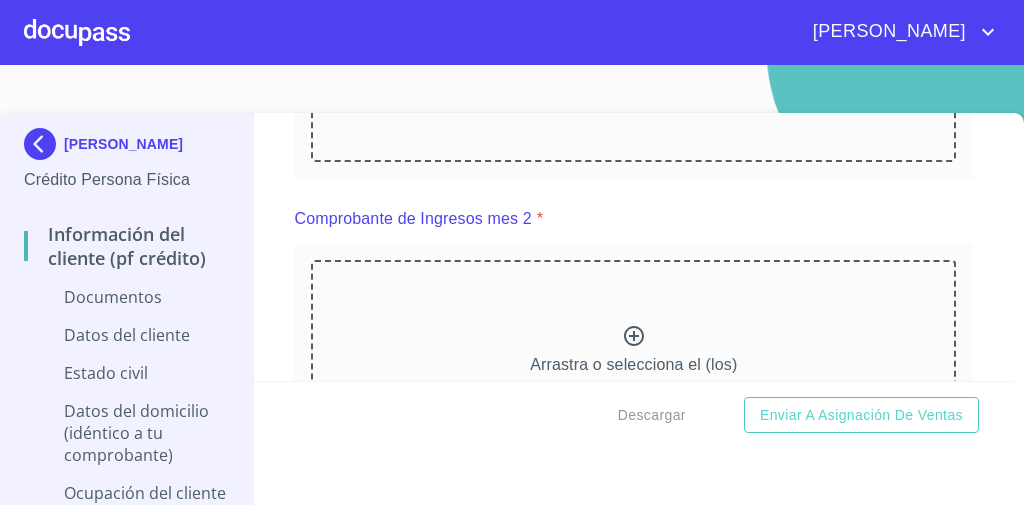 click 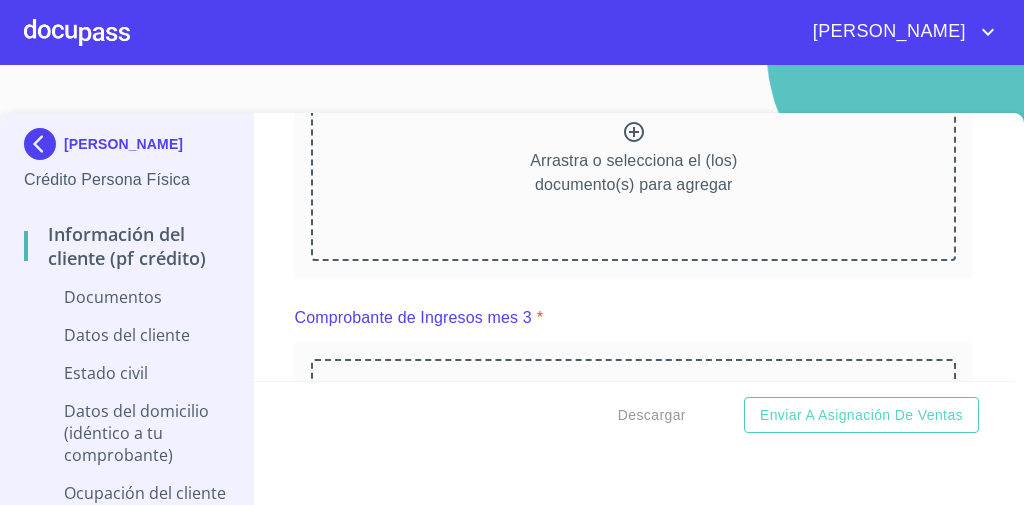 scroll, scrollTop: 1360, scrollLeft: 0, axis: vertical 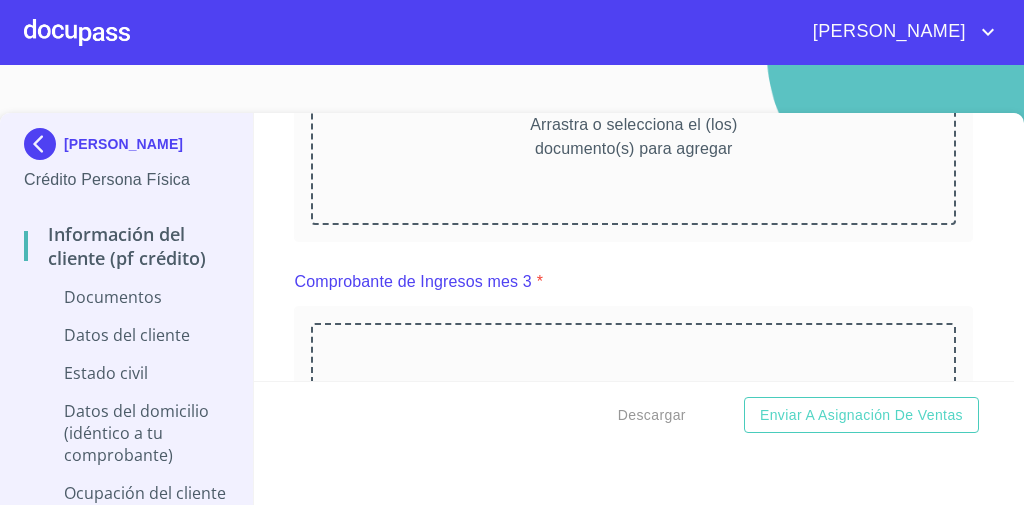 click on "Arrastra o selecciona el (los) documento(s) para agregar" at bounding box center (633, -537) 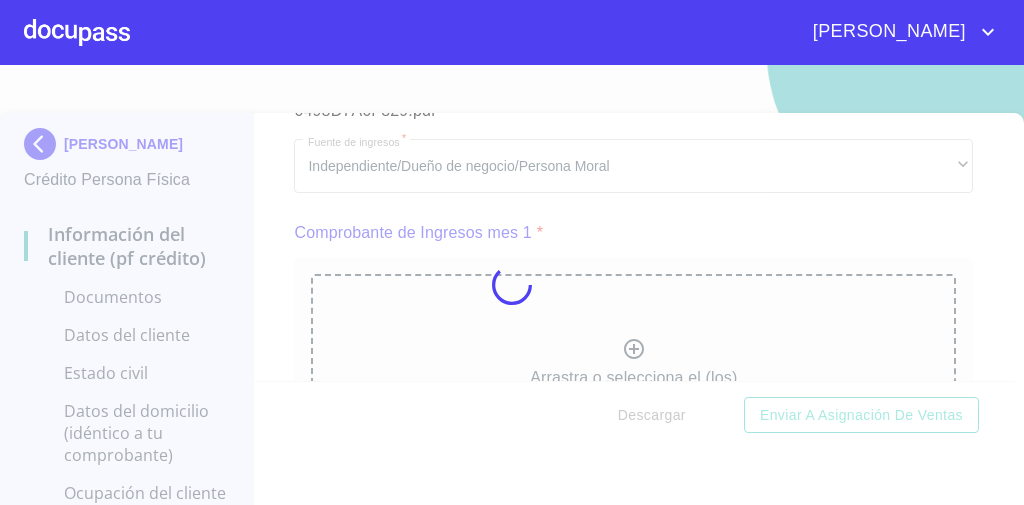 scroll, scrollTop: 1388, scrollLeft: 0, axis: vertical 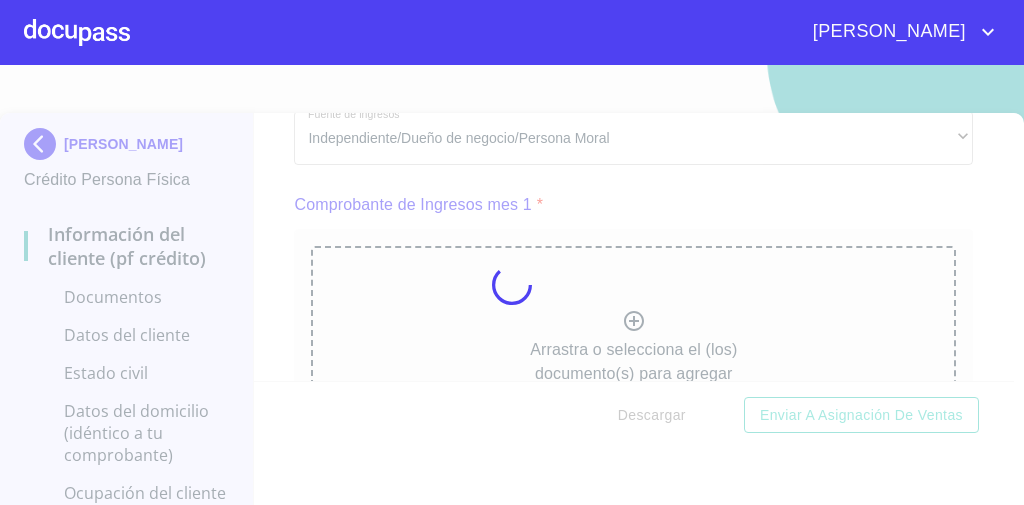 click at bounding box center (512, 285) 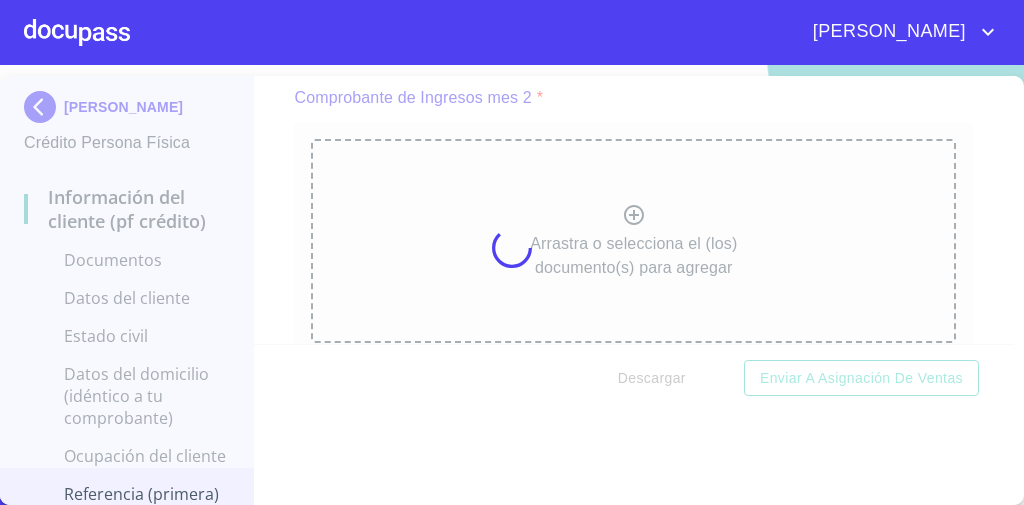 scroll, scrollTop: 2289, scrollLeft: 0, axis: vertical 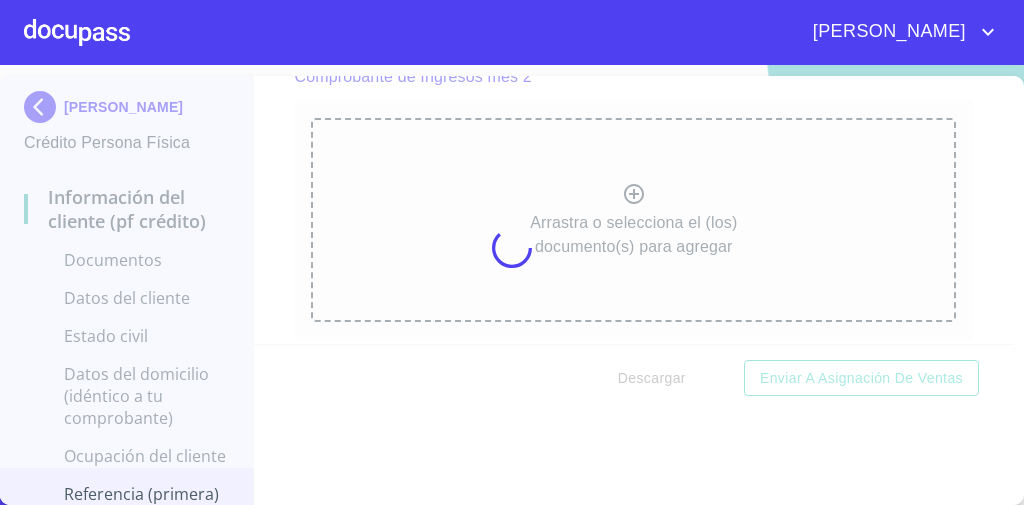 click at bounding box center (512, 248) 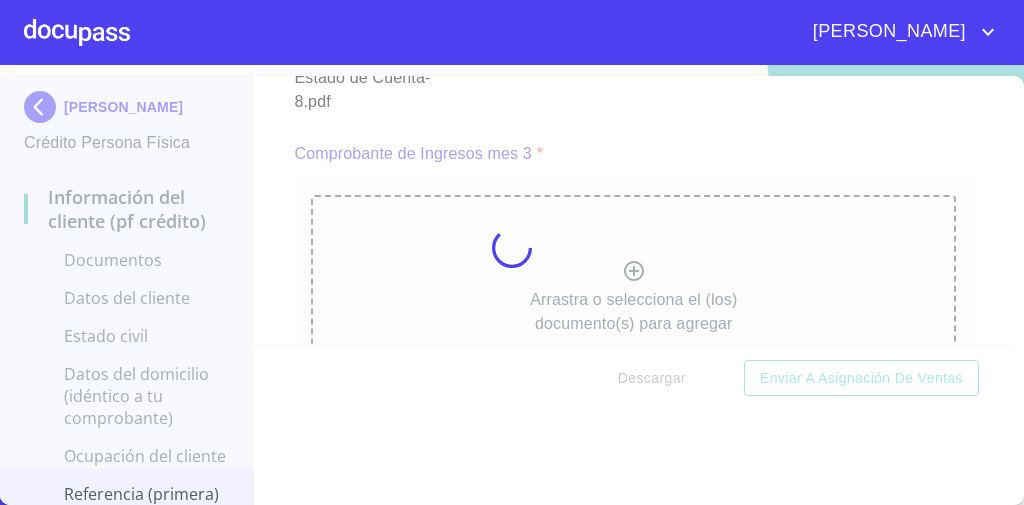 scroll, scrollTop: 3120, scrollLeft: 0, axis: vertical 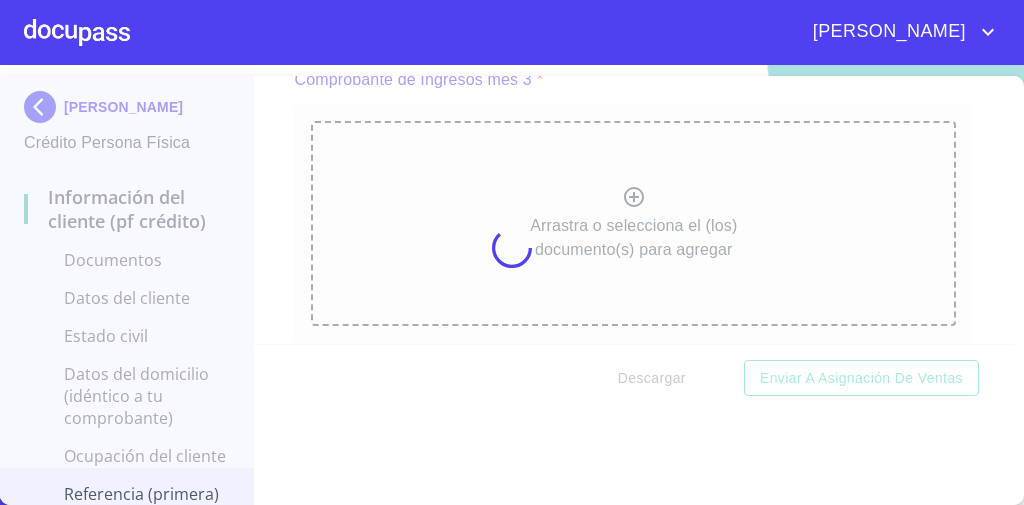 click at bounding box center (512, 248) 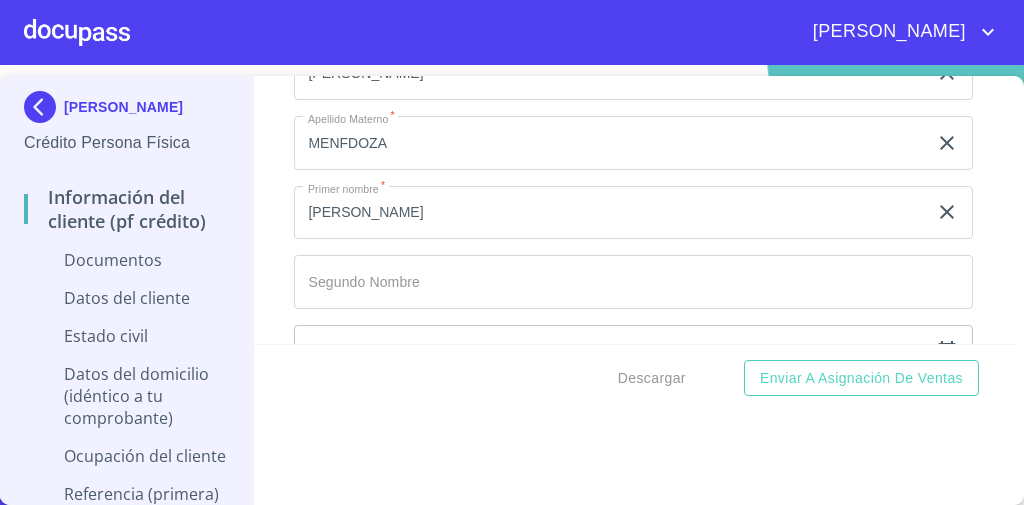 scroll, scrollTop: 4061, scrollLeft: 0, axis: vertical 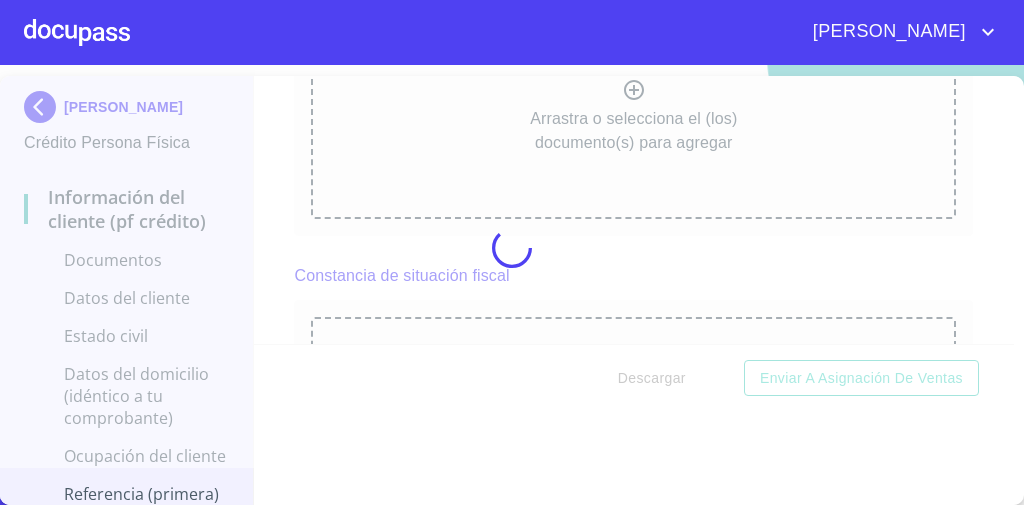 click at bounding box center [512, 248] 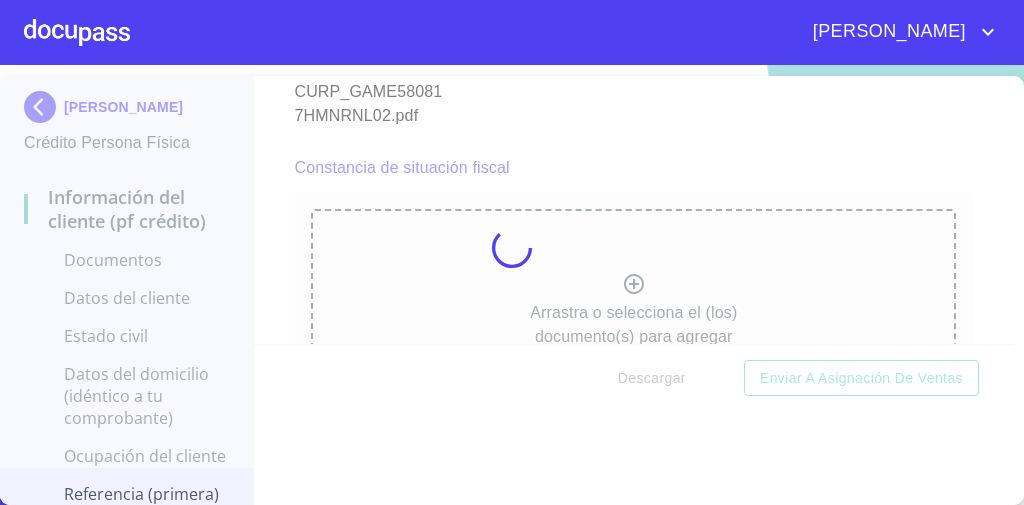 scroll, scrollTop: 4783, scrollLeft: 0, axis: vertical 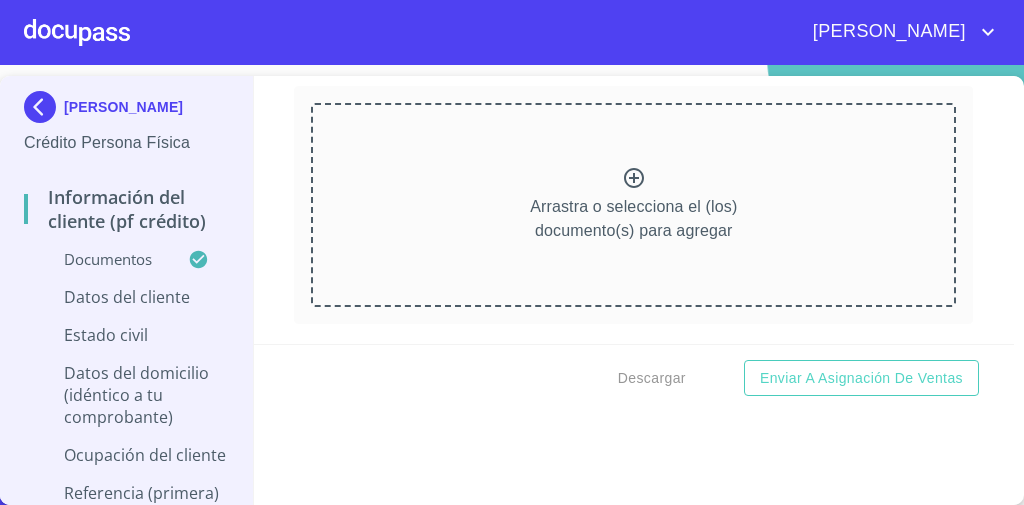 click on "CURP" at bounding box center [623, -697] 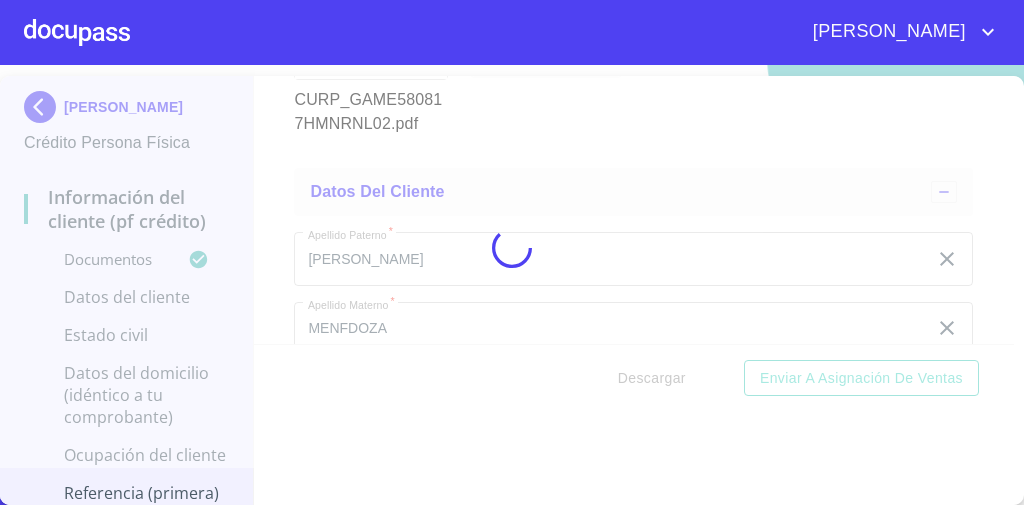 scroll, scrollTop: 5590, scrollLeft: 0, axis: vertical 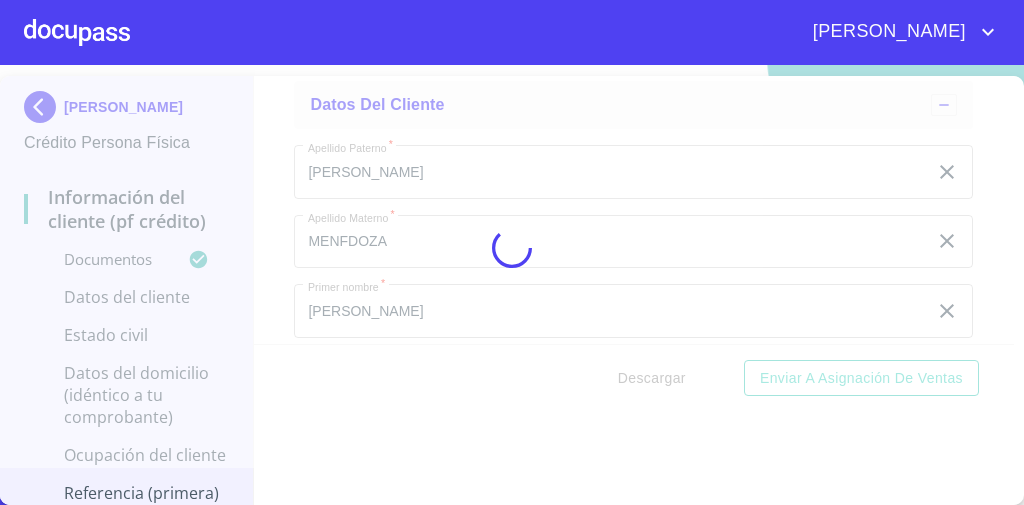 click at bounding box center (512, 248) 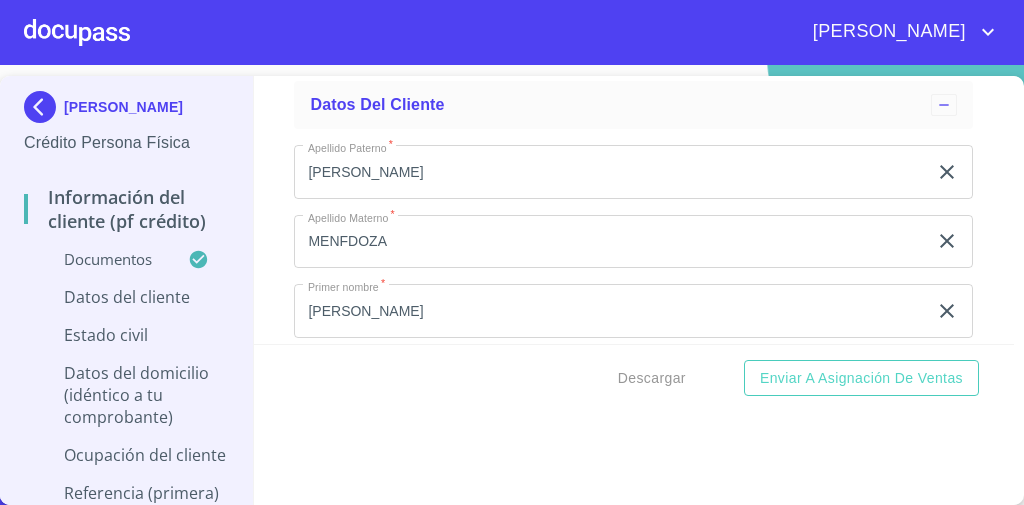 click on "Información del cliente (PF crédito)   Documentos Documento de identificación   * INE ​ Identificación Oficial * Identificación Oficial Identificación Oficial Identificación Oficial Comprobante de Domicilio * Comprobante de Domicilio Comprobante de Domicilio Fuente de ingresos   * Independiente/Dueño de negocio/Persona Moral ​ Comprobante de Ingresos mes 1 * Comprobante de Ingresos mes 1 Comprobante de Ingresos mes 1 Comprobante de Ingresos mes 2 * Comprobante de Ingresos mes 2 Comprobante de Ingresos mes 2 Comprobante de Ingresos mes 3 * Comprobante de Ingresos mes 3 Comprobante de Ingresos mes 3 CURP * CURP CURP Constancia de situación fiscal Constancia de situación fiscal Constancia de situación fiscal Datos del cliente Apellido Paterno   * GARCIA ​ Apellido Materno   * MENFDOZA ​ Primer nombre   * ELIAS ​ Segundo Nombre ​ Fecha de nacimiento * ​ Nacionalidad   * ​ ​ País de nacimiento   * ​ CURP   * ​ RFC   * ​ Sexo   * ​ ​ MXN Celular   * ​" at bounding box center [634, 210] 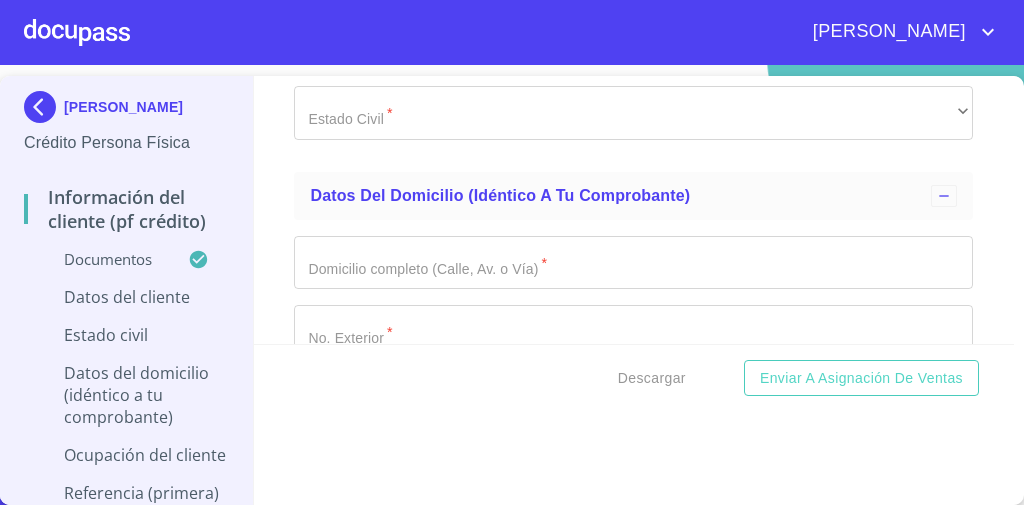 scroll, scrollTop: 6550, scrollLeft: 0, axis: vertical 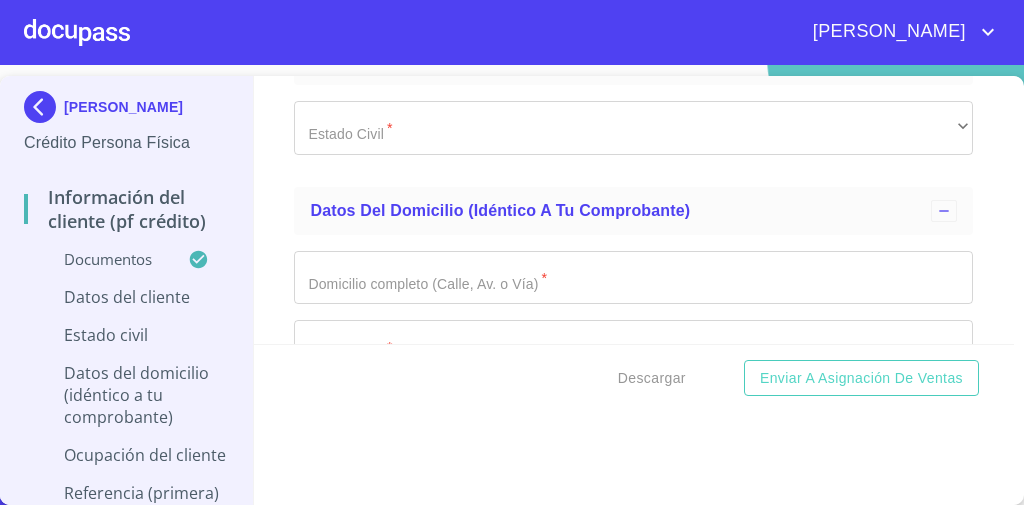 click 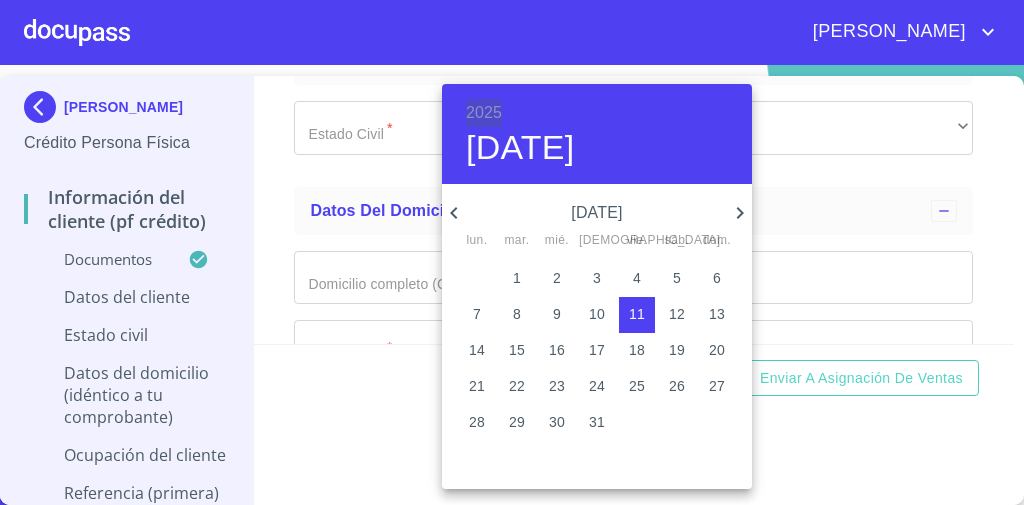 click on "2025" at bounding box center [484, 113] 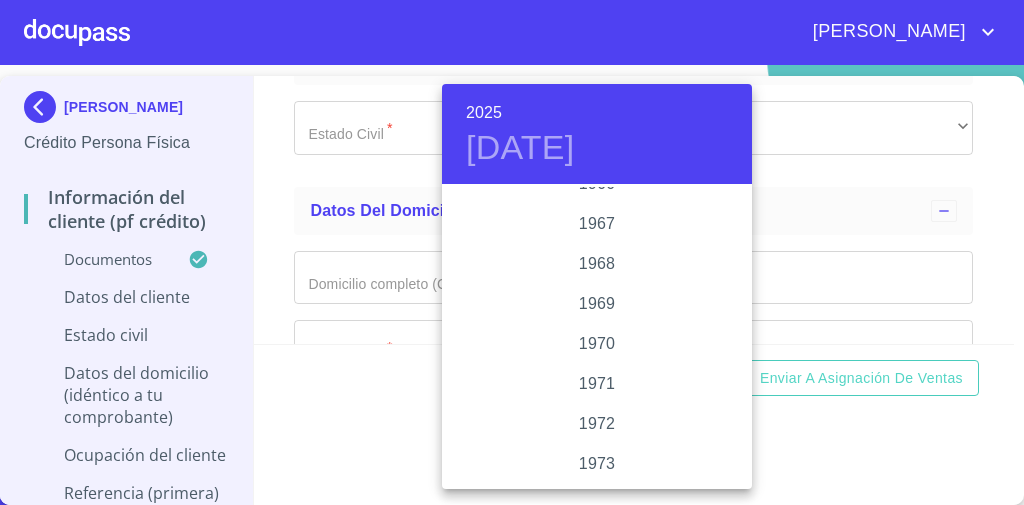 scroll, scrollTop: 1640, scrollLeft: 0, axis: vertical 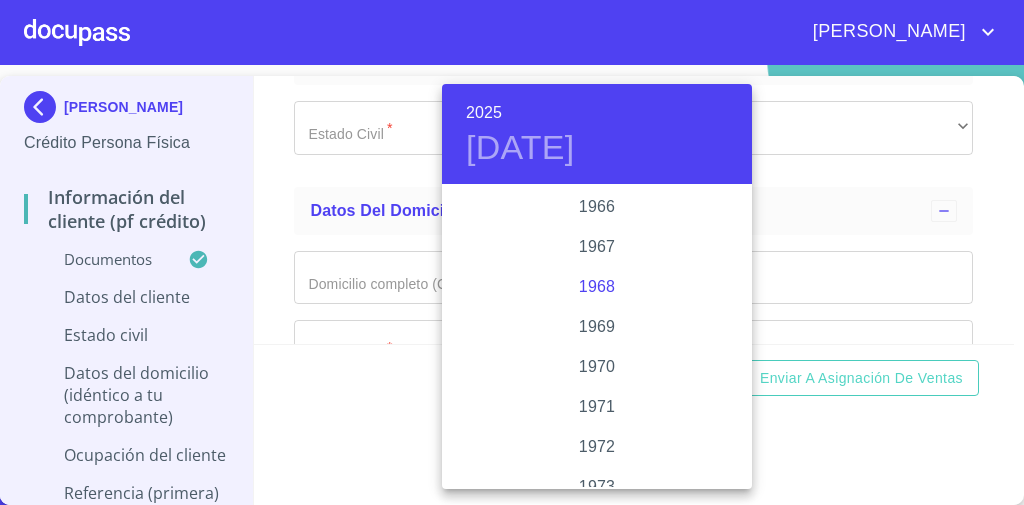 click on "1968" at bounding box center [597, 287] 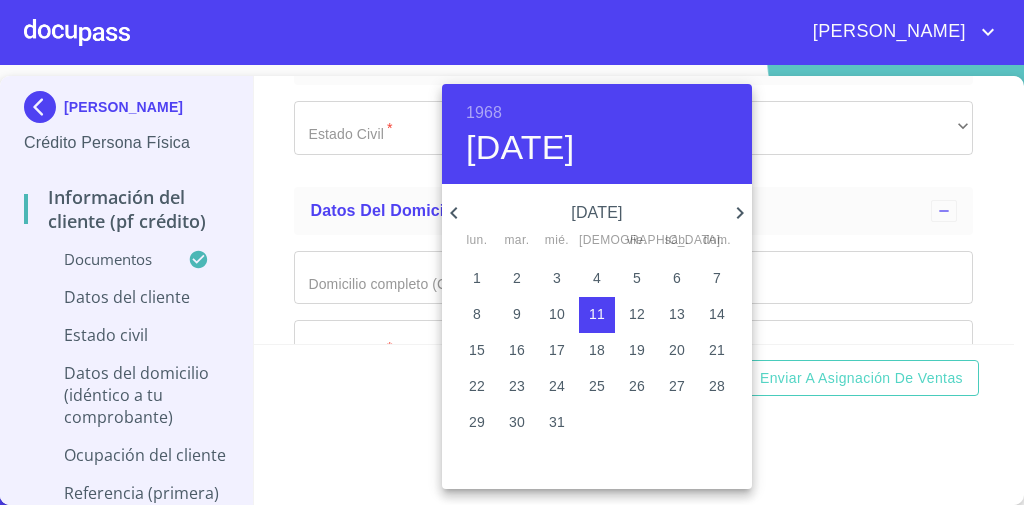 click 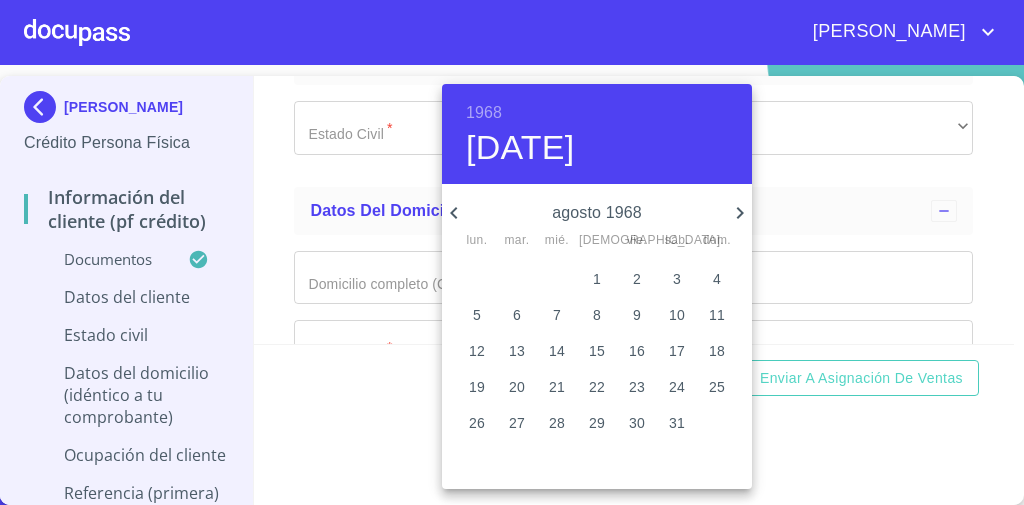 click 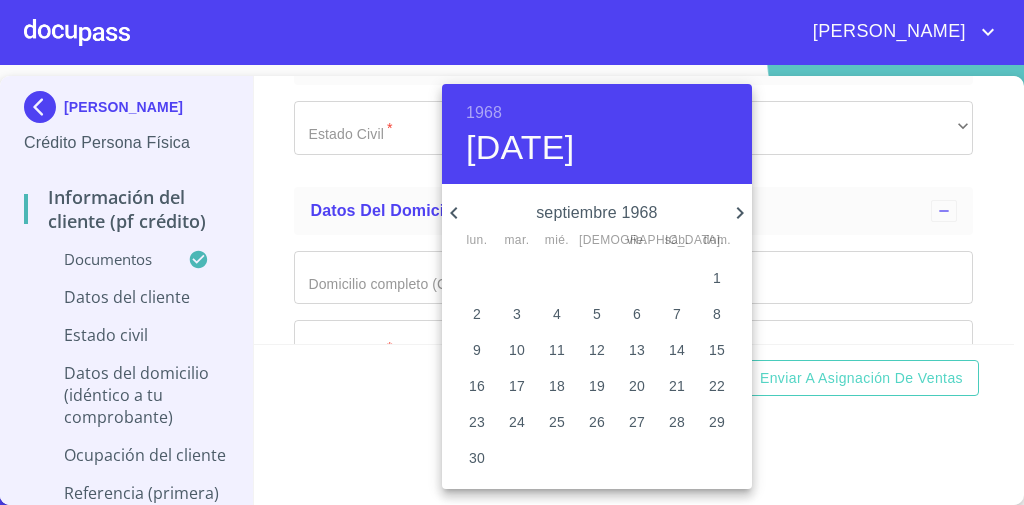 click 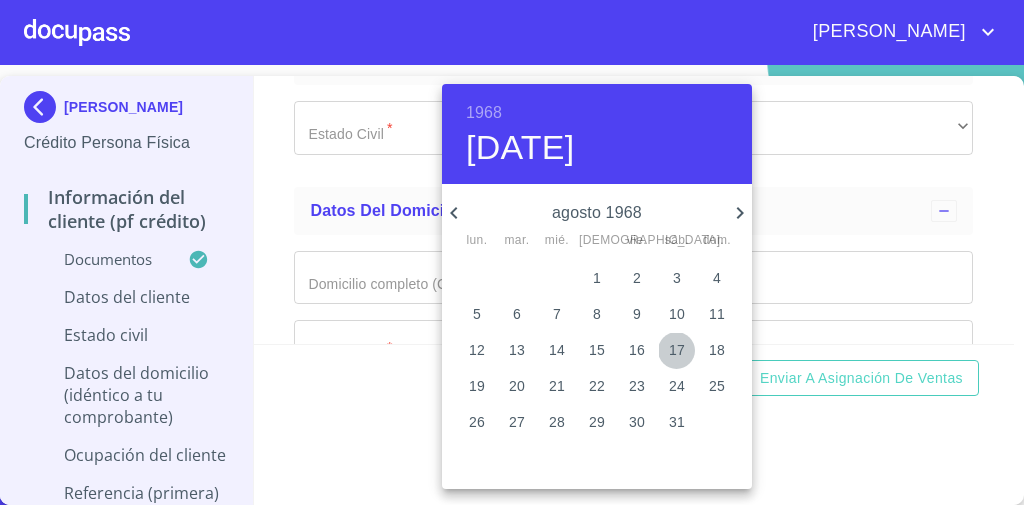 click on "17" at bounding box center (677, 350) 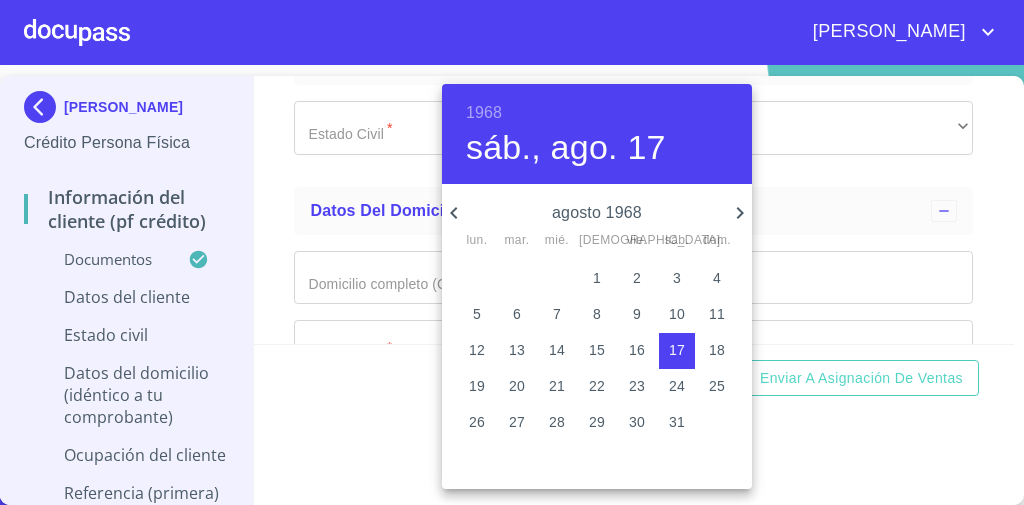 click at bounding box center [512, 252] 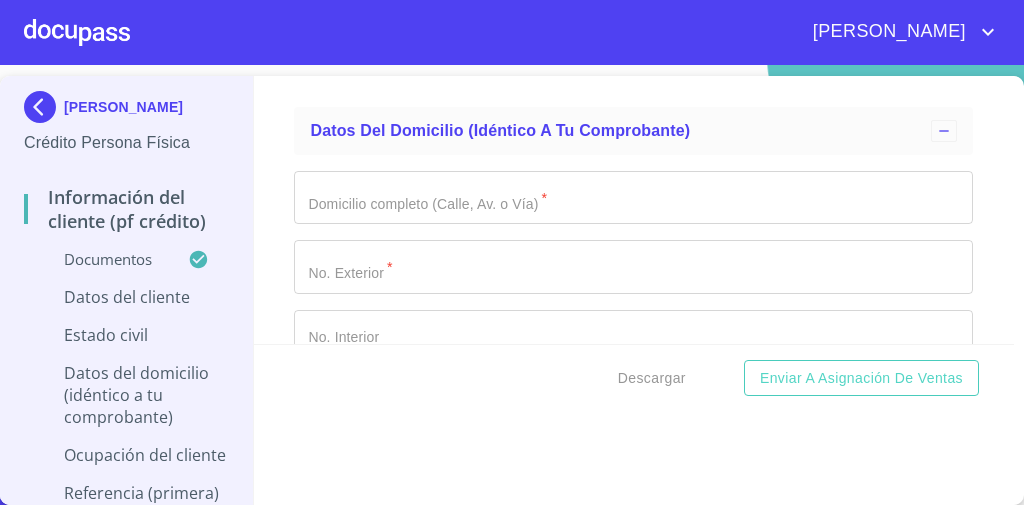 scroll, scrollTop: 6710, scrollLeft: 0, axis: vertical 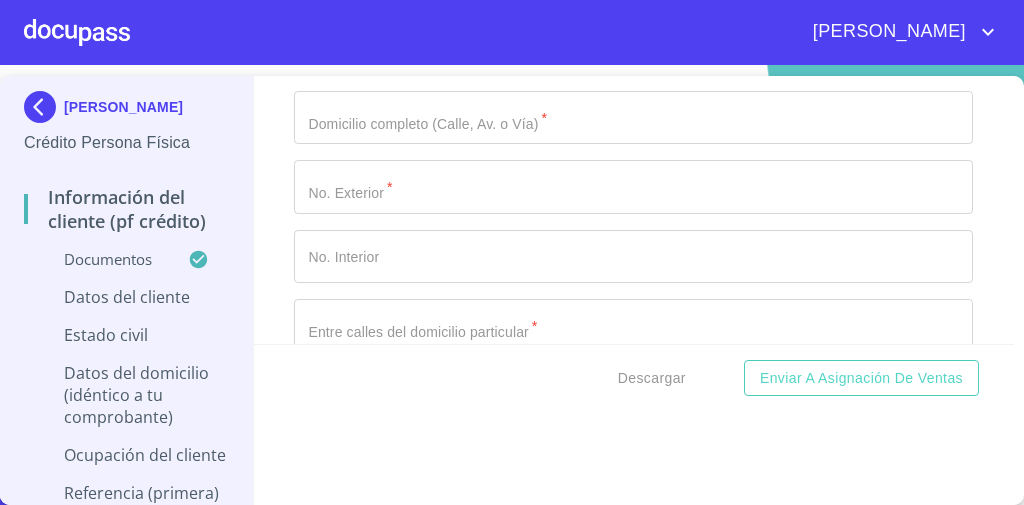 click on "​" at bounding box center (633, -600) 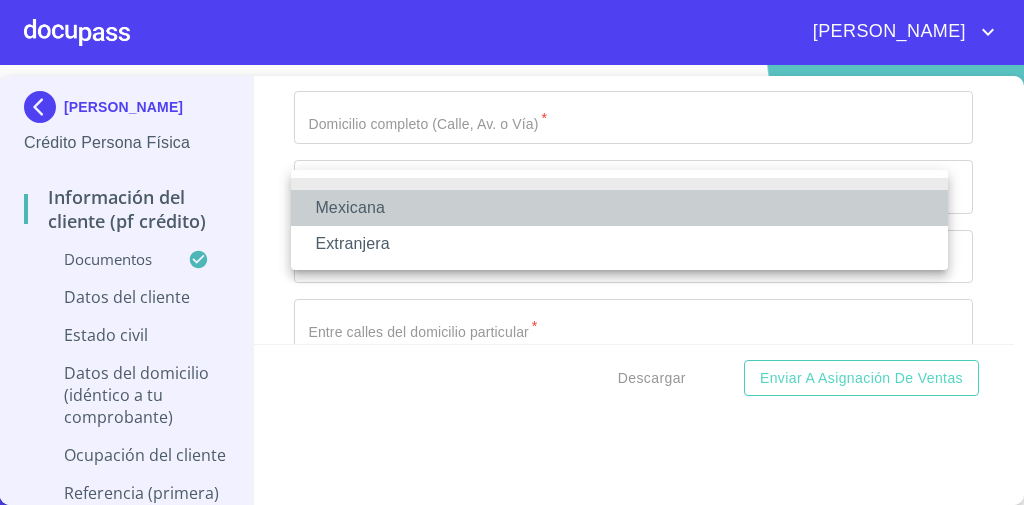 click on "Mexicana" at bounding box center (619, 208) 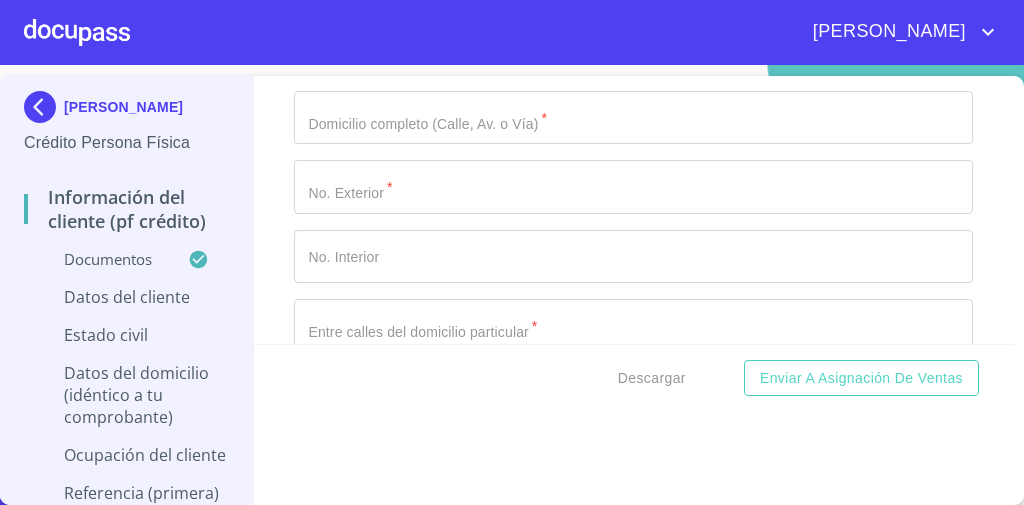 click on "Documento de identificación   *" at bounding box center (610, -948) 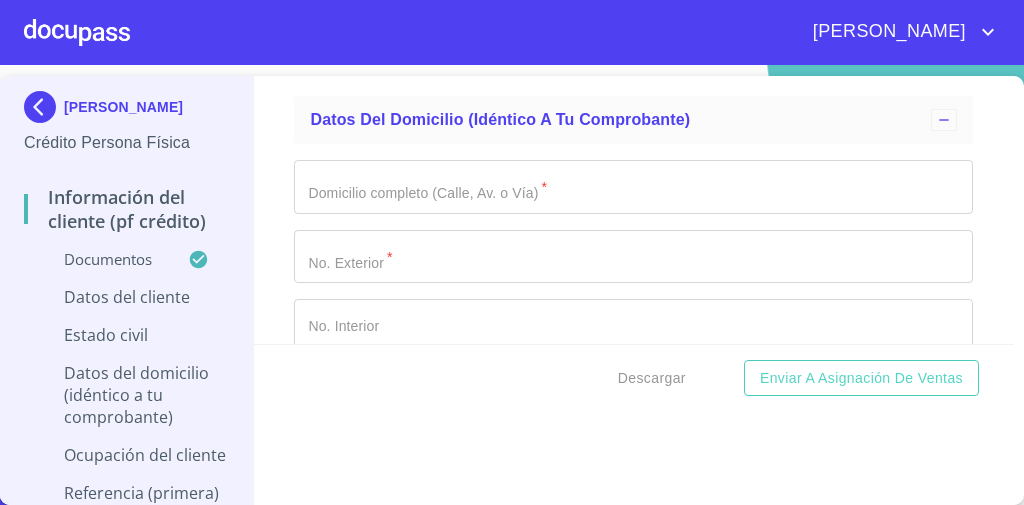 type on "M" 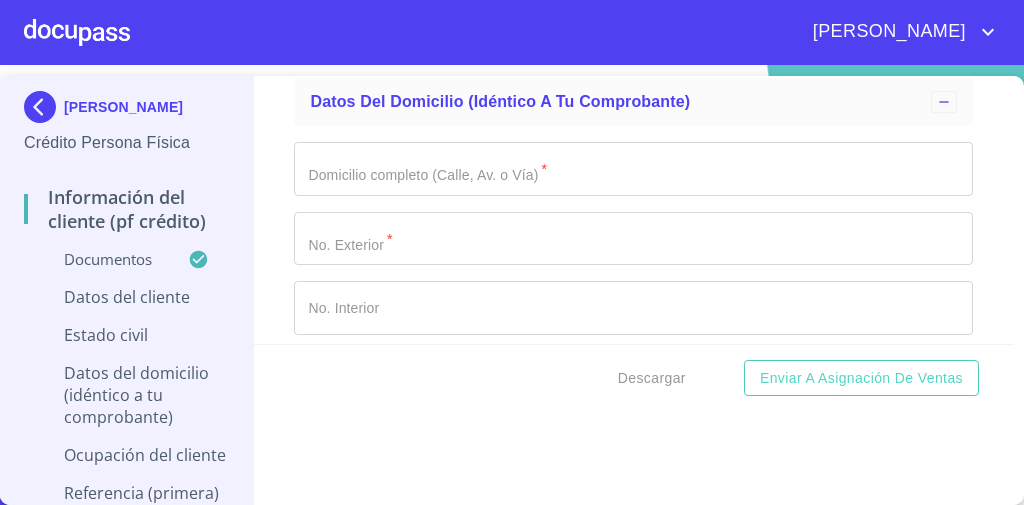click on "​" at bounding box center [633, -479] 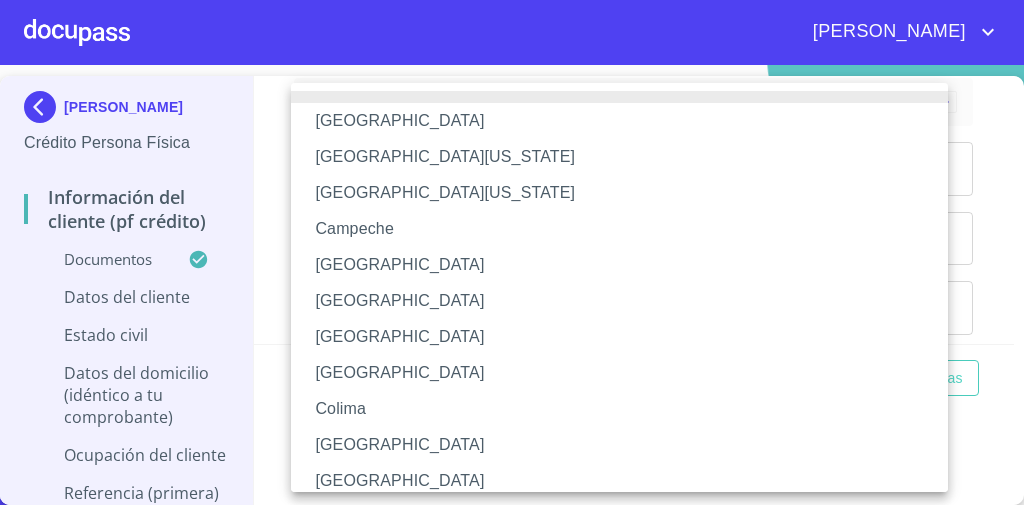 type 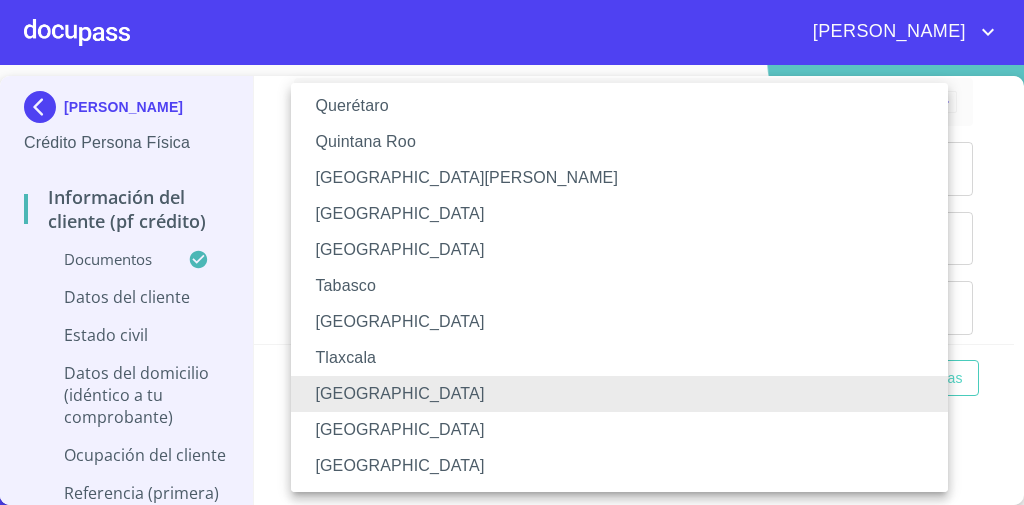 scroll, scrollTop: 373, scrollLeft: 0, axis: vertical 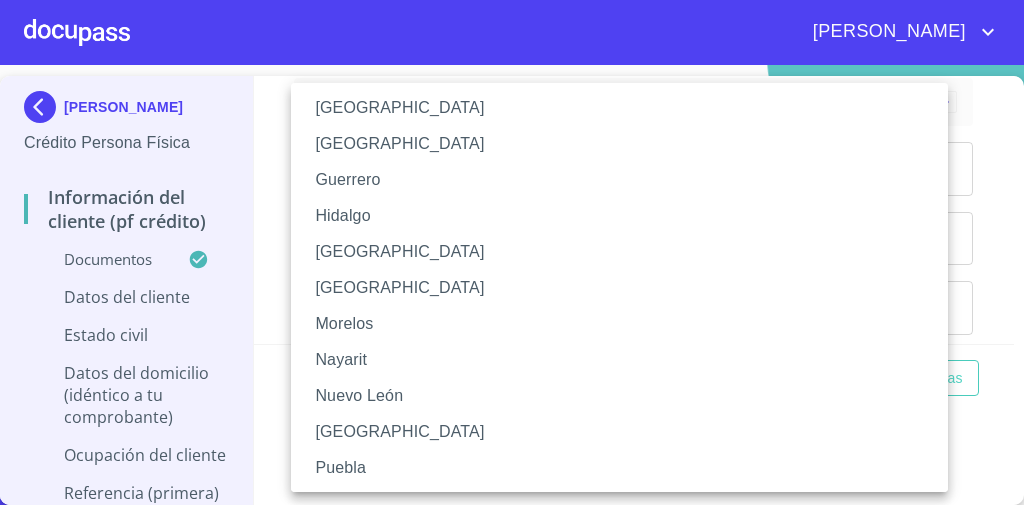 type 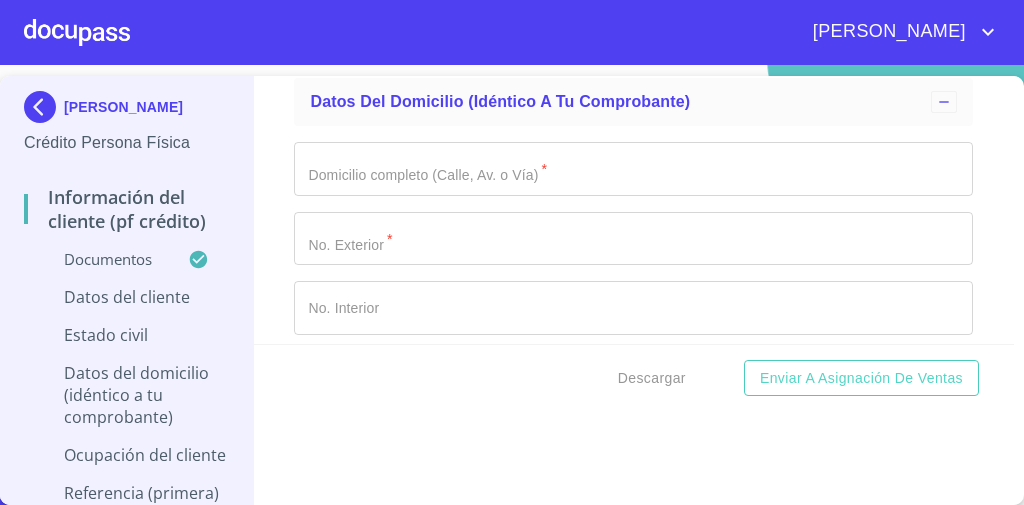 click on "Información del cliente (PF crédito)   Documentos Documento de identificación   * INE ​ Identificación Oficial * Identificación Oficial Identificación Oficial Identificación Oficial Comprobante de Domicilio * Comprobante de Domicilio Comprobante de Domicilio Fuente de ingresos   * Independiente/Dueño de negocio/Persona Moral ​ Comprobante de Ingresos mes 1 * Comprobante de Ingresos mes 1 Comprobante de Ingresos mes 1 Comprobante de Ingresos mes 2 * Comprobante de Ingresos mes 2 Comprobante de Ingresos mes 2 Comprobante de Ingresos mes 3 * Comprobante de Ingresos mes 3 Comprobante de Ingresos mes 3 CURP * CURP CURP Constancia de situación fiscal Constancia de situación fiscal Constancia de situación fiscal Datos del cliente Apellido Paterno   * GARCIA ​ Apellido Materno   * MENFDOZA ​ Primer nombre   * ELIAS ​ Segundo Nombre ​ Fecha de nacimiento * 17 de ago. de 1968 ​ Nacionalidad   * Mexicana ​ País de nacimiento   * MEXICO ​ Estado de nacimiento   * Michoacán *" at bounding box center [634, 210] 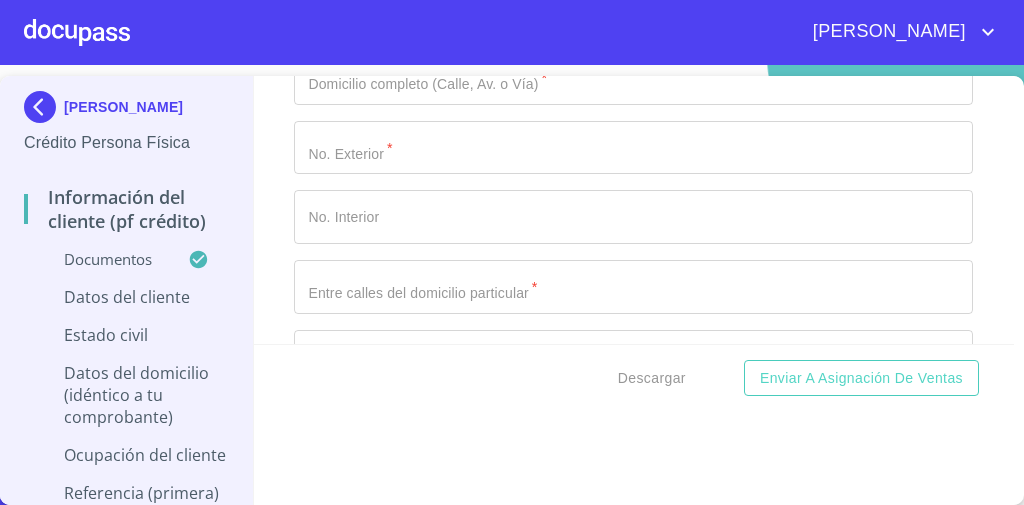 scroll, scrollTop: 6888, scrollLeft: 0, axis: vertical 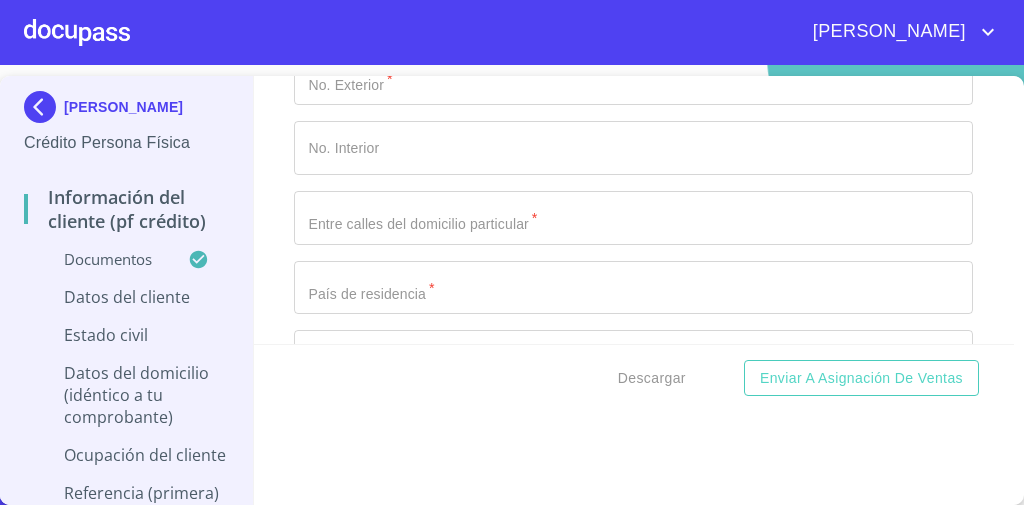 click on "Documento de identificación   *" at bounding box center [610, -1126] 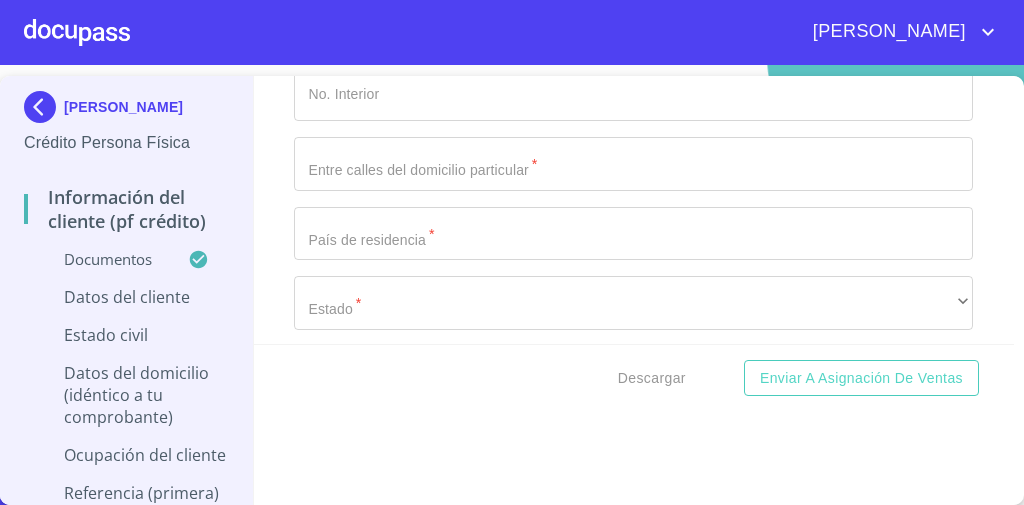 scroll, scrollTop: 6968, scrollLeft: 0, axis: vertical 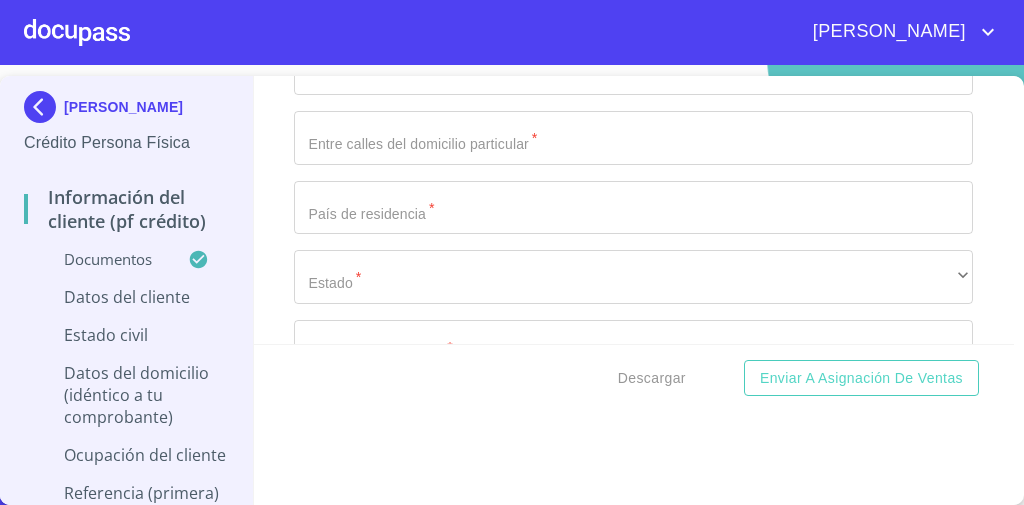 click on "GAME5808171" at bounding box center [610, -579] 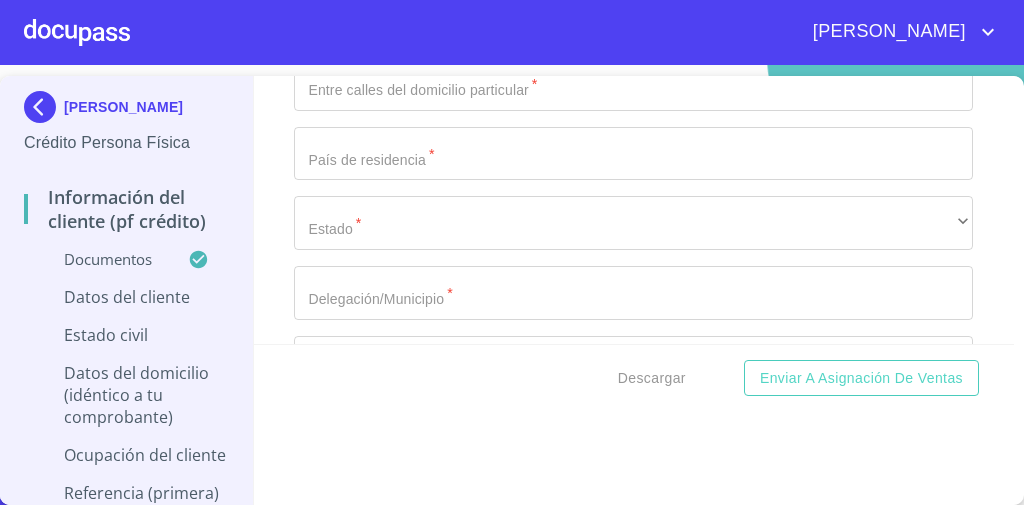 scroll, scrollTop: 7048, scrollLeft: 0, axis: vertical 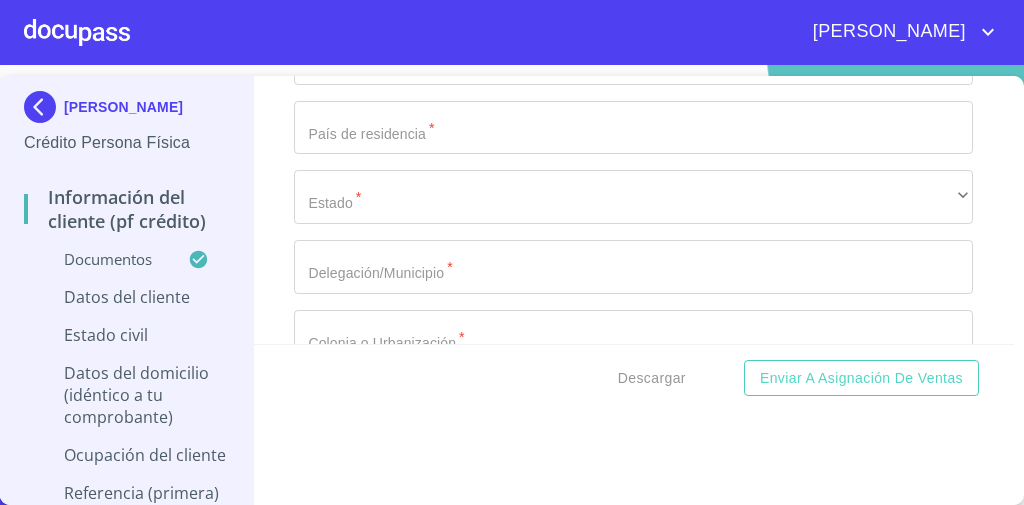 click on "​" at bounding box center [633, -590] 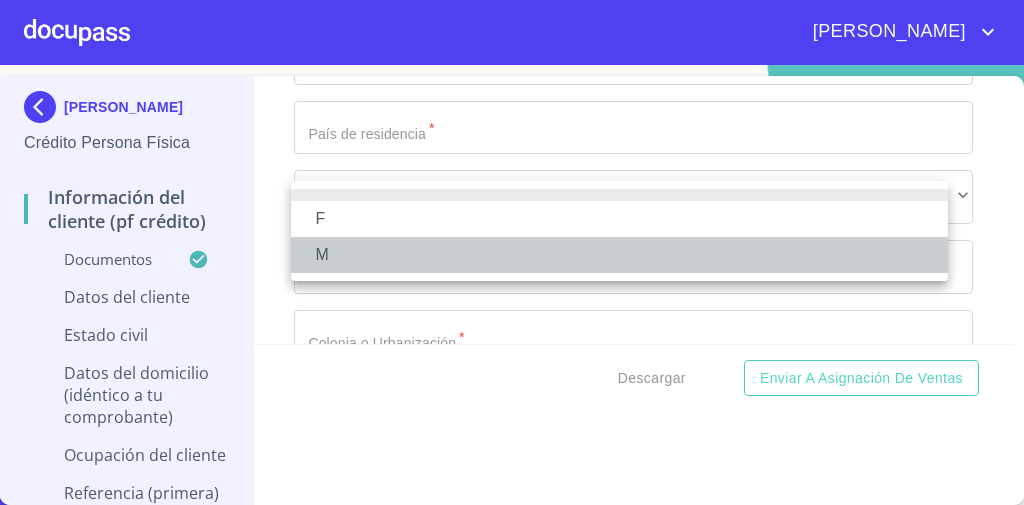 drag, startPoint x: 377, startPoint y: 245, endPoint x: 325, endPoint y: 200, distance: 68.76772 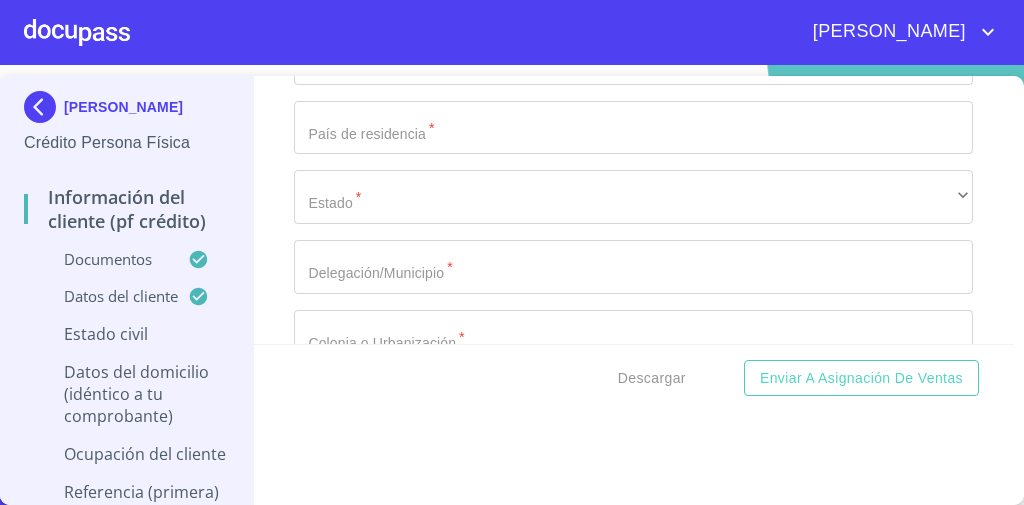click on "Información del cliente (PF crédito)   Documentos Documento de identificación   * INE ​ Identificación Oficial * Identificación Oficial Identificación Oficial Identificación Oficial Comprobante de Domicilio * Comprobante de Domicilio Comprobante de Domicilio Fuente de ingresos   * Independiente/Dueño de negocio/Persona Moral ​ Comprobante de Ingresos mes 1 * Comprobante de Ingresos mes 1 Comprobante de Ingresos mes 1 Comprobante de Ingresos mes 2 * Comprobante de Ingresos mes 2 Comprobante de Ingresos mes 2 Comprobante de Ingresos mes 3 * Comprobante de Ingresos mes 3 Comprobante de Ingresos mes 3 CURP * CURP CURP Constancia de situación fiscal Constancia de situación fiscal Constancia de situación fiscal Datos del cliente Apellido Paterno   * GARCIA ​ Apellido Materno   * MENFDOZA ​ Primer nombre   * ELIAS ​ Segundo Nombre ​ Fecha de nacimiento * 17 de ago. de 1968 ​ Nacionalidad   * Mexicana ​ País de nacimiento   * MEXICO ​ Estado de nacimiento   * Michoacán *" at bounding box center (634, 210) 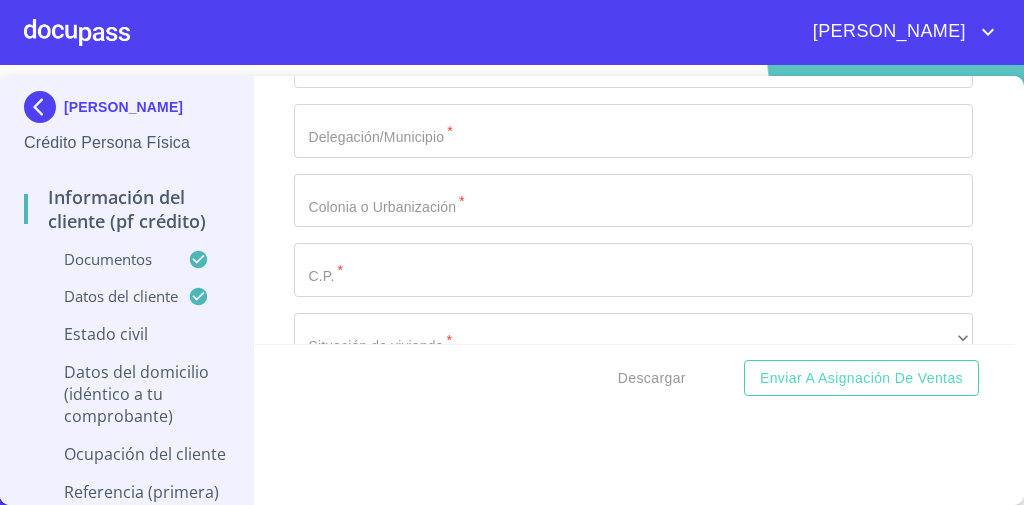 scroll, scrollTop: 7208, scrollLeft: 0, axis: vertical 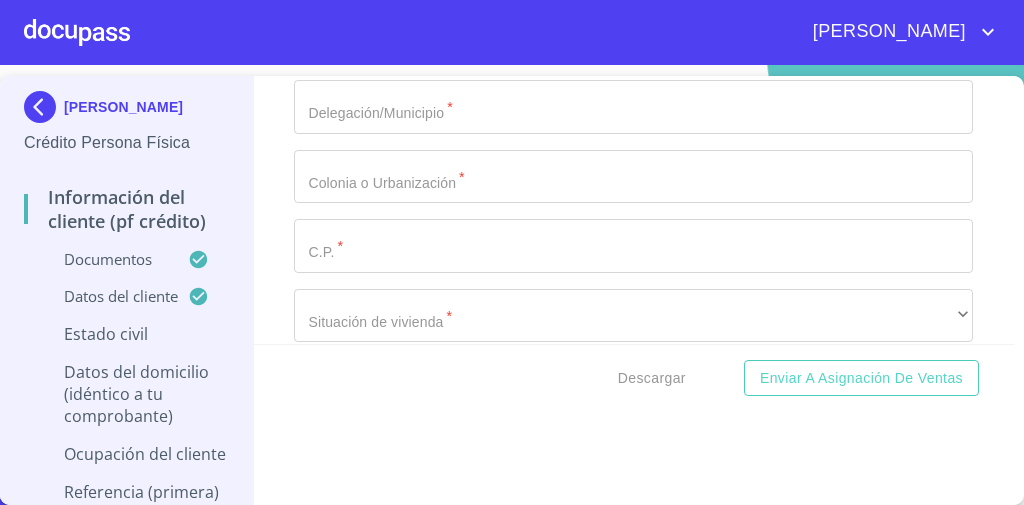 click on "Documento de identificación   *" at bounding box center (633, -610) 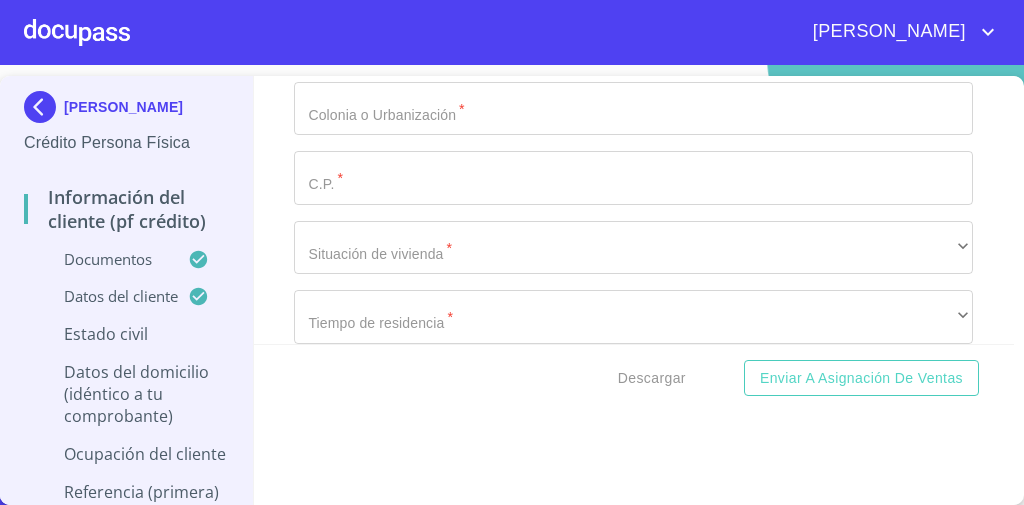 scroll, scrollTop: 7368, scrollLeft: 0, axis: vertical 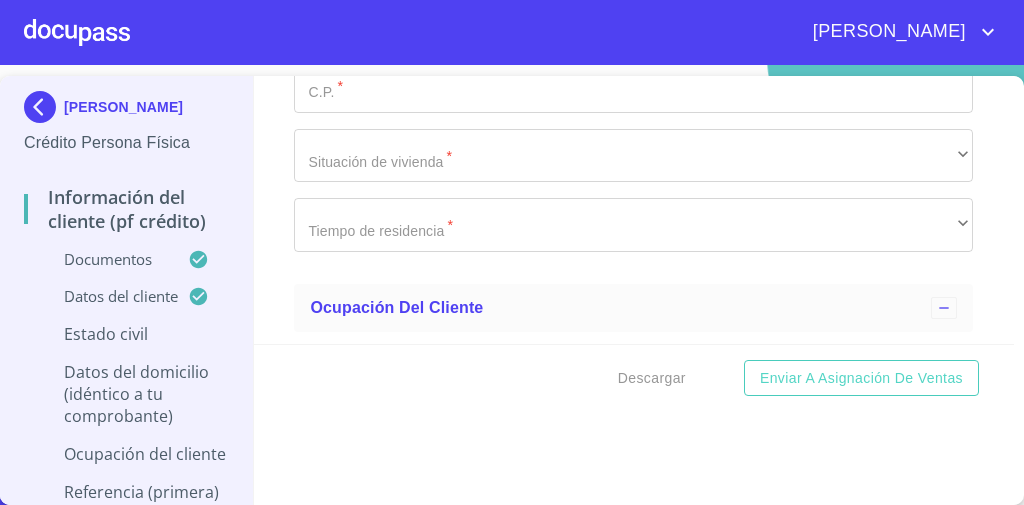 click on "​" at bounding box center [633, -620] 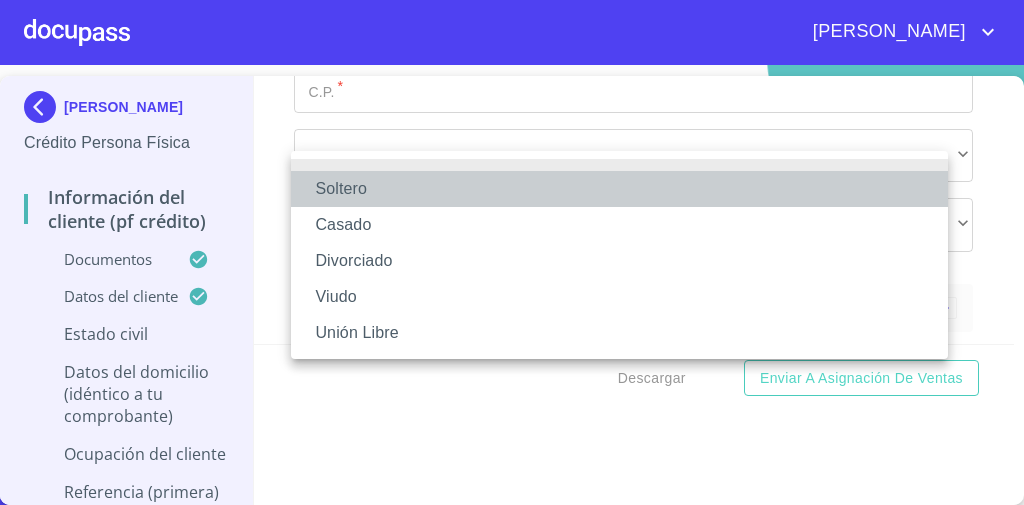 click on "Soltero" at bounding box center (619, 189) 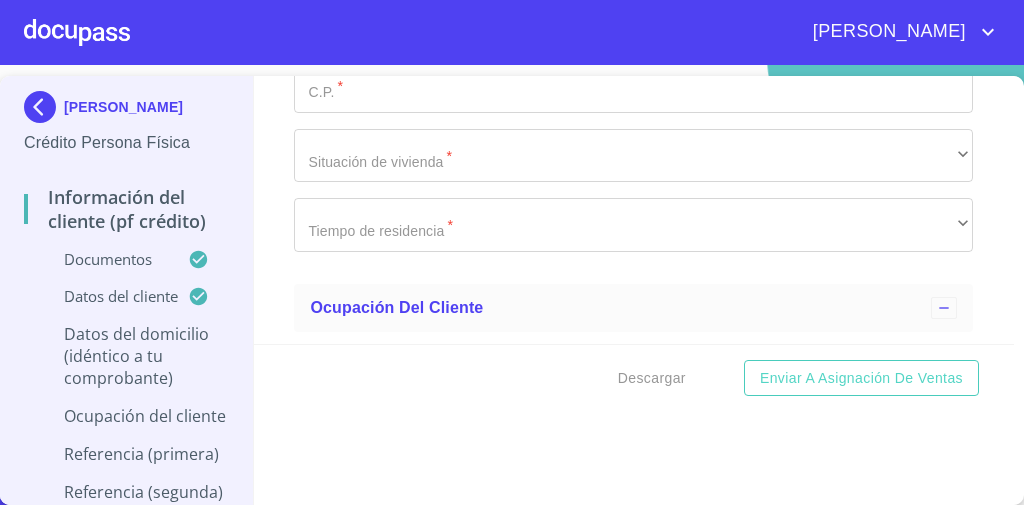 click on "Información del cliente (PF crédito)   Documentos Documento de identificación   * INE ​ Identificación Oficial * Identificación Oficial Identificación Oficial Identificación Oficial Comprobante de Domicilio * Comprobante de Domicilio Comprobante de Domicilio Fuente de ingresos   * Independiente/Dueño de negocio/Persona Moral ​ Comprobante de Ingresos mes 1 * Comprobante de Ingresos mes 1 Comprobante de Ingresos mes 1 Comprobante de Ingresos mes 2 * Comprobante de Ingresos mes 2 Comprobante de Ingresos mes 2 Comprobante de Ingresos mes 3 * Comprobante de Ingresos mes 3 Comprobante de Ingresos mes 3 CURP * CURP CURP Constancia de situación fiscal Constancia de situación fiscal Constancia de situación fiscal Datos del cliente Apellido Paterno   * GARCIA ​ Apellido Materno   * MENFDOZA ​ Primer nombre   * ELIAS ​ Segundo Nombre ​ Fecha de nacimiento * 17 de ago. de 1968 ​ Nacionalidad   * Mexicana ​ País de nacimiento   * MEXICO ​ Estado de nacimiento   * Michoacán *" at bounding box center [634, 210] 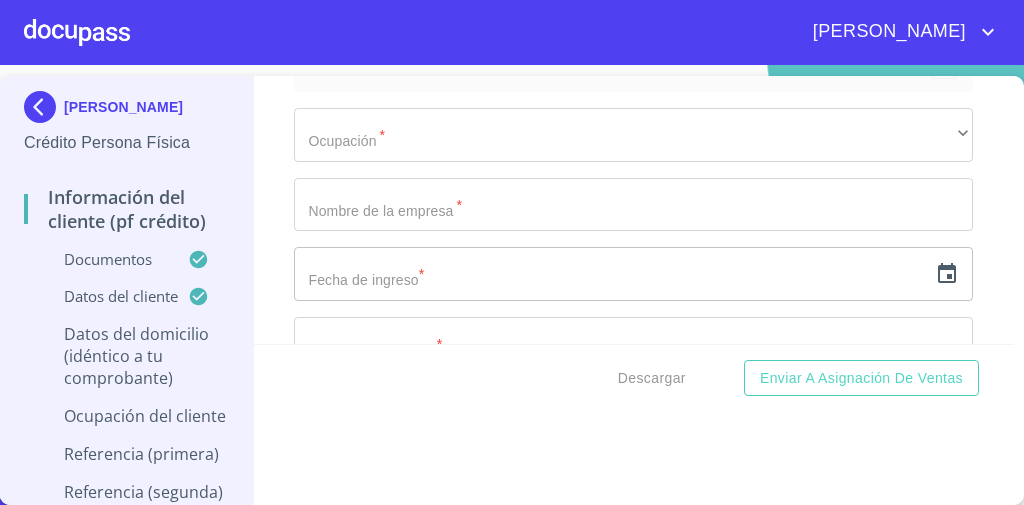 scroll, scrollTop: 7528, scrollLeft: 0, axis: vertical 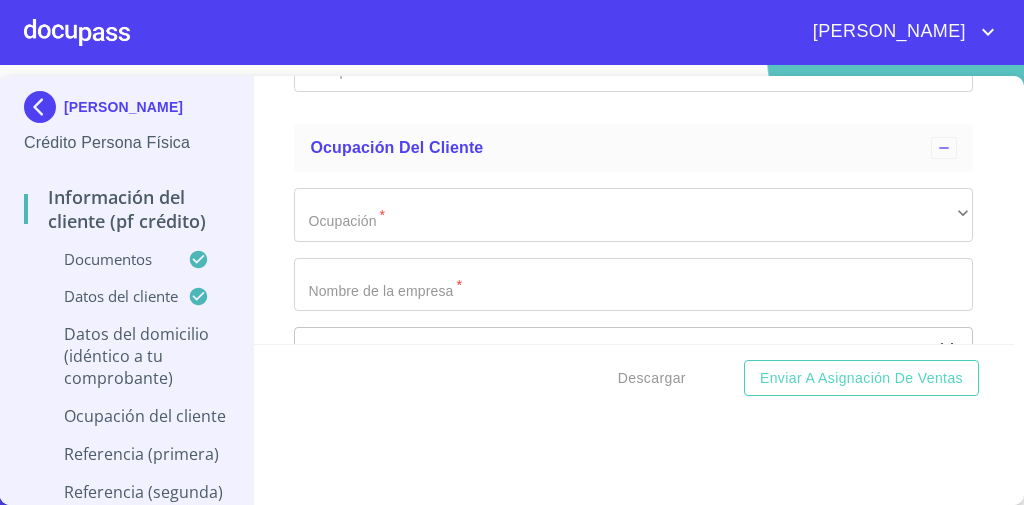click on "Documento de identificación   *" at bounding box center (610, -1766) 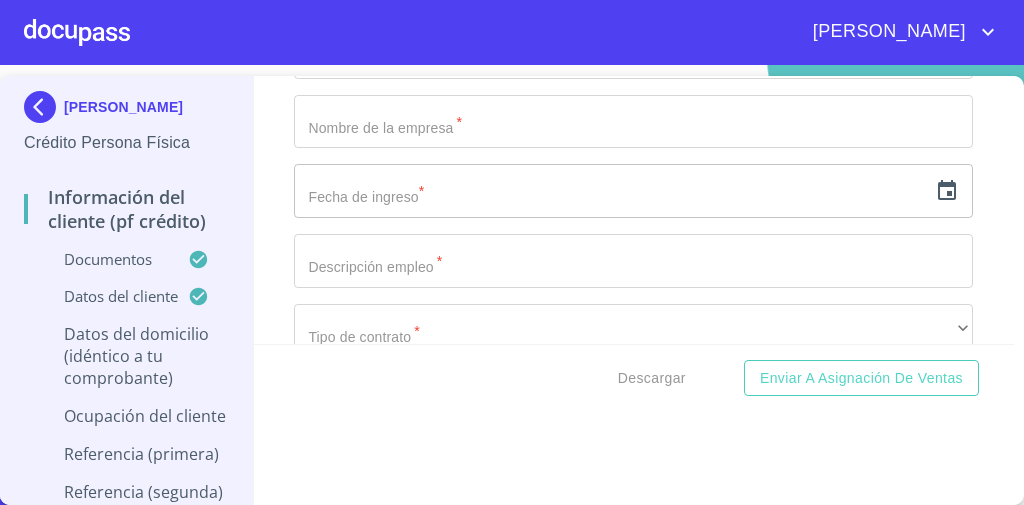 type on "GUADALUPANA NORTE" 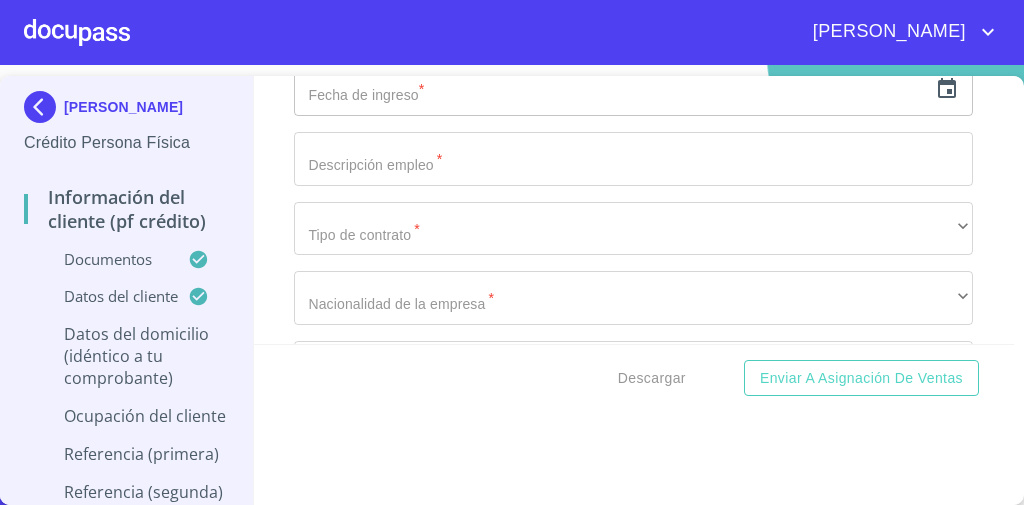 click on "MEX" at bounding box center [610, -2031] 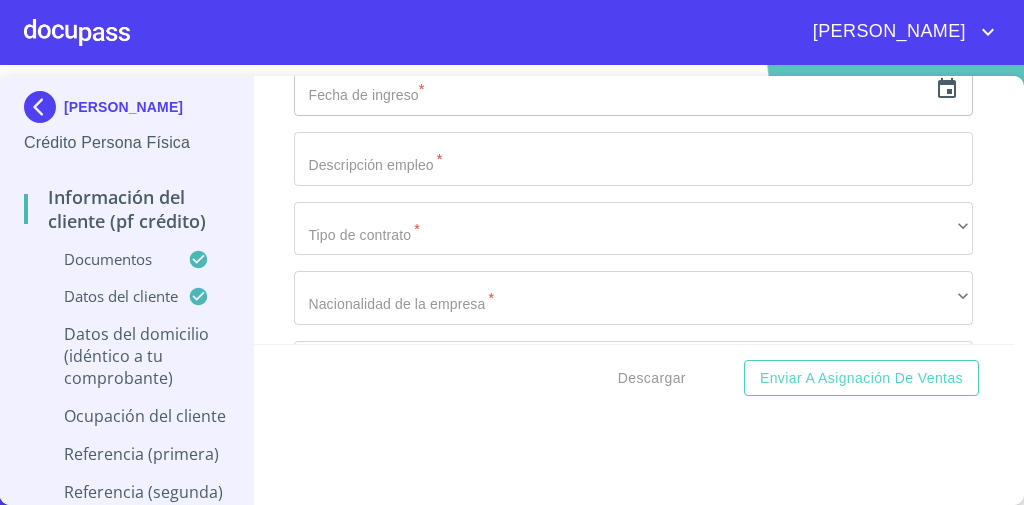 type on "Mexico" 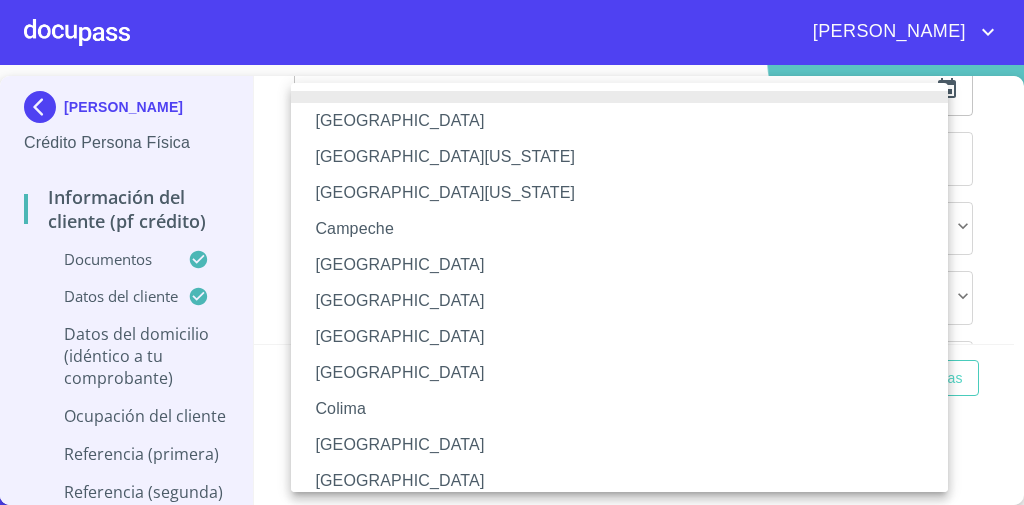 type 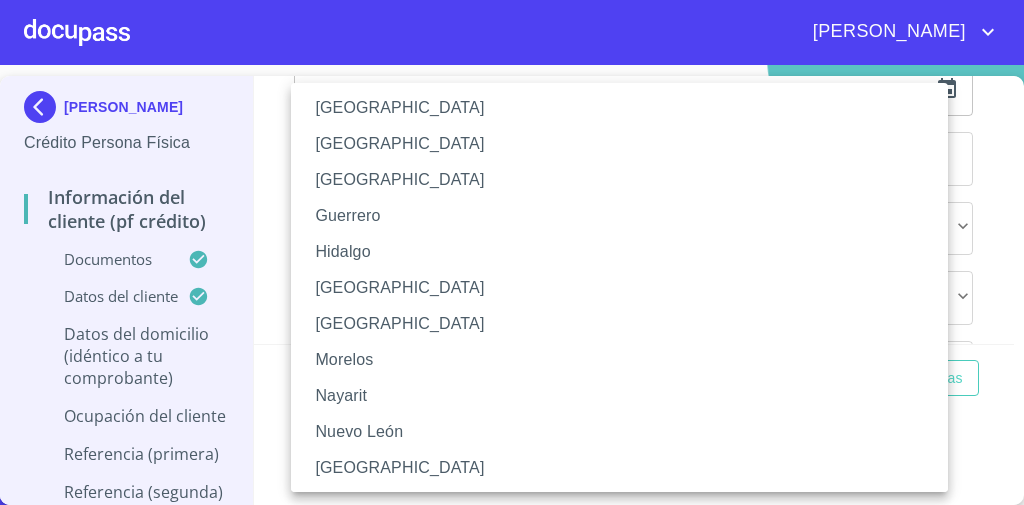 click on "Jalisco" at bounding box center [625, 288] 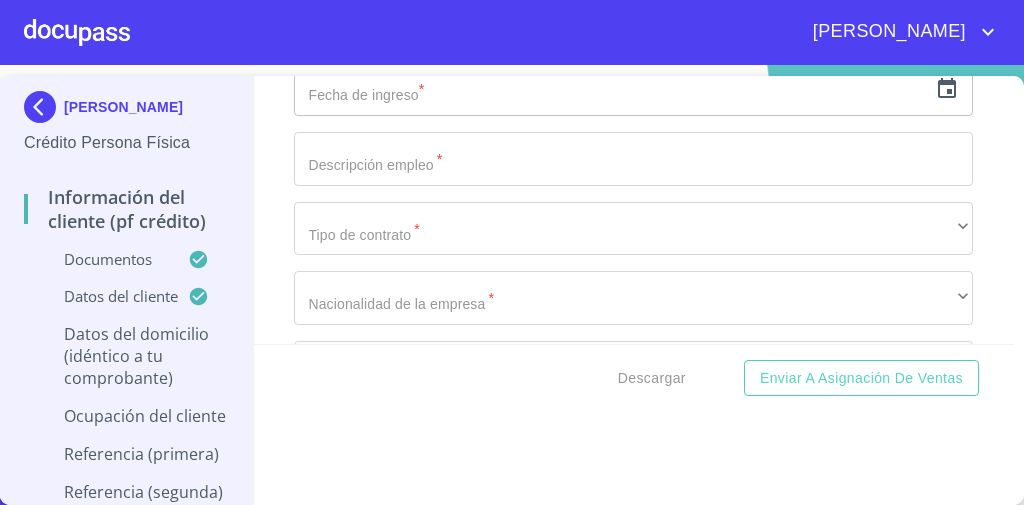 click on "Documento de identificación   *" at bounding box center [633, -478] 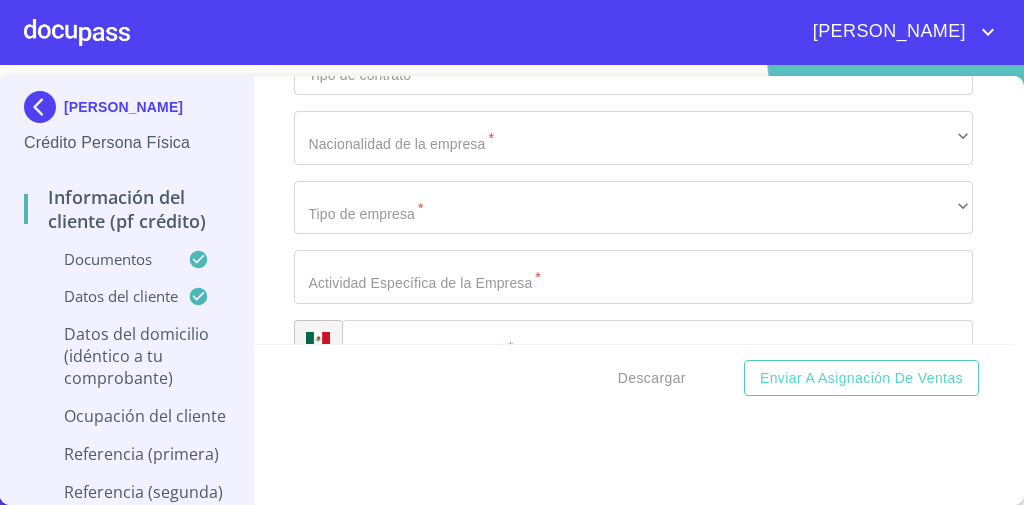 click on "Documento de identificación   *" at bounding box center (633, -568) 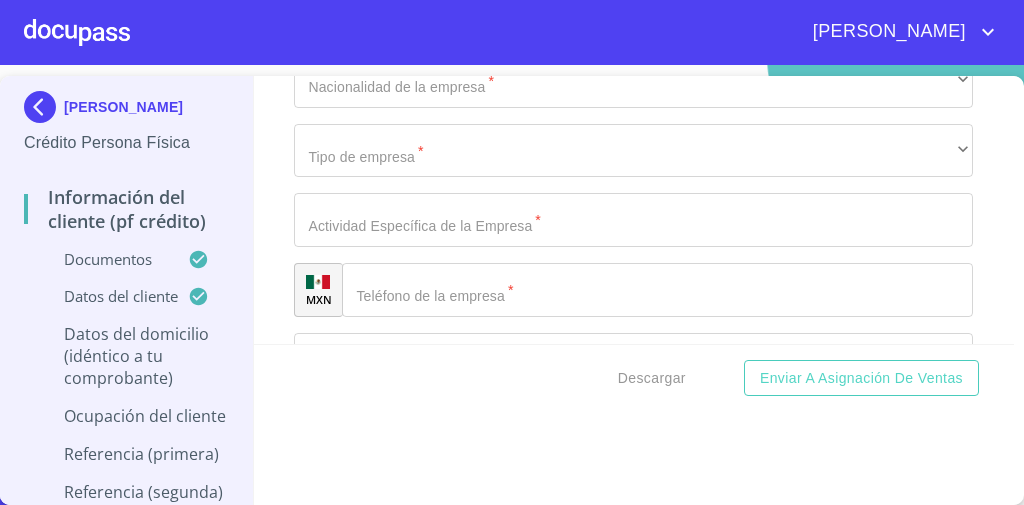 scroll, scrollTop: 8033, scrollLeft: 0, axis: vertical 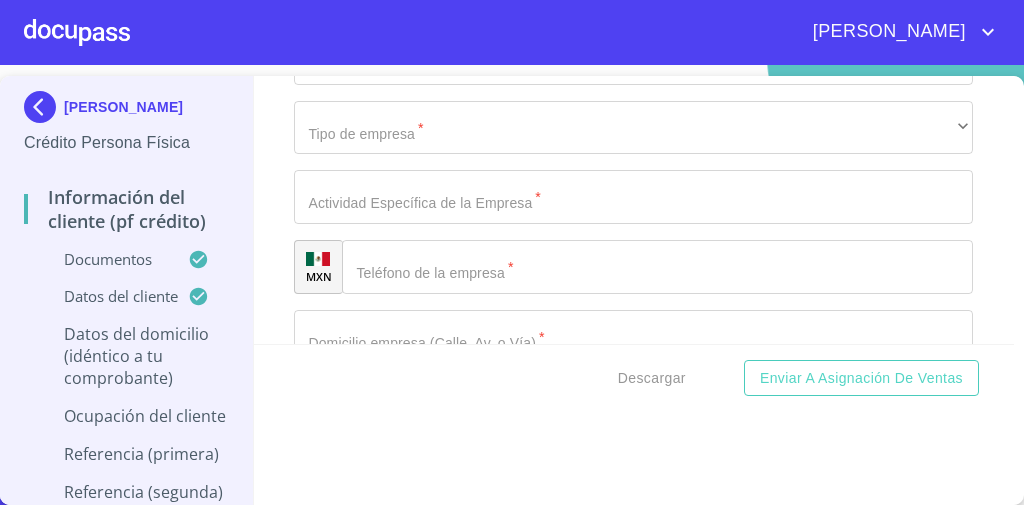 type on "GUADALAJARA" 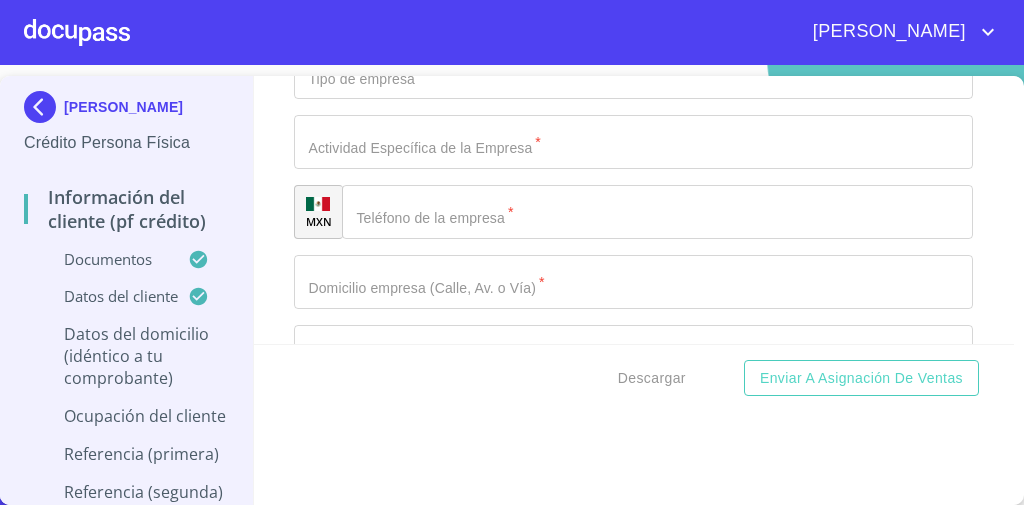 scroll, scrollTop: 8113, scrollLeft: 0, axis: vertical 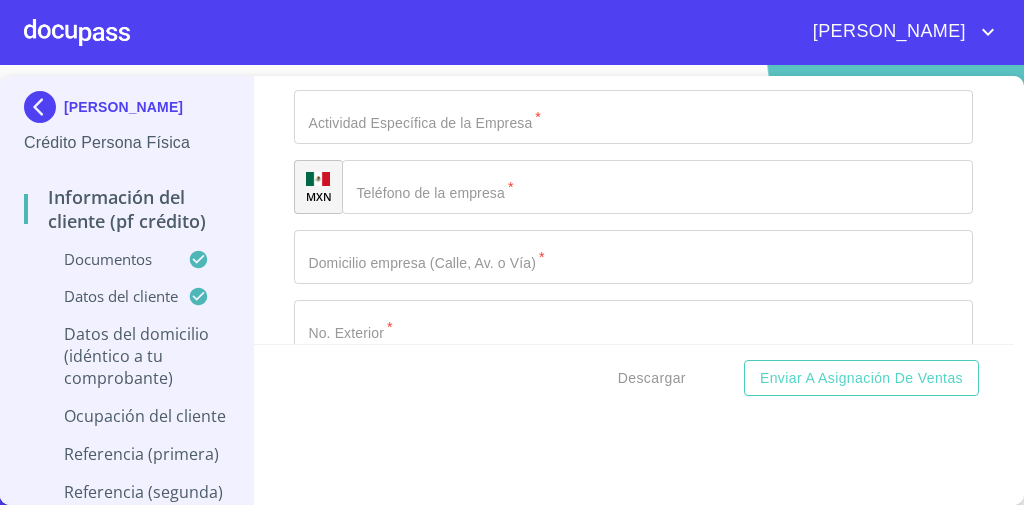 click on "​" at bounding box center (633, -589) 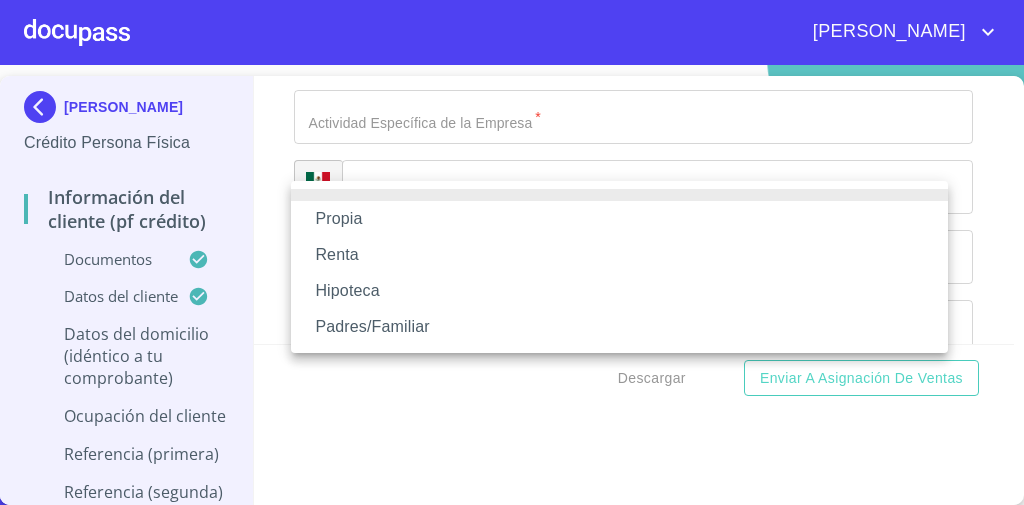 click on "Propia" at bounding box center (619, 219) 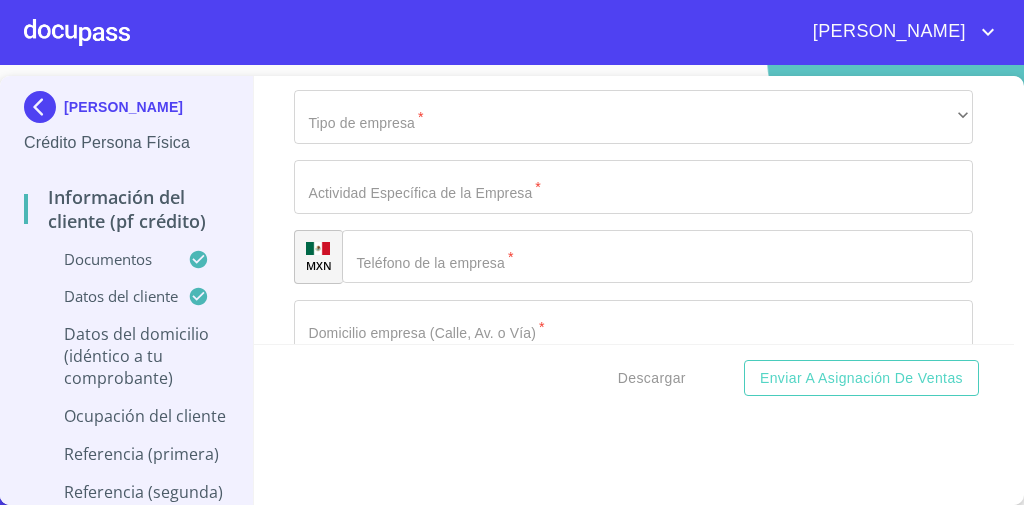 scroll, scrollTop: 8193, scrollLeft: 0, axis: vertical 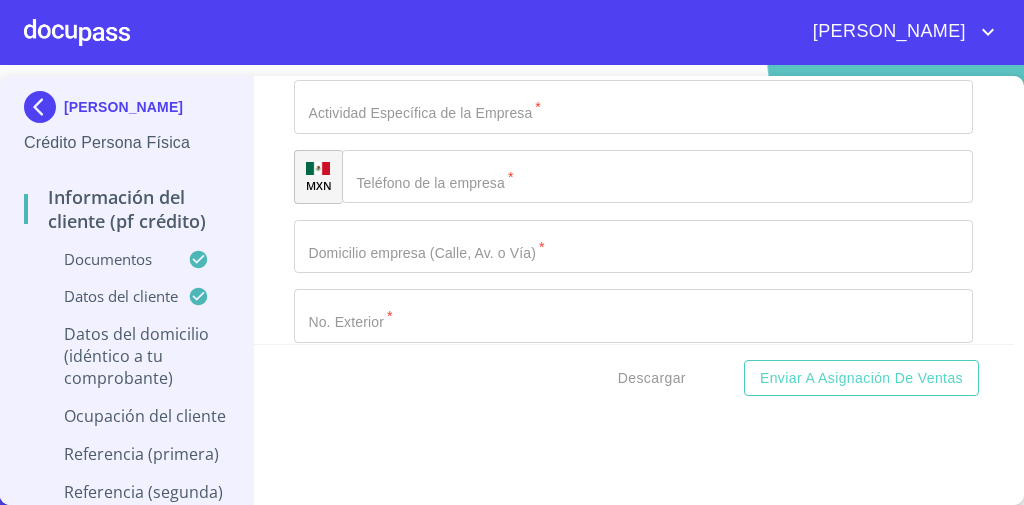 click on "Documento de identificación   *" at bounding box center [633, -600] 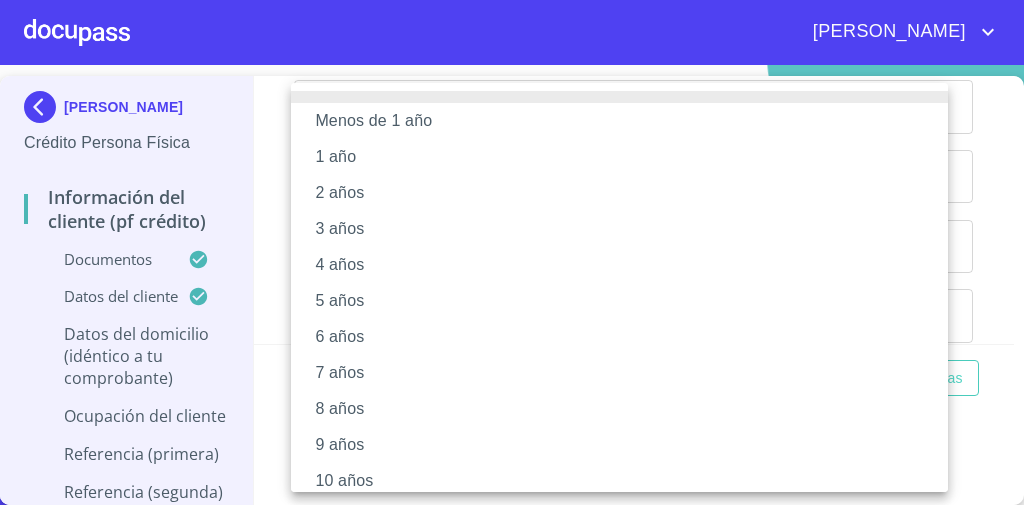 click on "6 años" at bounding box center [625, 337] 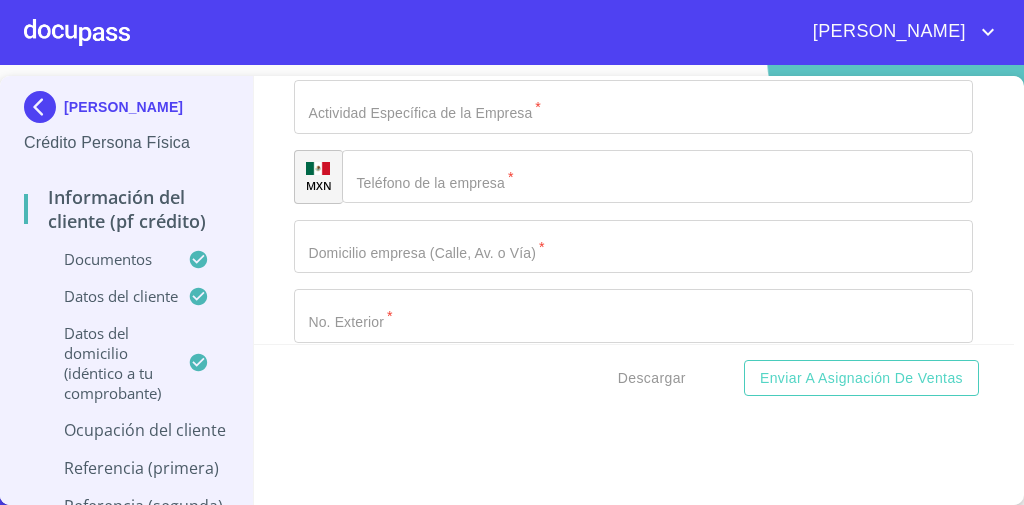 drag, startPoint x: 276, startPoint y: 255, endPoint x: 320, endPoint y: 268, distance: 45.88028 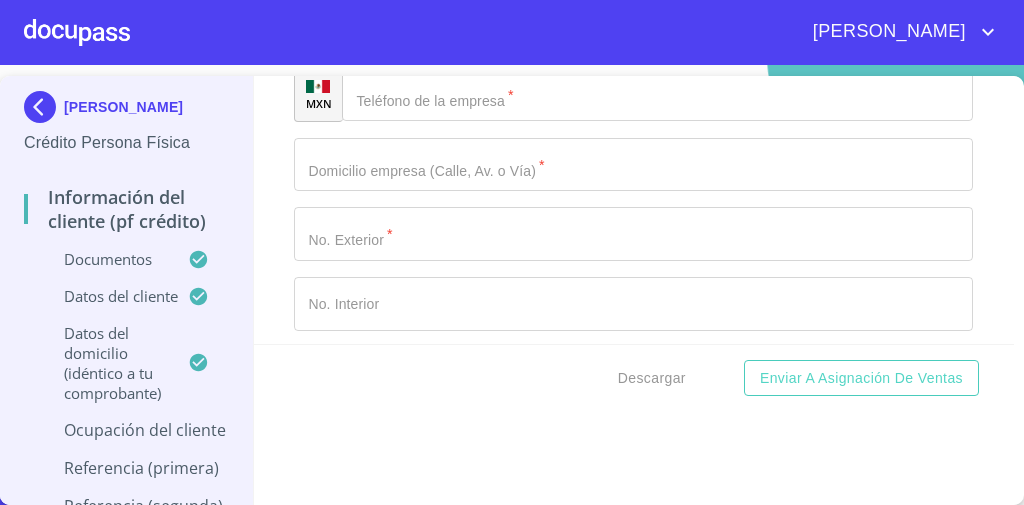 scroll, scrollTop: 8353, scrollLeft: 0, axis: vertical 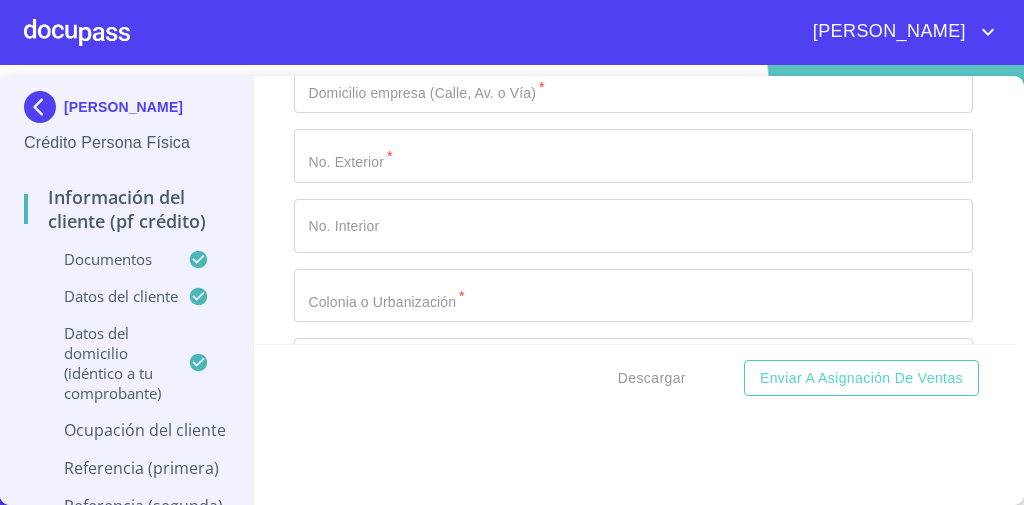 click on "​" at bounding box center [633, -540] 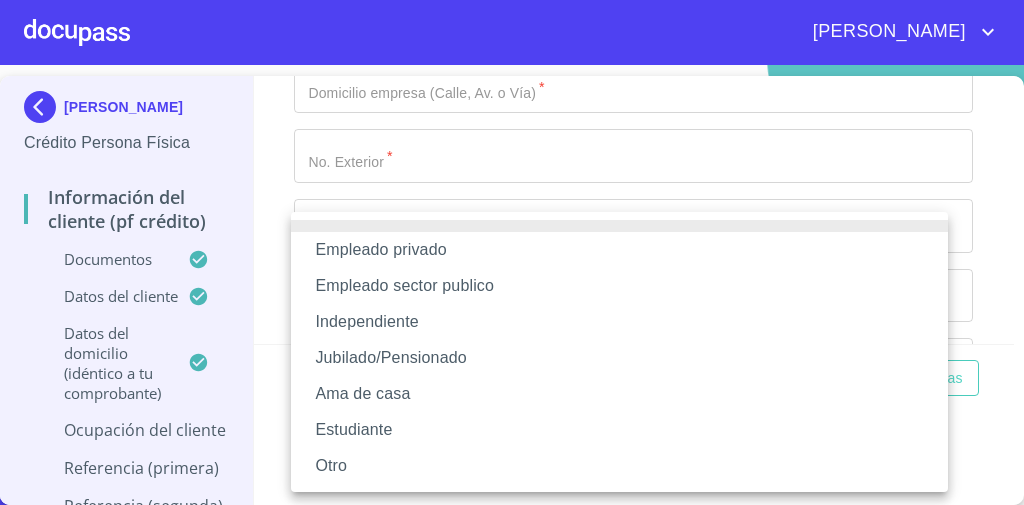 drag, startPoint x: 420, startPoint y: 249, endPoint x: 412, endPoint y: 256, distance: 10.630146 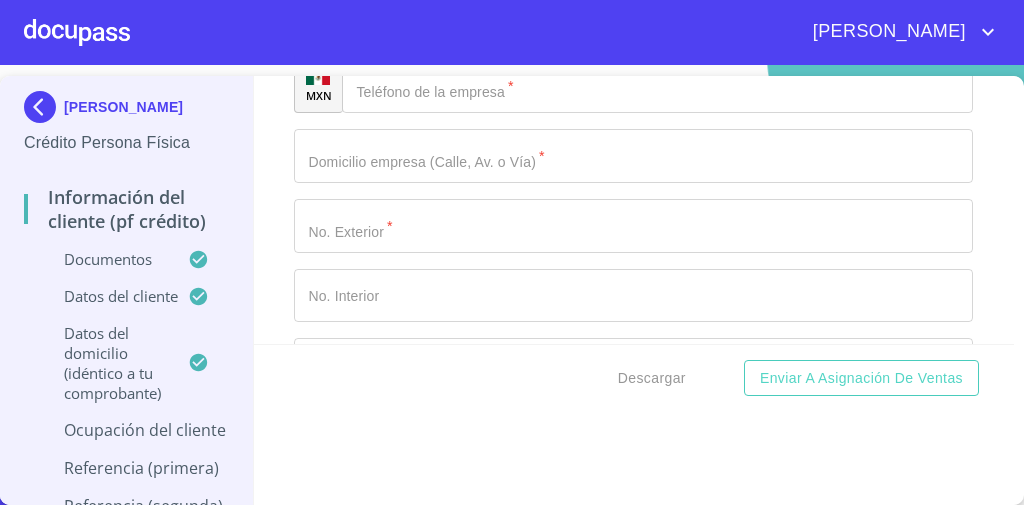 click on "Información del cliente (PF crédito)   Documentos Documento de identificación   * INE ​ Identificación Oficial * Identificación Oficial Identificación Oficial Identificación Oficial Comprobante de Domicilio * Comprobante de Domicilio Comprobante de Domicilio Fuente de ingresos   * Independiente/Dueño de negocio/Persona Moral ​ Comprobante de Ingresos mes 1 * Comprobante de Ingresos mes 1 Comprobante de Ingresos mes 1 Comprobante de Ingresos mes 2 * Comprobante de Ingresos mes 2 Comprobante de Ingresos mes 2 Comprobante de Ingresos mes 3 * Comprobante de Ingresos mes 3 Comprobante de Ingresos mes 3 CURP * CURP CURP Constancia de situación fiscal Constancia de situación fiscal Constancia de situación fiscal Datos del cliente Apellido Paterno   * GARCIA ​ Apellido Materno   * MENFDOZA ​ Primer nombre   * ELIAS ​ Segundo Nombre ​ Fecha de nacimiento * 17 de ago. de 1968 ​ Nacionalidad   * Mexicana ​ País de nacimiento   * MEXICO ​ Estado de nacimiento   * Michoacán *" at bounding box center [634, 210] 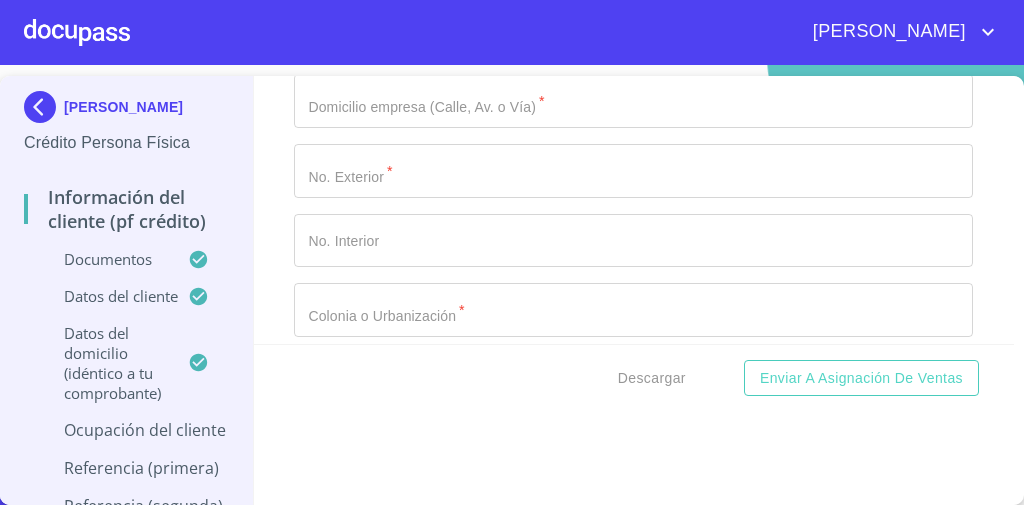 scroll, scrollTop: 8433, scrollLeft: 0, axis: vertical 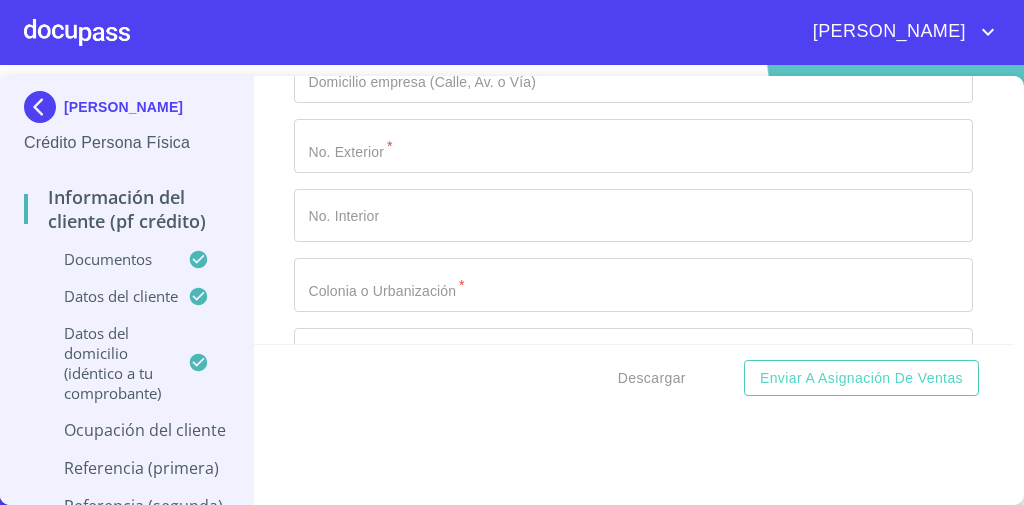 click on "Empleado privado" at bounding box center [633, -620] 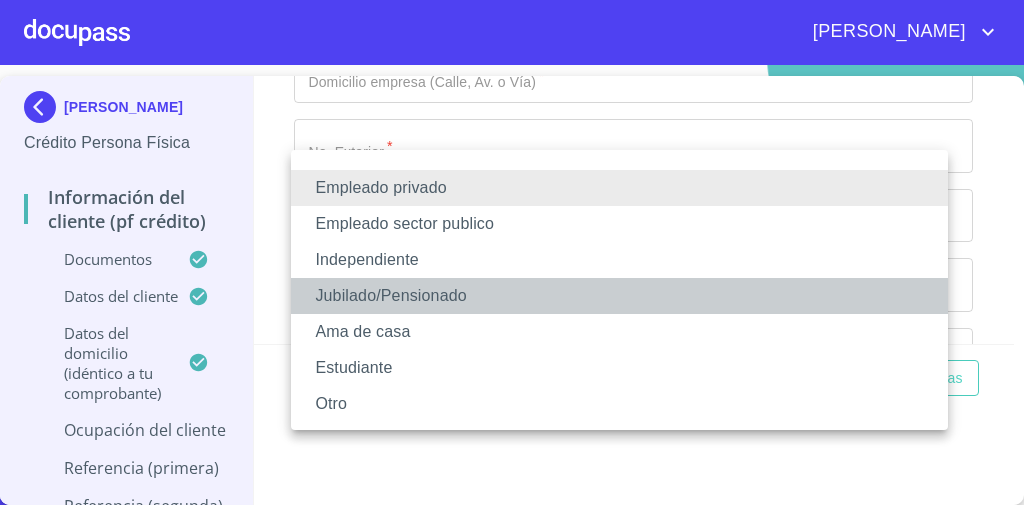 click on "Jubilado/Pensionado" at bounding box center [619, 296] 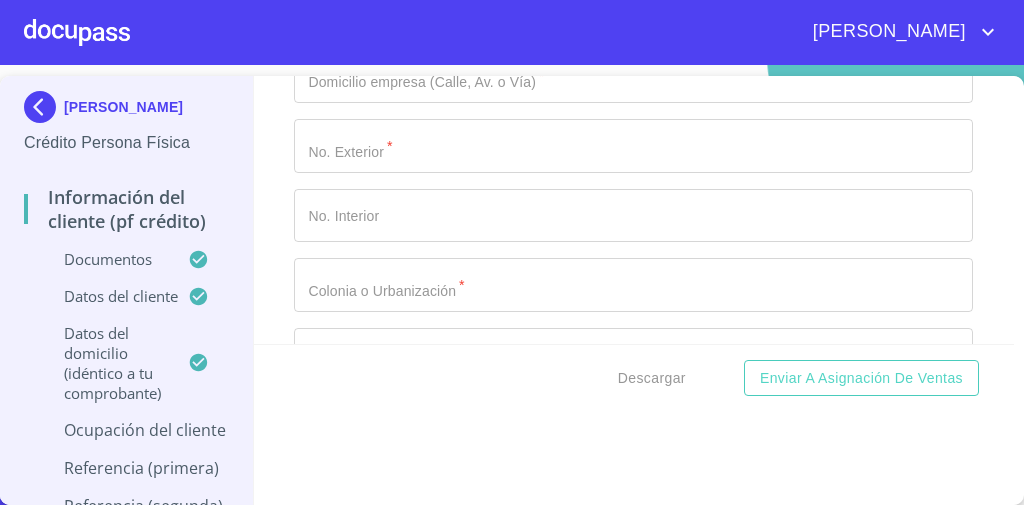click on "Documento de identificación   *" at bounding box center [633, -551] 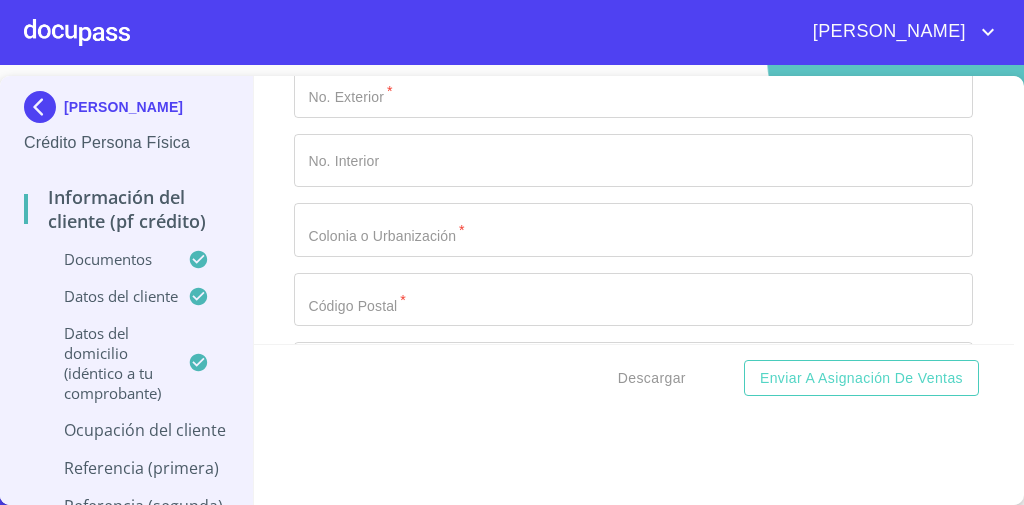 scroll, scrollTop: 8513, scrollLeft: 0, axis: vertical 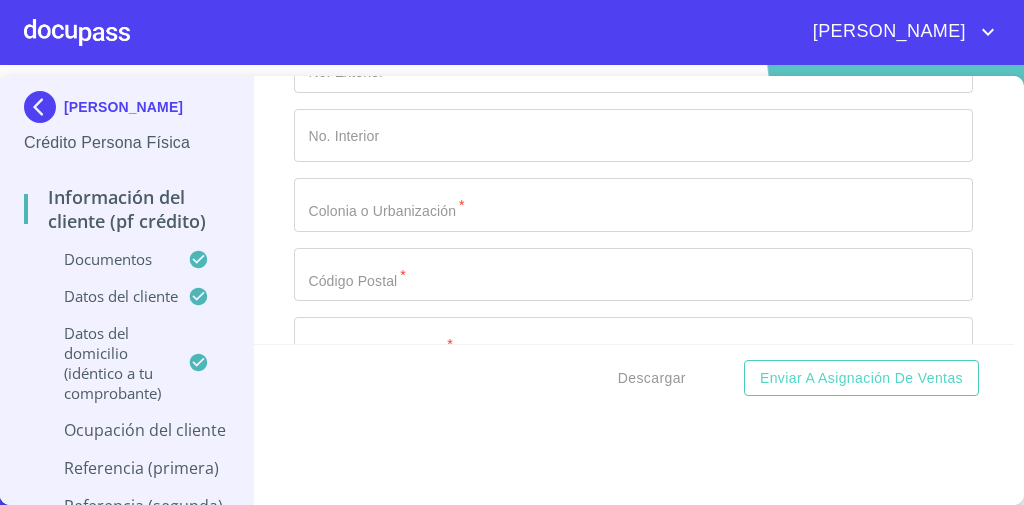 type on "IMSS" 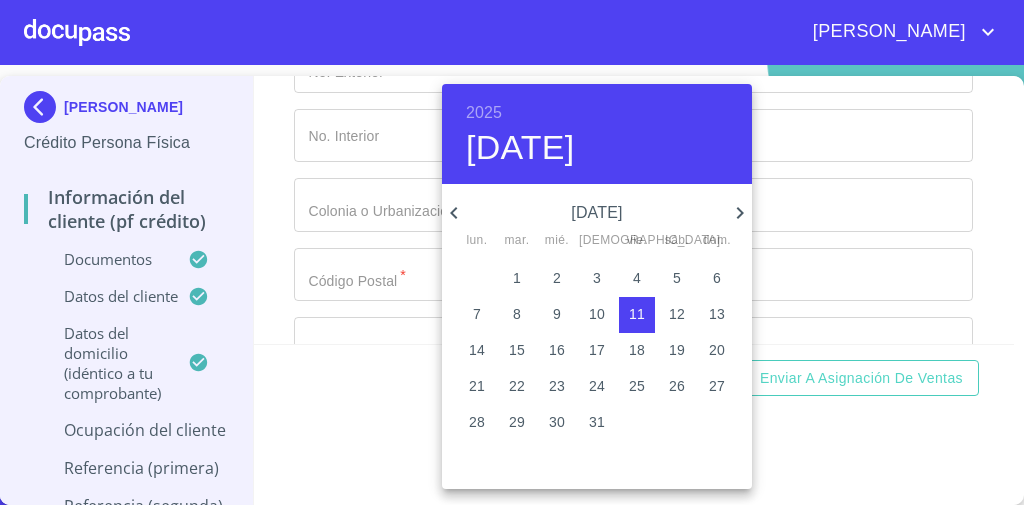 click on "2025" at bounding box center (484, 113) 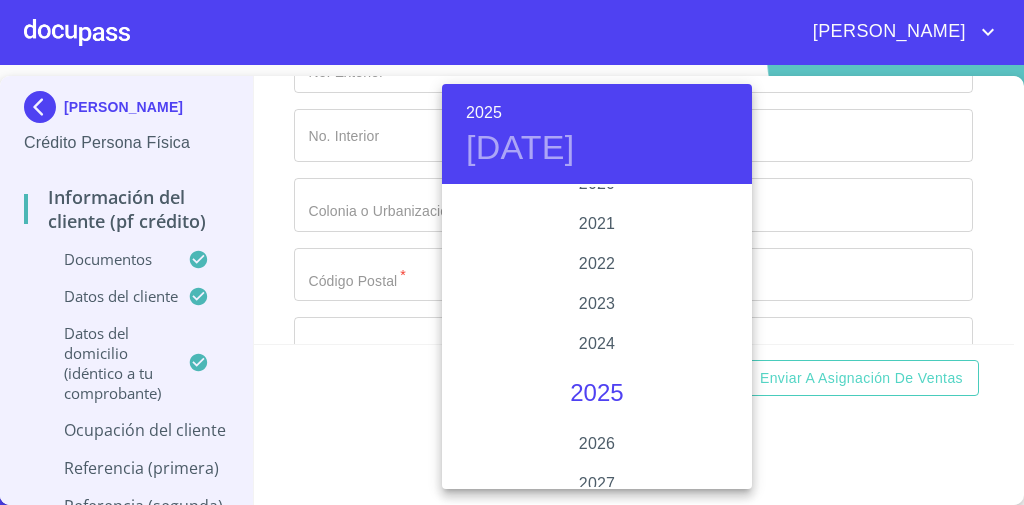 scroll, scrollTop: 3800, scrollLeft: 0, axis: vertical 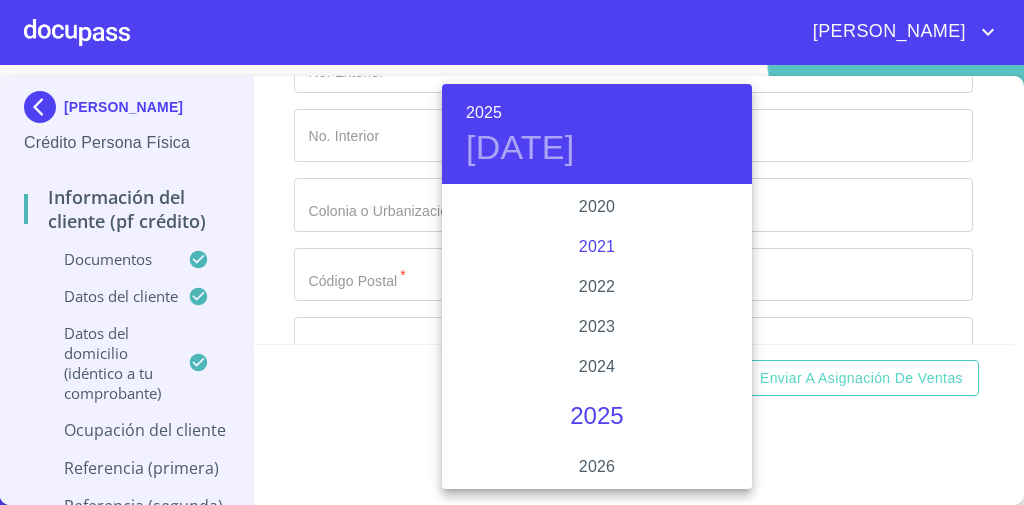 click on "2021" at bounding box center [597, 247] 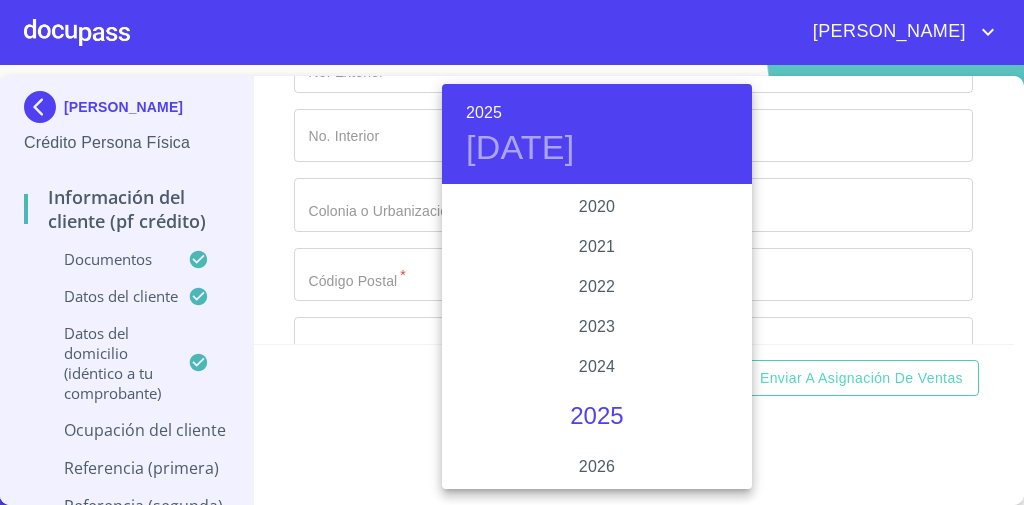 type on "11 de jul. de 2021" 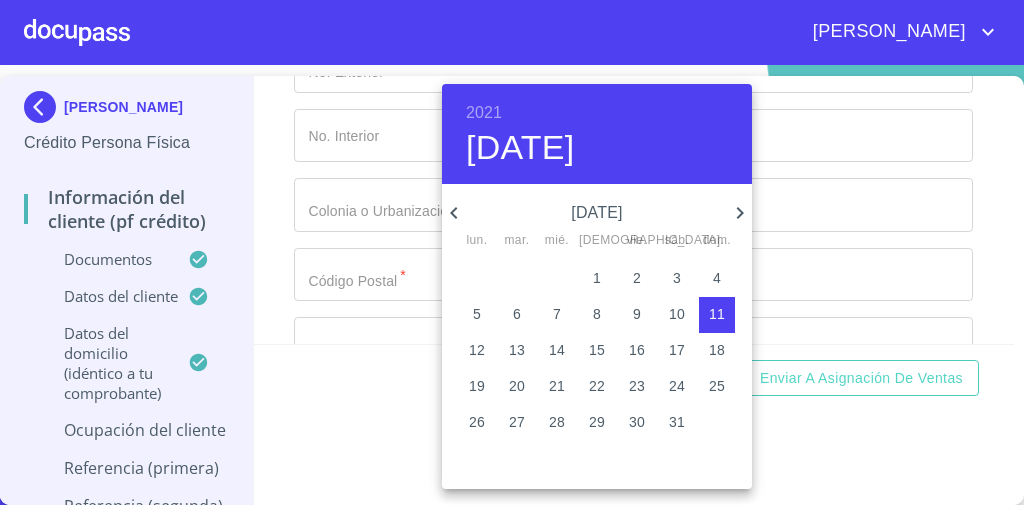 click at bounding box center (512, 252) 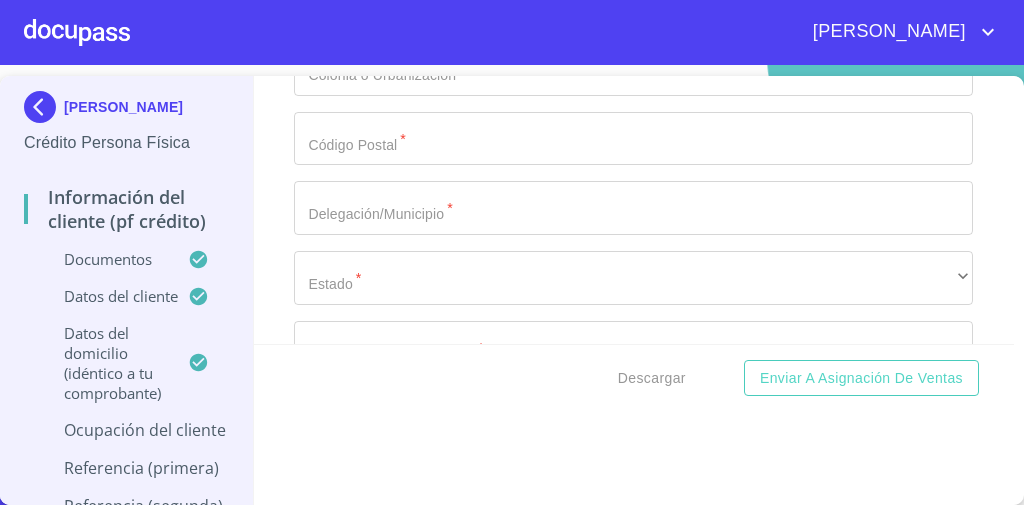 scroll, scrollTop: 8673, scrollLeft: 0, axis: vertical 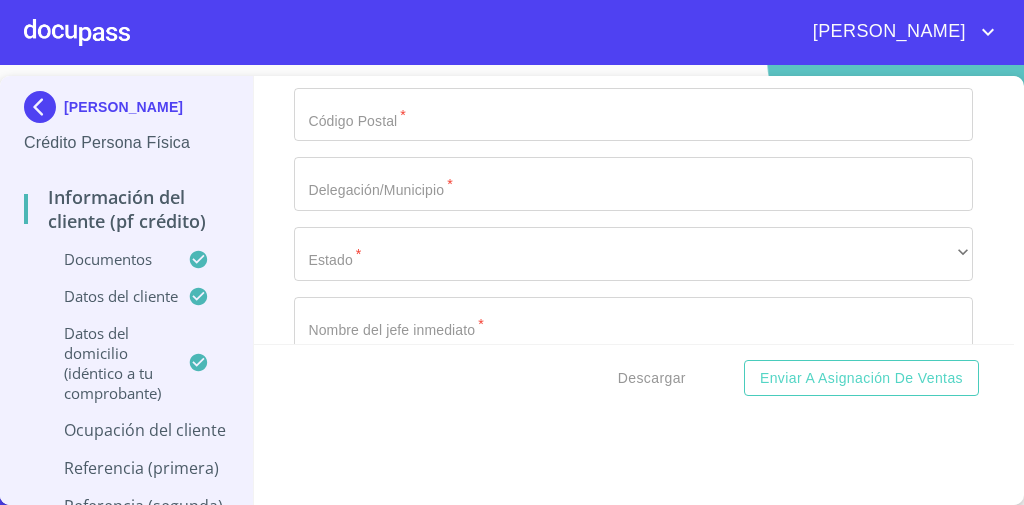 click on "Documento de identificación   *" at bounding box center [633, -582] 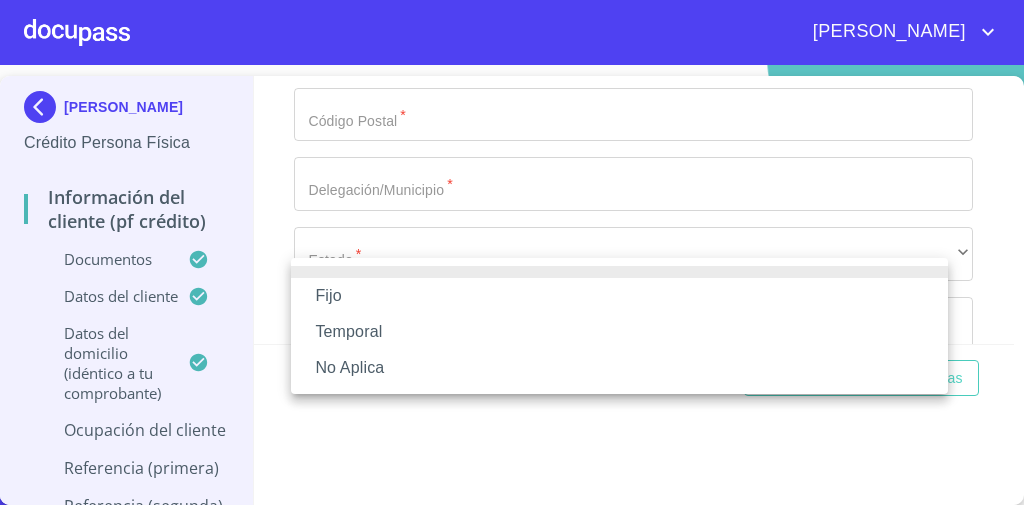 click on "Fijo" at bounding box center (619, 296) 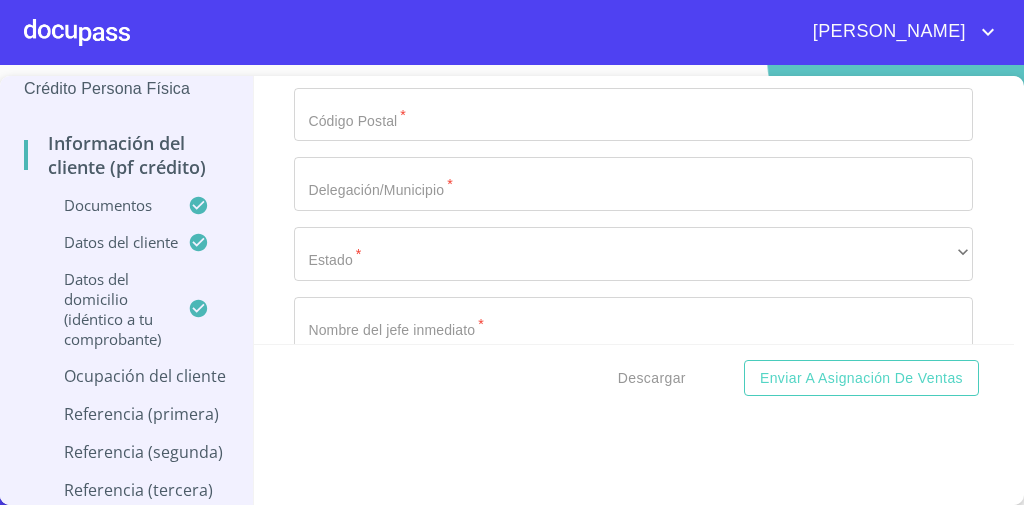 scroll, scrollTop: 80, scrollLeft: 0, axis: vertical 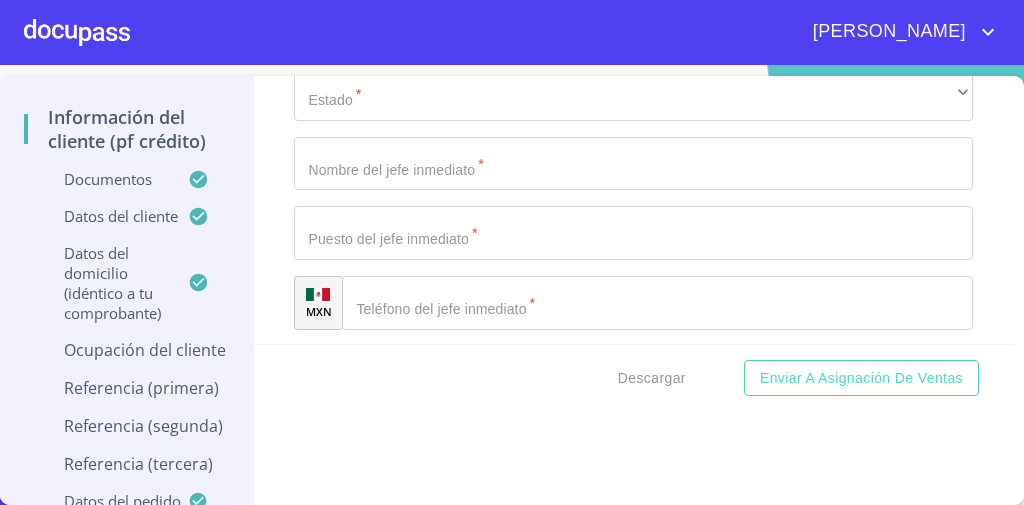 click on "​" at bounding box center (633, -603) 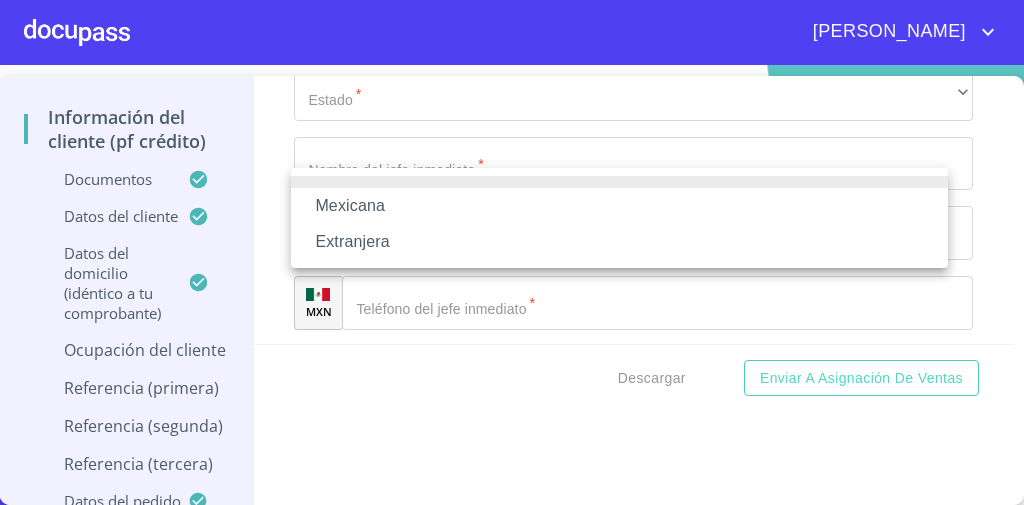 click on "Mexicana" at bounding box center [619, 206] 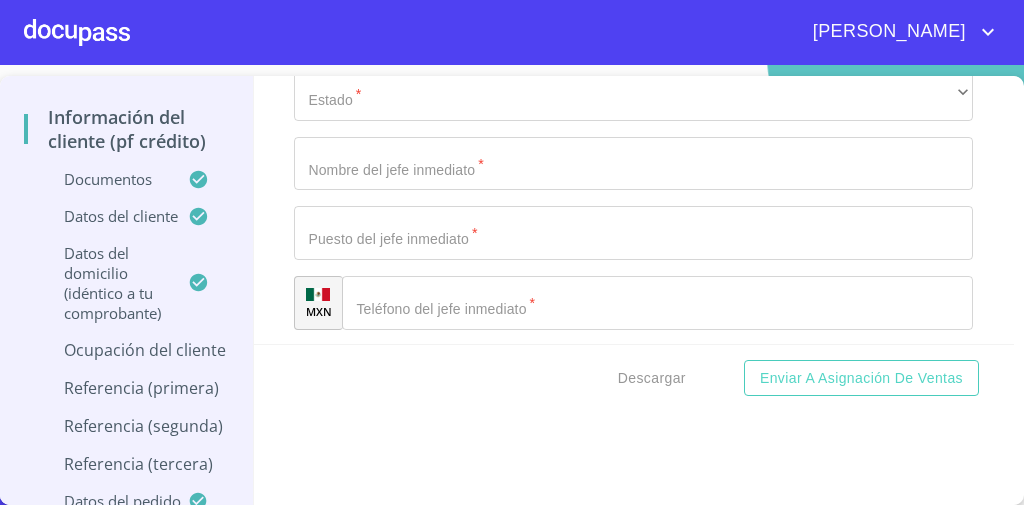 click on "​" at bounding box center (633, -533) 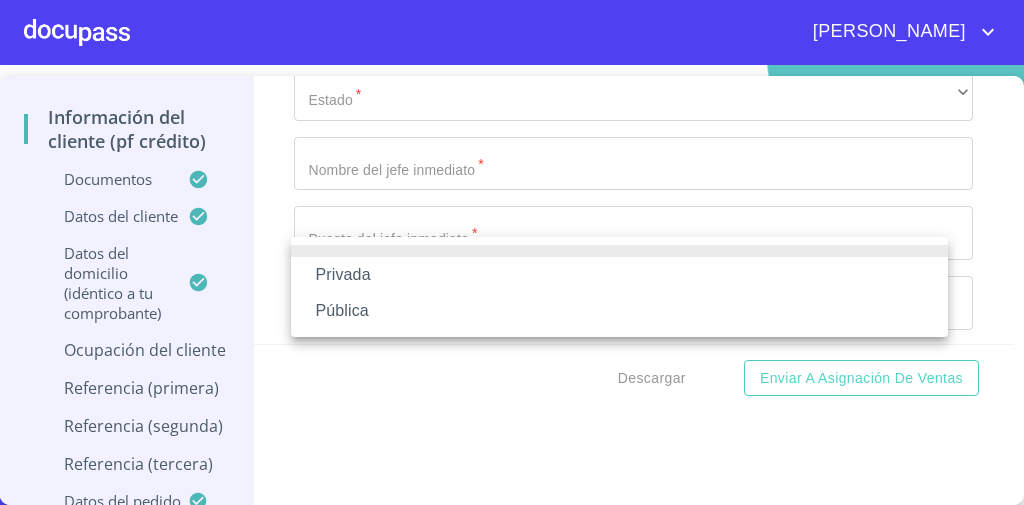 click on "Privada" at bounding box center (619, 275) 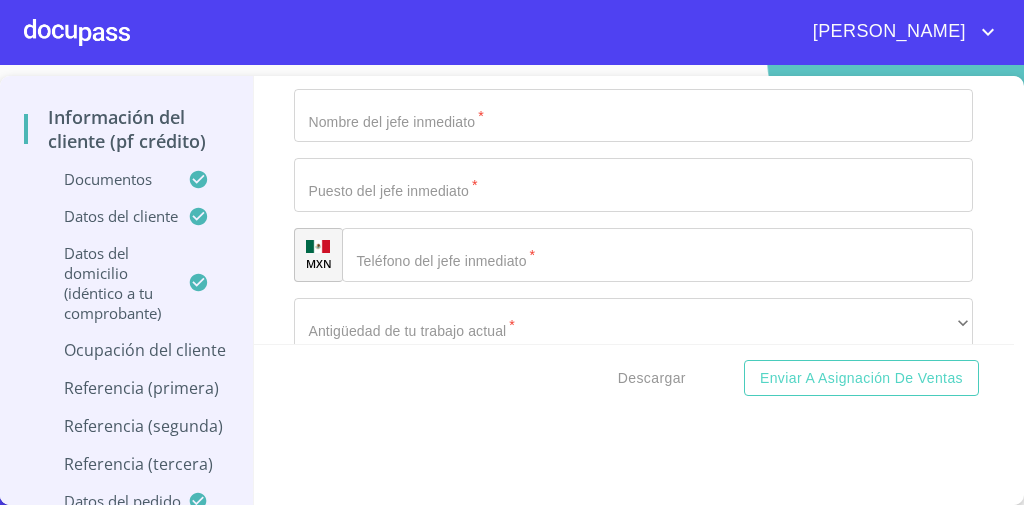 scroll, scrollTop: 8913, scrollLeft: 0, axis: vertical 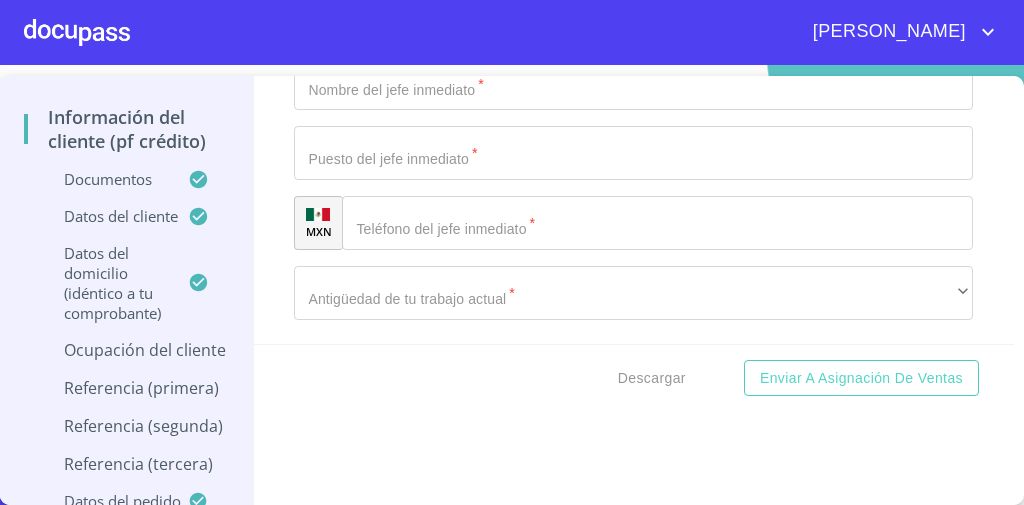 click on "Documento de identificación   *" at bounding box center [610, -3151] 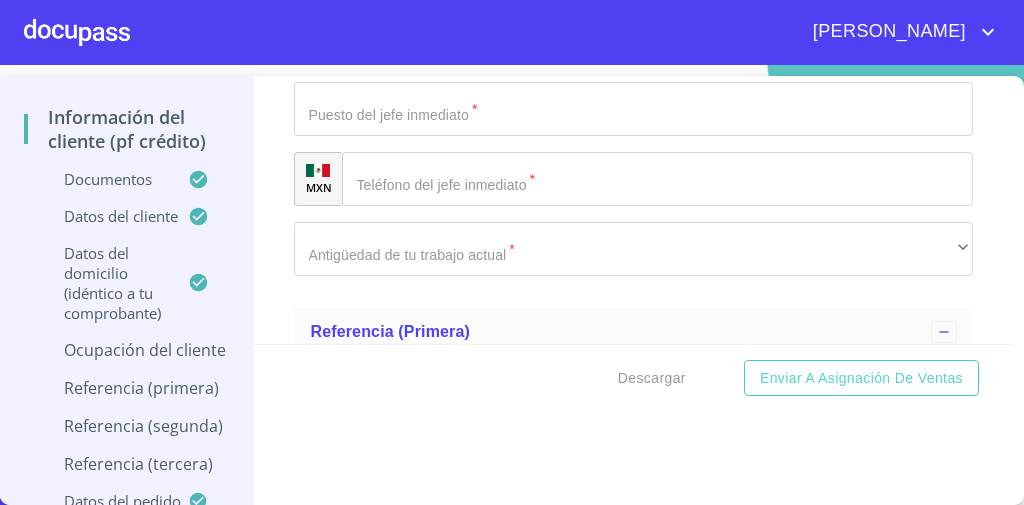 scroll, scrollTop: 8993, scrollLeft: 0, axis: vertical 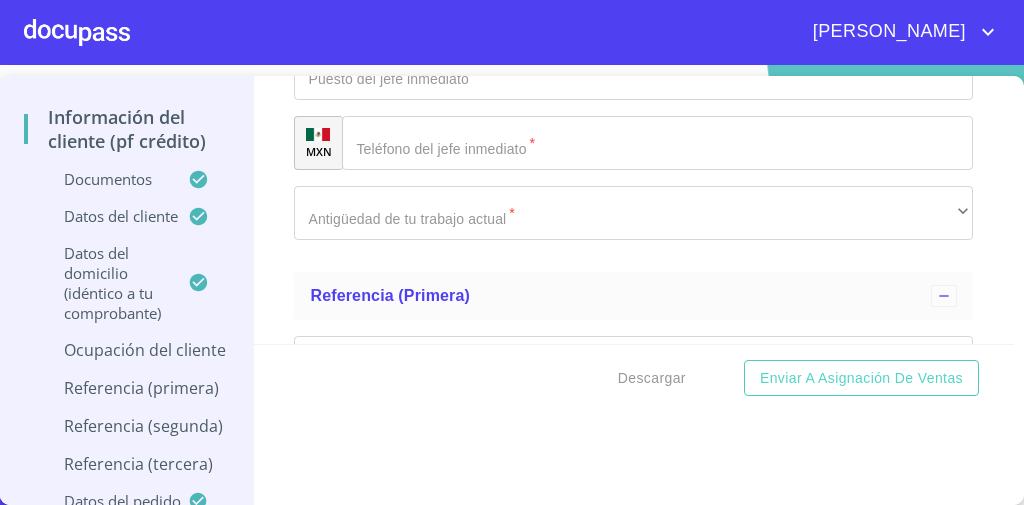 click on "+52 ( 8)00-623-23-2 ​" at bounding box center (657, -554) 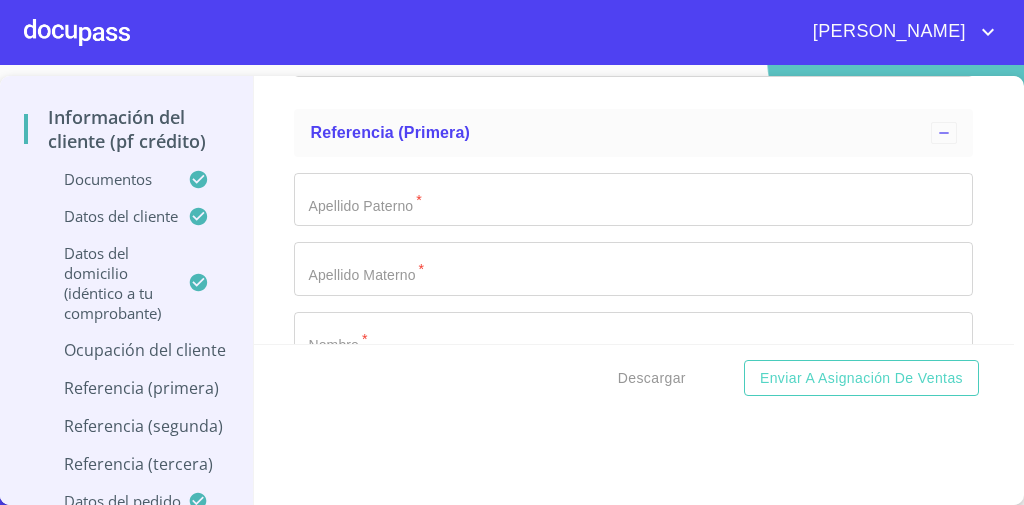 scroll, scrollTop: 9157, scrollLeft: 0, axis: vertical 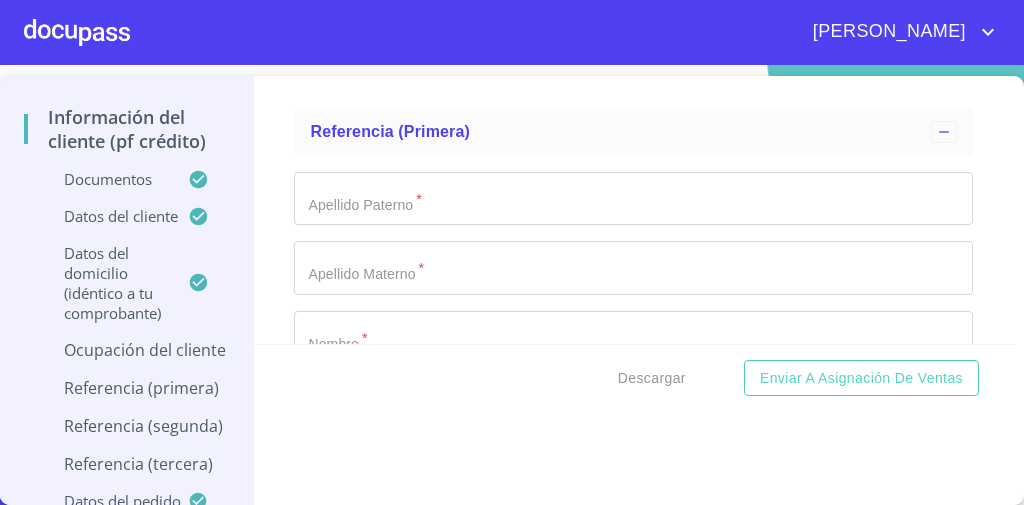 type on "LERIDA" 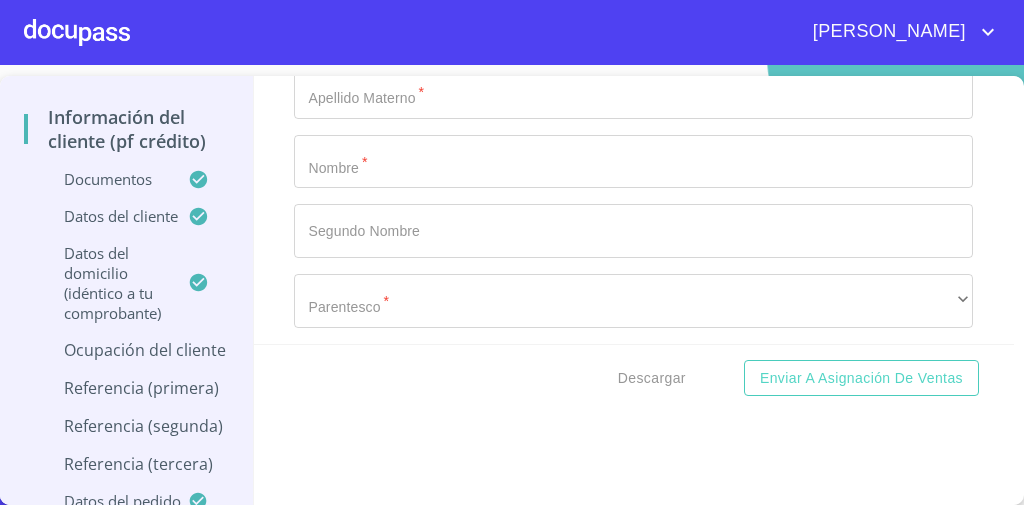 scroll, scrollTop: 9356, scrollLeft: 0, axis: vertical 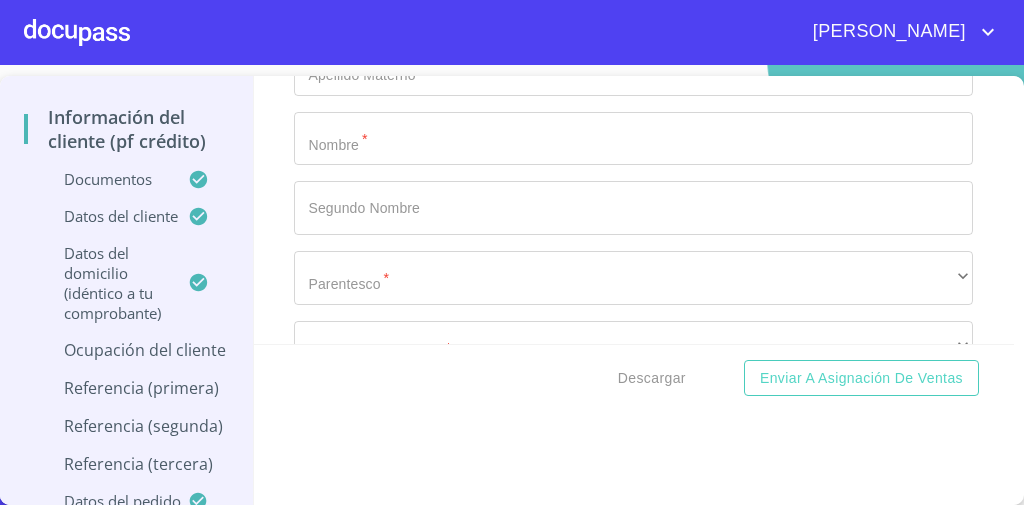 type on "GUADALUPE NORTE" 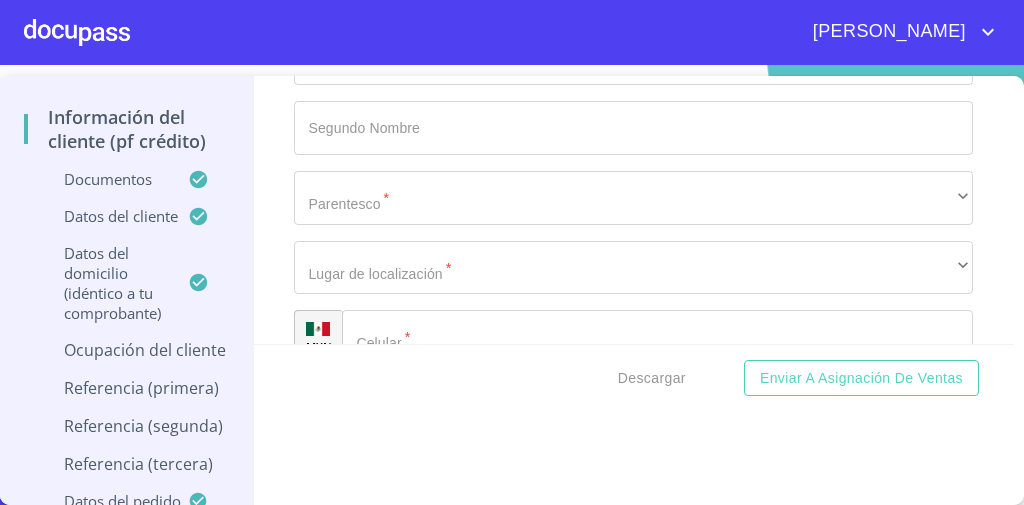 click on "Ocupación   * Jubilado/Pensionado ​ Ingreso neto mensual   * IMSS ​ Nombre de la empresa   * PENSIONADO DEL IMSS ​ Fecha de ingreso * 11 de jul. de 2021 ​ Descripción empleo   * PENSIONADO DEL IMSS ​ Tipo de contrato   * Fijo ​ Nacionalidad de la empresa   * Mexicana ​ Tipo de empresa   * Privada ​ Actividad Específica de la Empresa   * PENSIONADO ​ MXN Teléfono de la empresa   * (80)06232323 ​ Domicilio empresa (Calle, Av. o Vía)   * LERIDA ​ No. Exterior   * 2343 ​ No. Interior ​ Colonia o Urbanización   * GUADALUPE NORTE ​ Código Postal   * 44220 ​ Delegación/Municipio   * ​ Estado   * ​ ​ Nombre del jefe inmediato   * ​ Puesto del jefe inmediato   * ​ MXN Teléfono del jefe inmediato   * ​ Antigüedad de tu trabajo actual   * ​ ​" at bounding box center [633, -927] 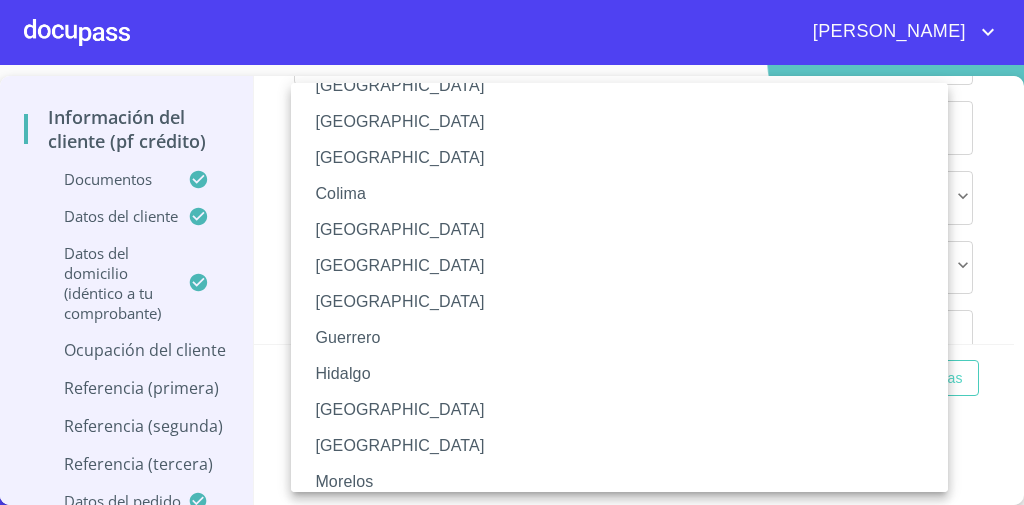 scroll, scrollTop: 240, scrollLeft: 0, axis: vertical 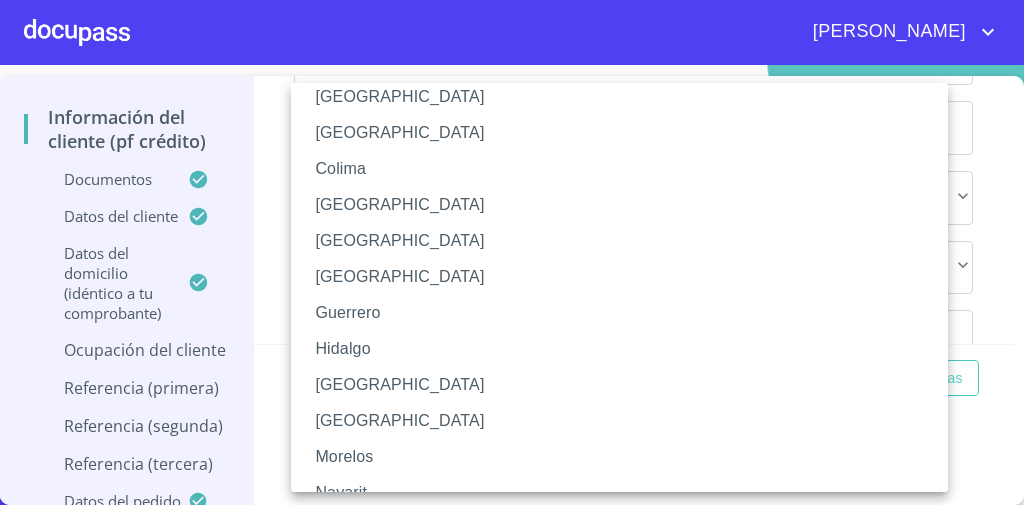 click on "Jalisco" at bounding box center [625, 385] 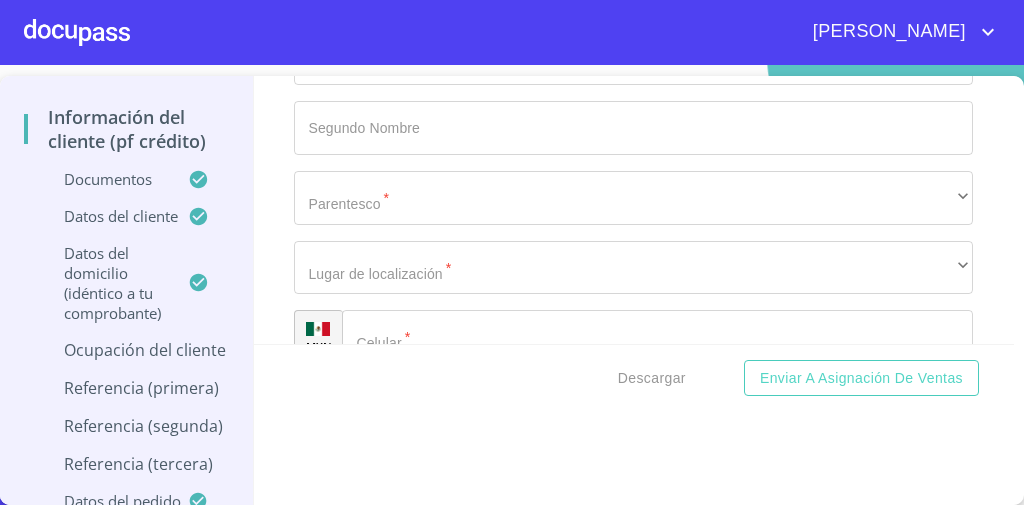 drag, startPoint x: 285, startPoint y: 255, endPoint x: 315, endPoint y: 257, distance: 30.066593 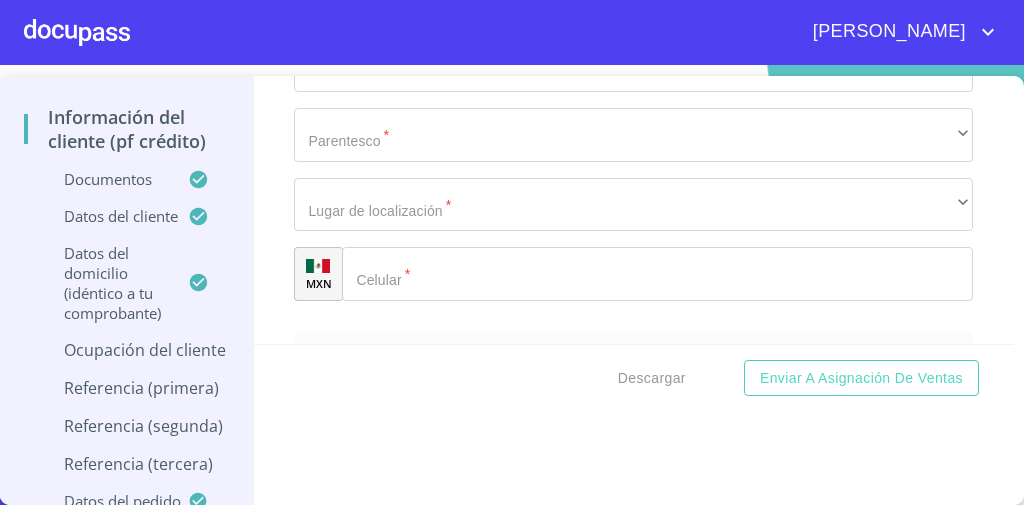 scroll, scrollTop: 9516, scrollLeft: 0, axis: vertical 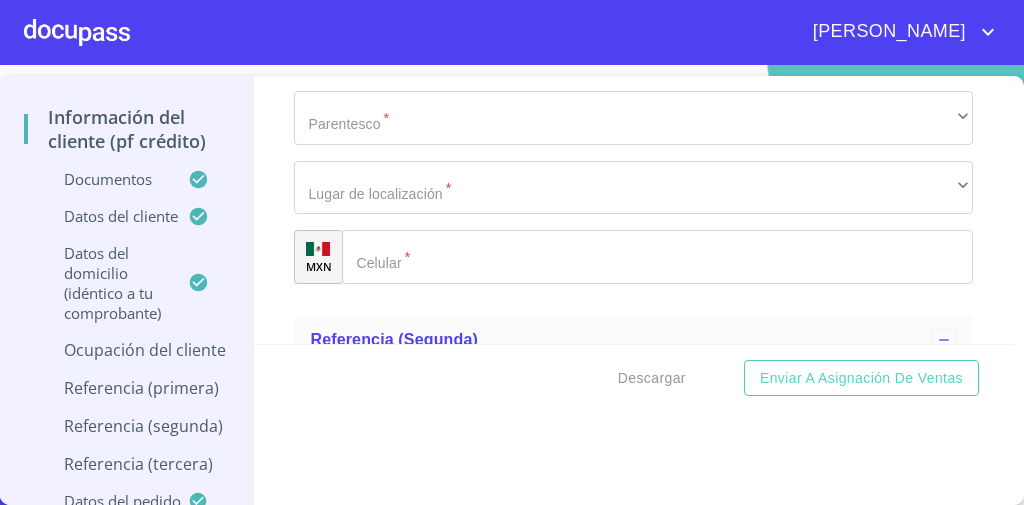 click on "Documento de identificación   *" at bounding box center (610, -3754) 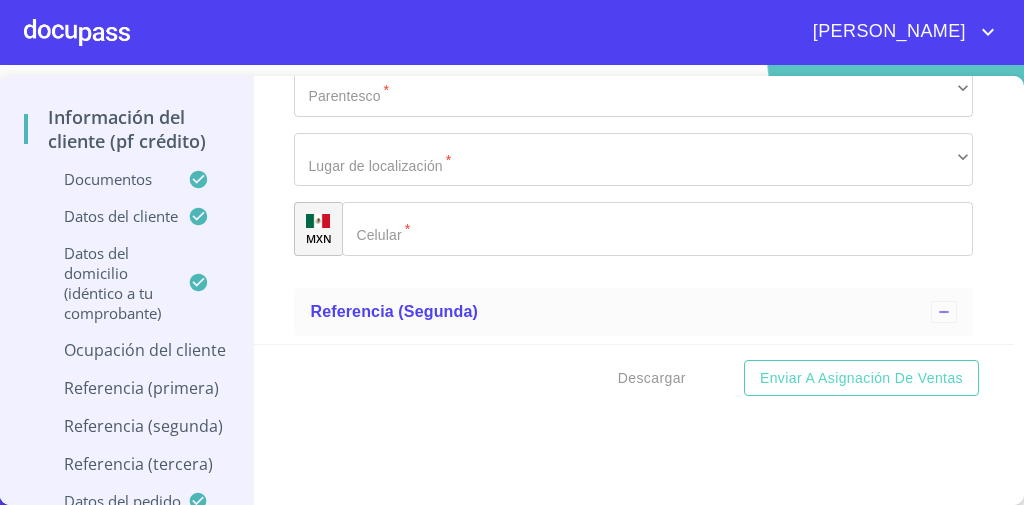 type on "NA" 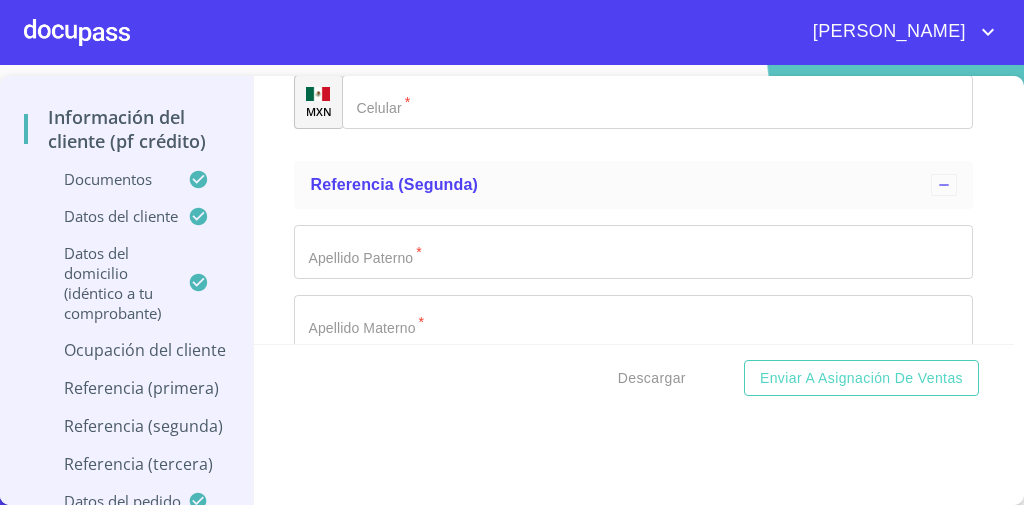 scroll, scrollTop: 9721, scrollLeft: 0, axis: vertical 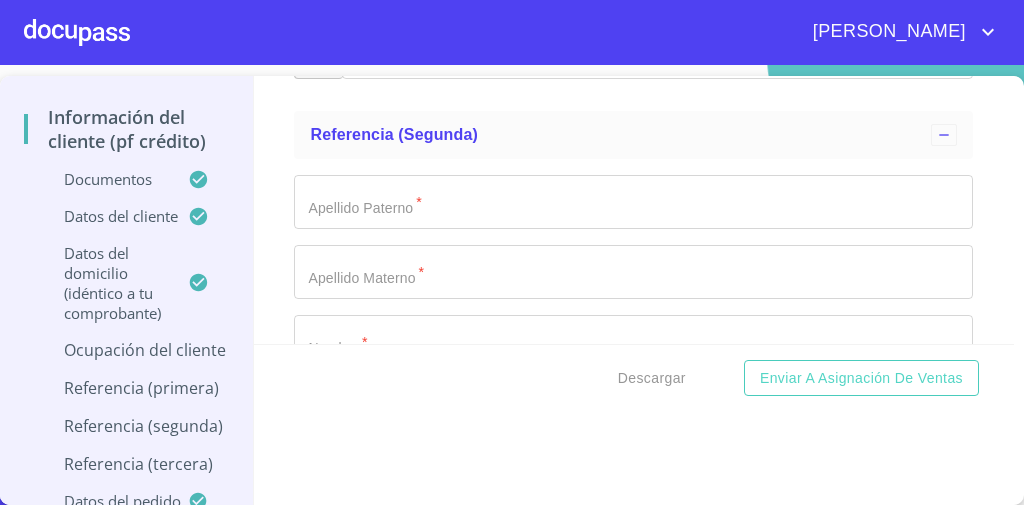 click on "Enviar a Asignación de Ventas" at bounding box center (861, 378) 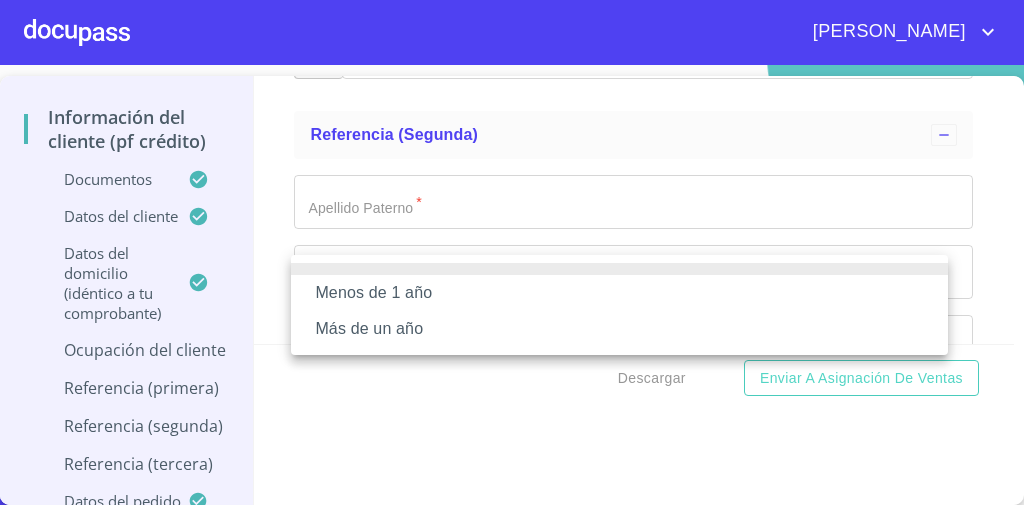 click on "Más de un año" at bounding box center [619, 329] 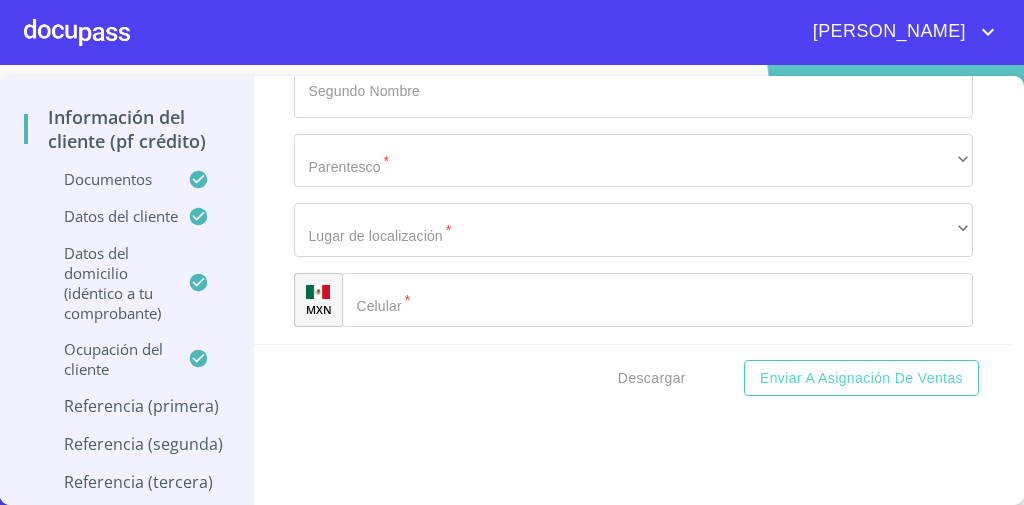 scroll, scrollTop: 9961, scrollLeft: 0, axis: vertical 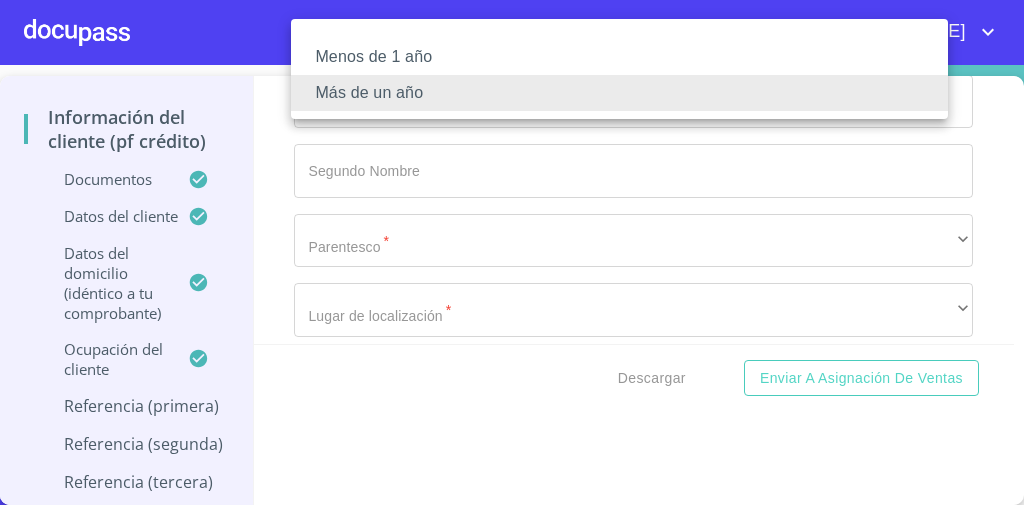 type 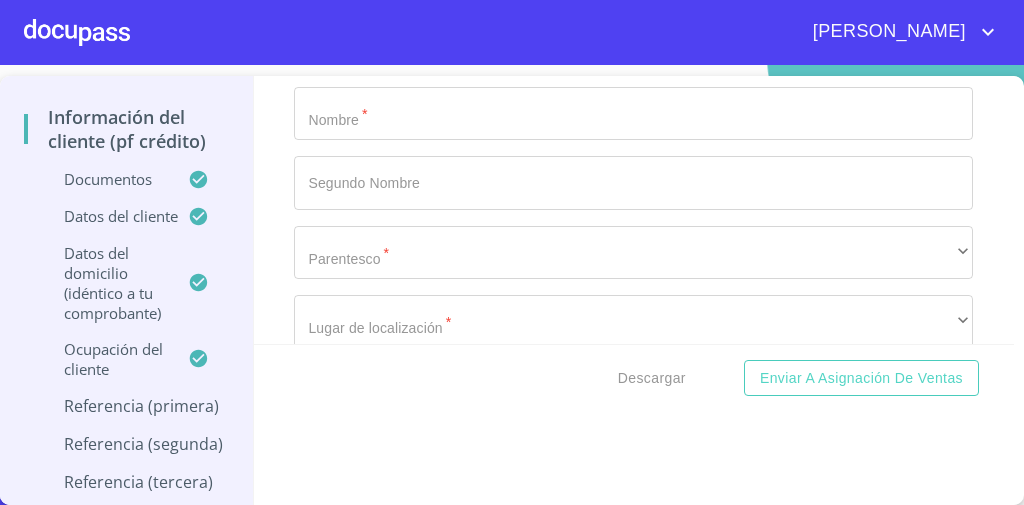 scroll, scrollTop: 9951, scrollLeft: 0, axis: vertical 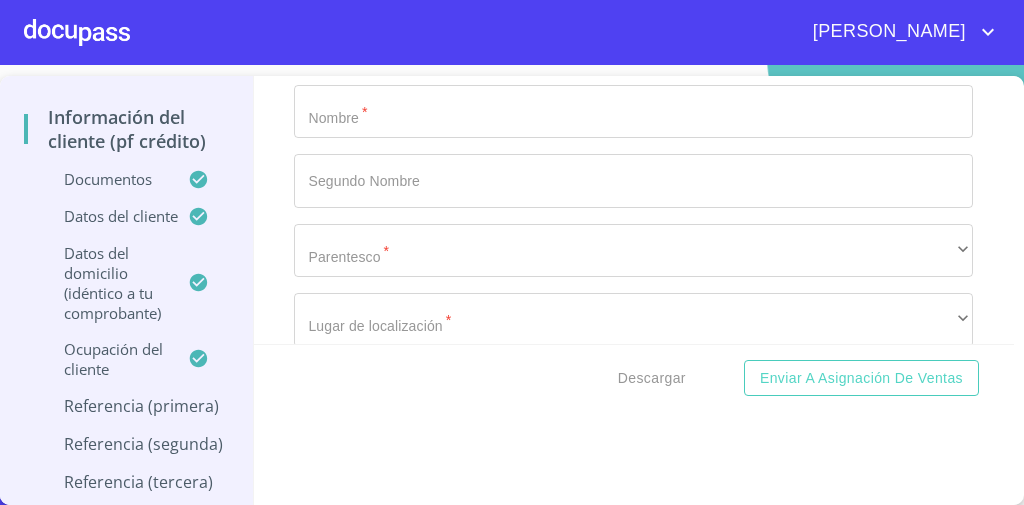 click on "Documento de identificación   *" at bounding box center [610, -4189] 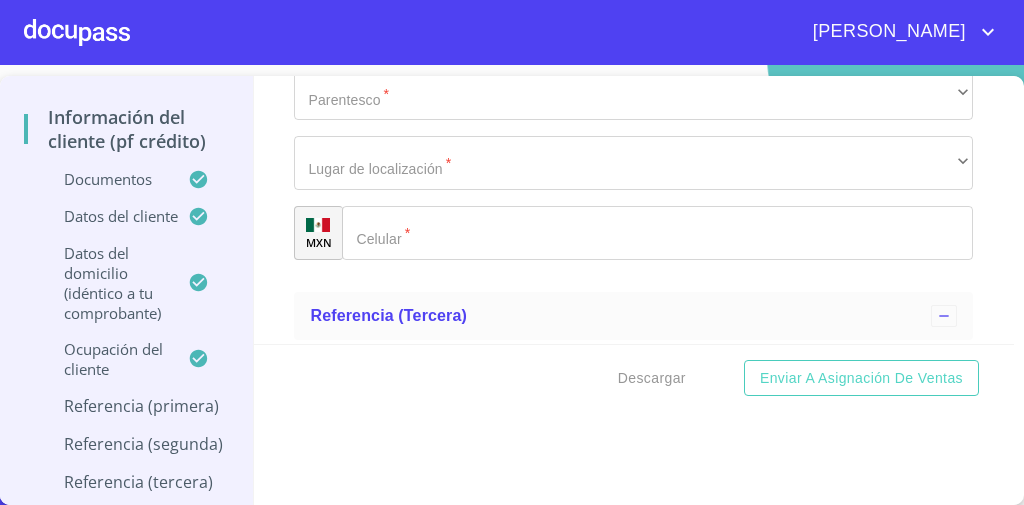 scroll, scrollTop: 10133, scrollLeft: 0, axis: vertical 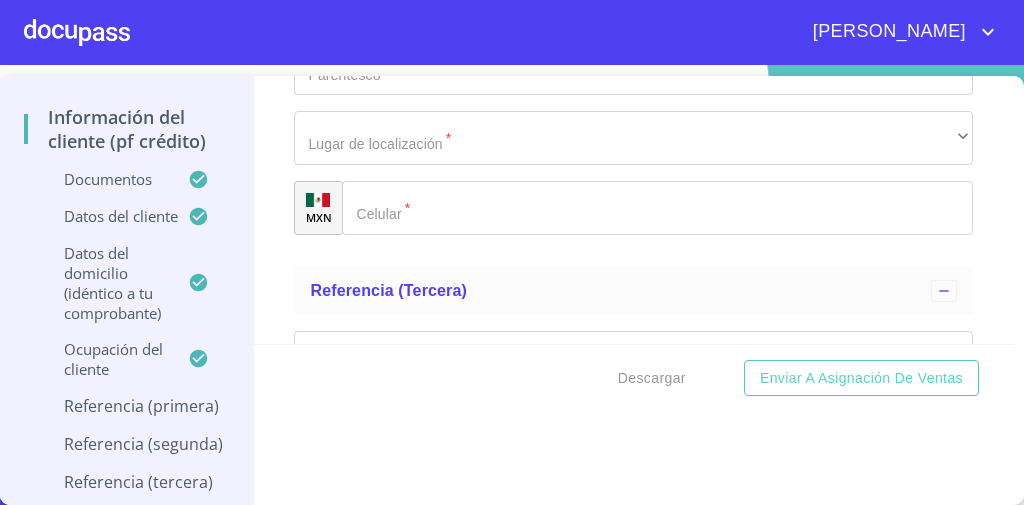 type on "DANIEL" 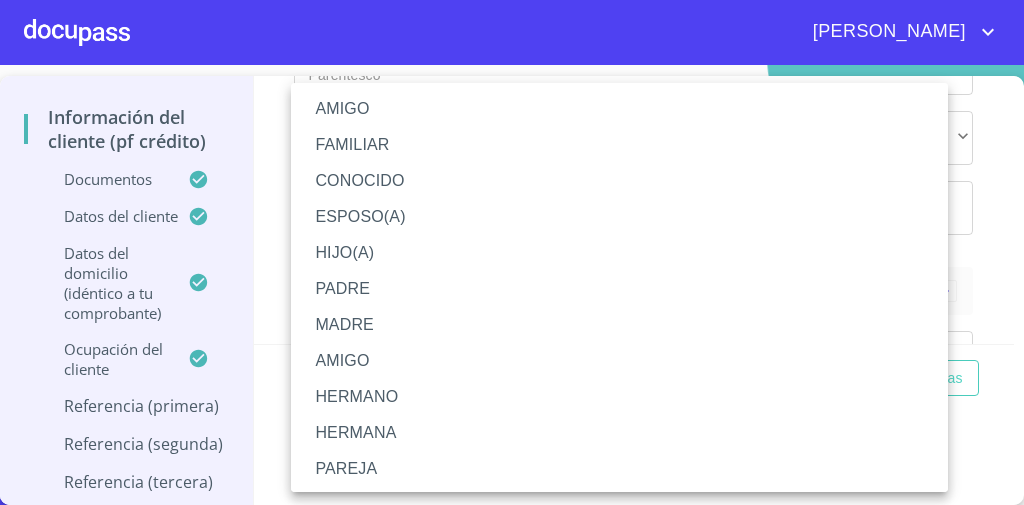 click on "AMIGO" at bounding box center (625, 109) 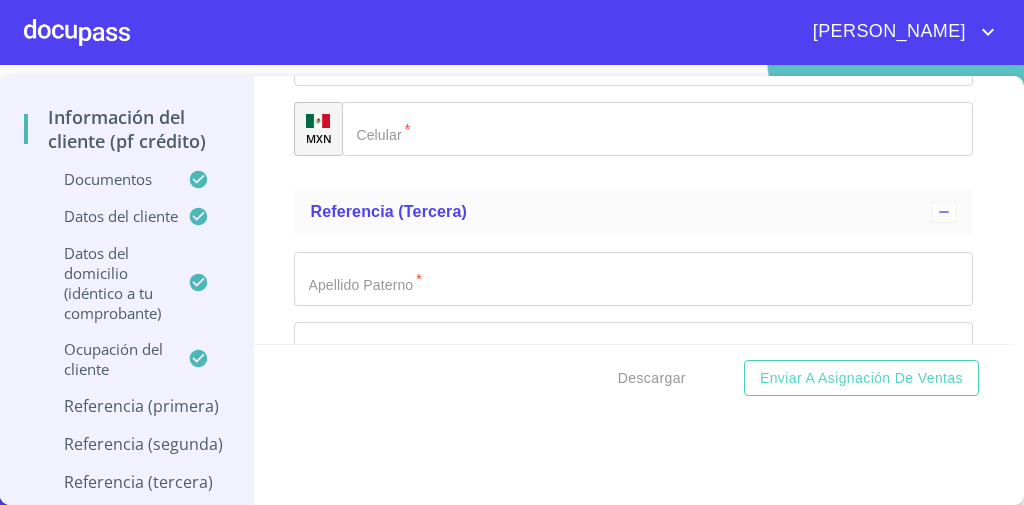 scroll, scrollTop: 10213, scrollLeft: 0, axis: vertical 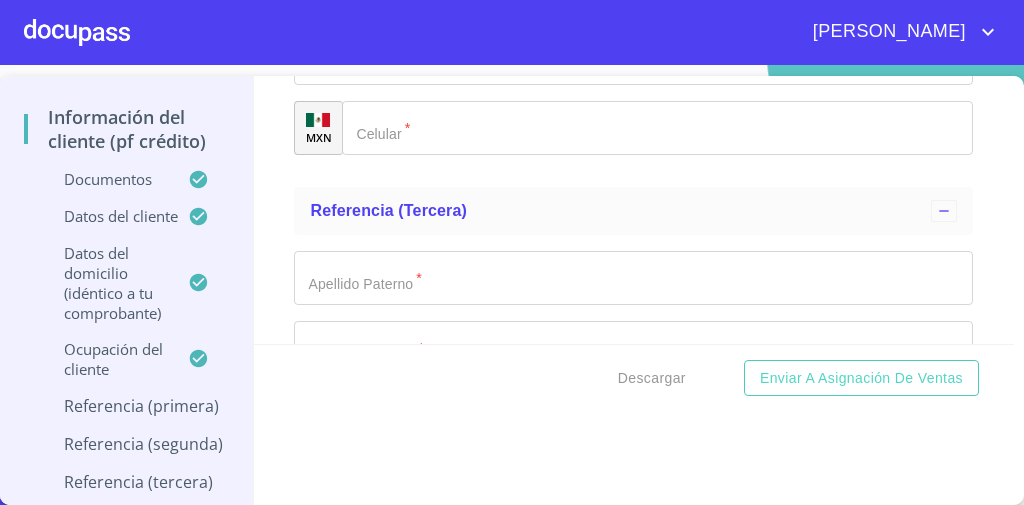 click on "​" at bounding box center [633, -509] 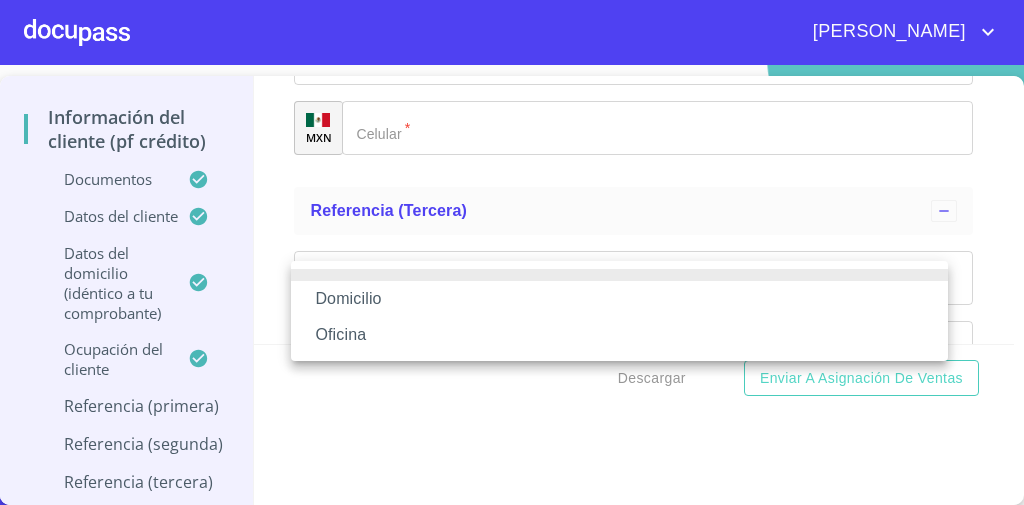 click on "Domicilio" at bounding box center [619, 299] 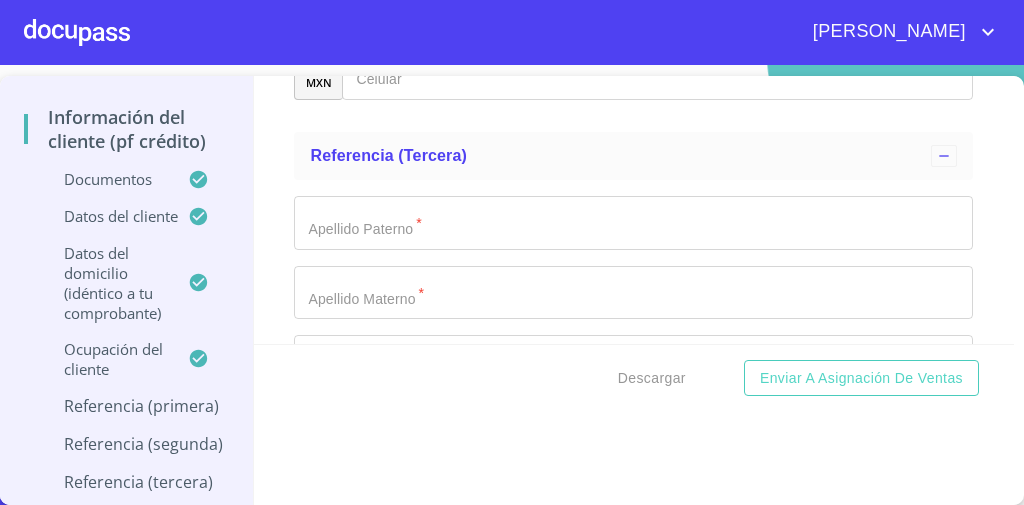 scroll, scrollTop: 10293, scrollLeft: 0, axis: vertical 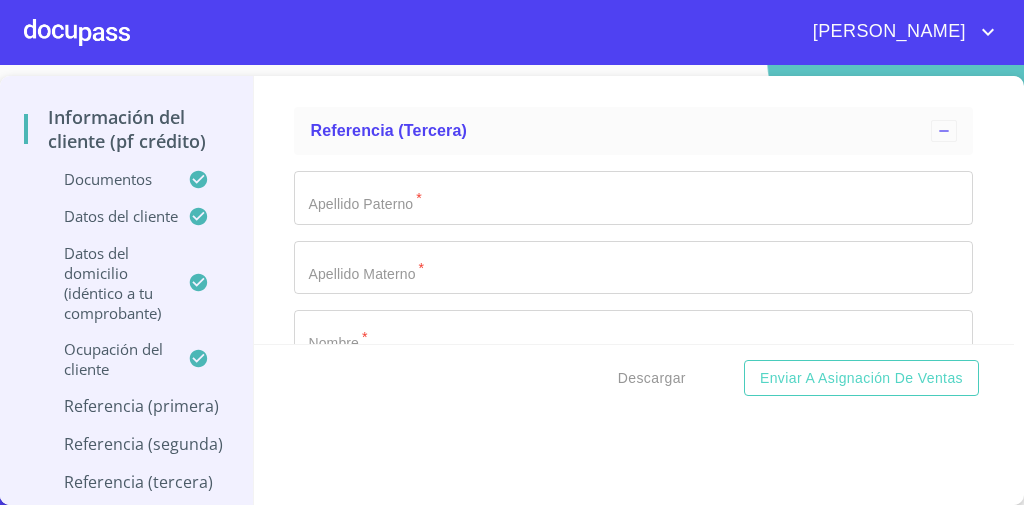 click on "Documento de identificación   *" 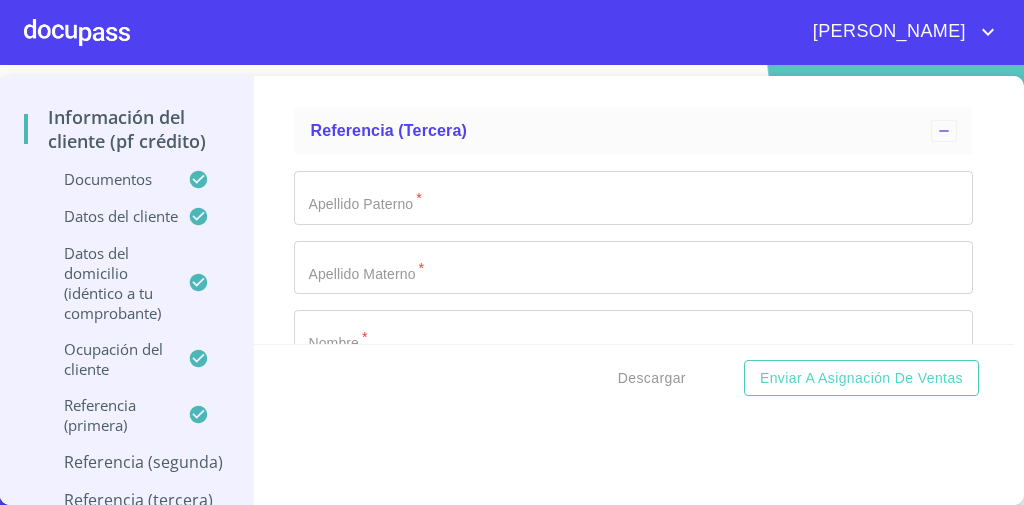 drag, startPoint x: 283, startPoint y: 192, endPoint x: 344, endPoint y: 204, distance: 62.169125 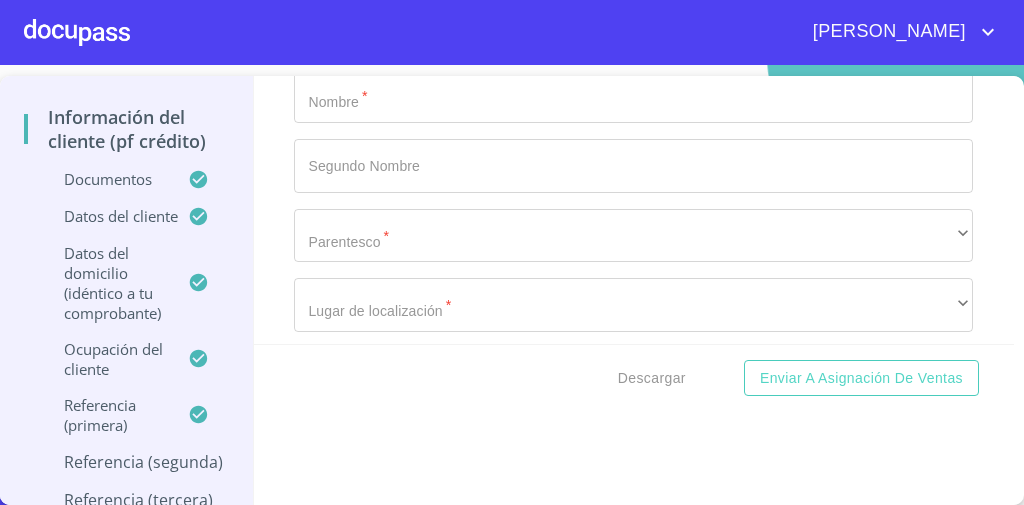 scroll, scrollTop: 10613, scrollLeft: 0, axis: vertical 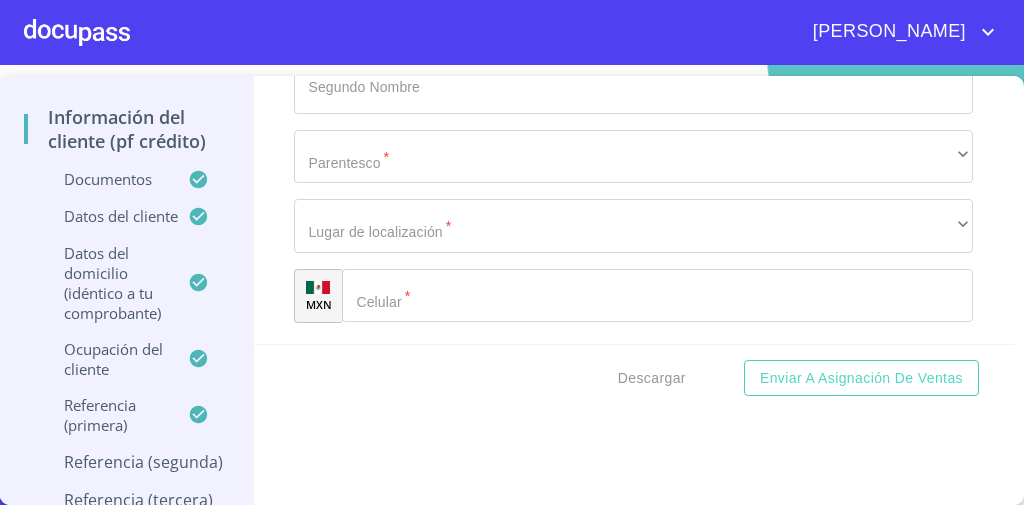 click on "Documento de identificación   *" at bounding box center [610, -4851] 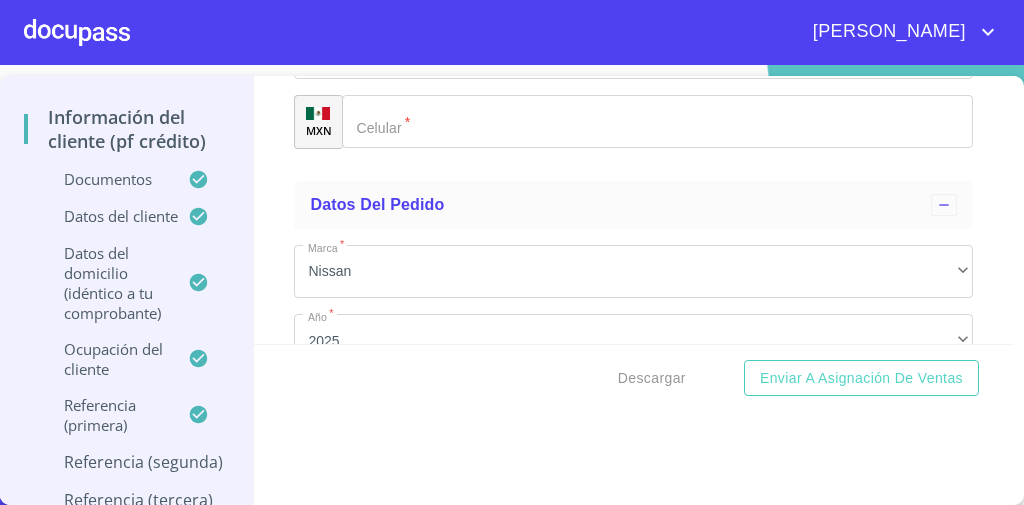 click on "​" at bounding box center (633, -585) 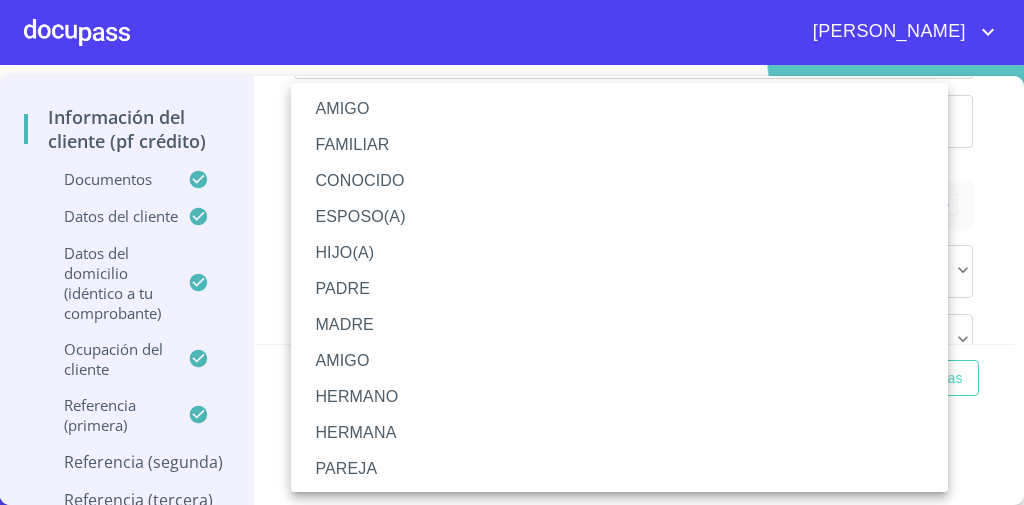 click on "AMIGO" at bounding box center (625, 109) 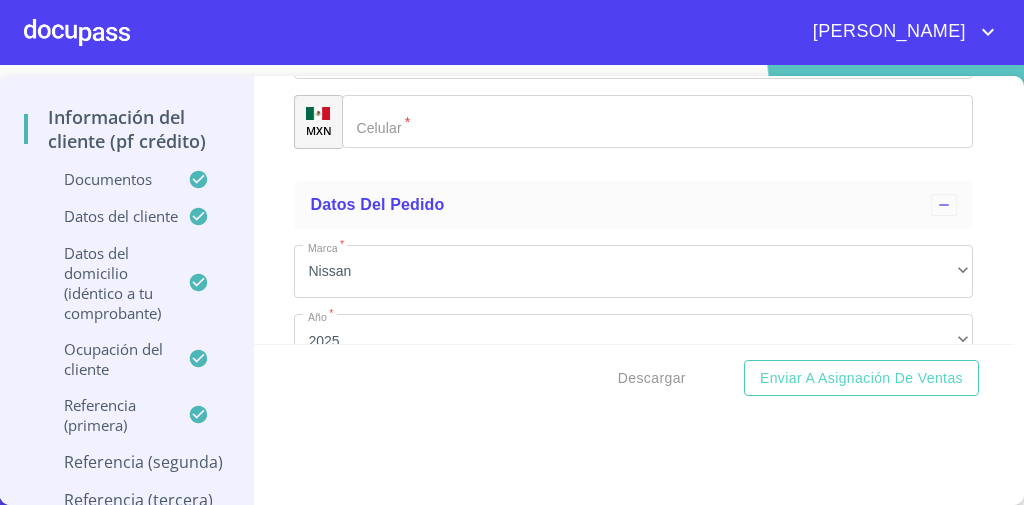 drag, startPoint x: 272, startPoint y: 207, endPoint x: 311, endPoint y: 221, distance: 41.4367 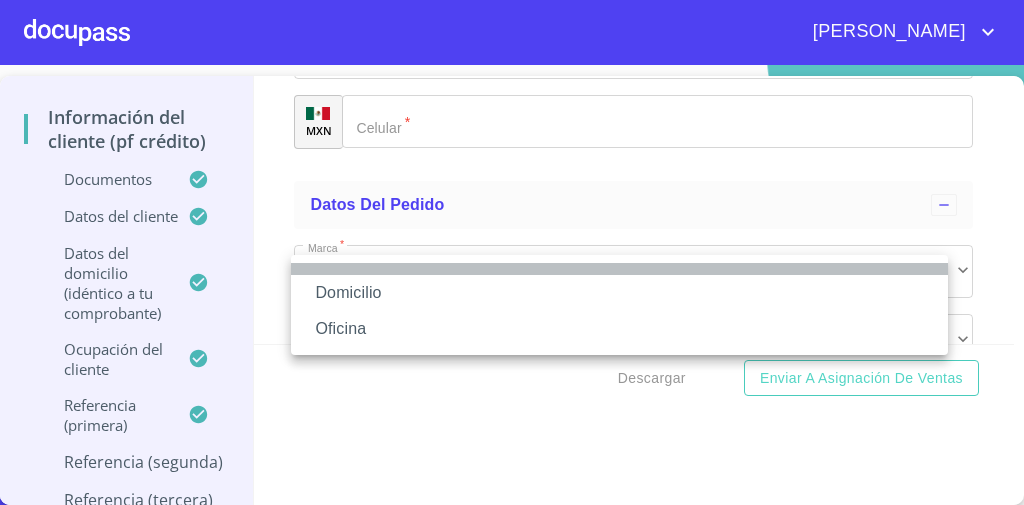 click at bounding box center (619, 269) 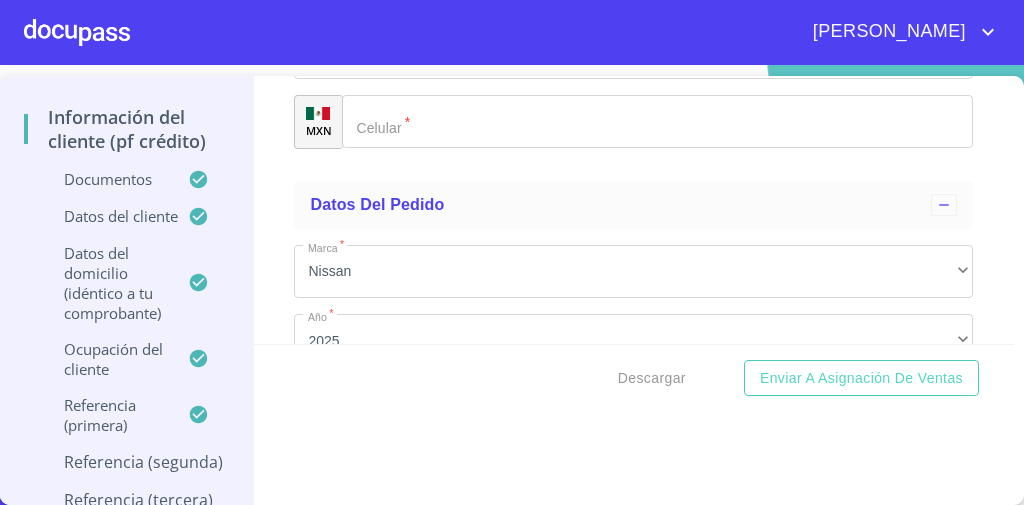 click on "​" at bounding box center [633, -516] 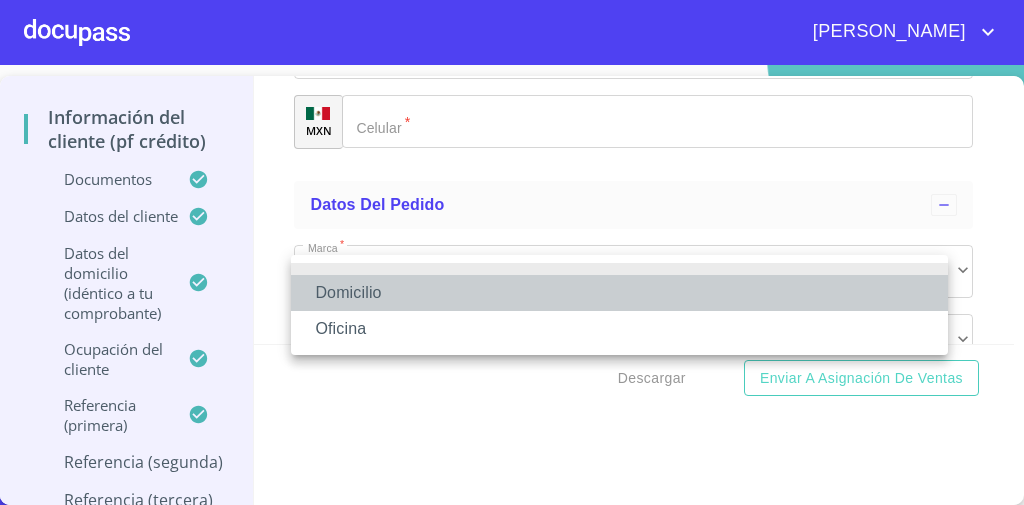 click on "Domicilio" at bounding box center (619, 293) 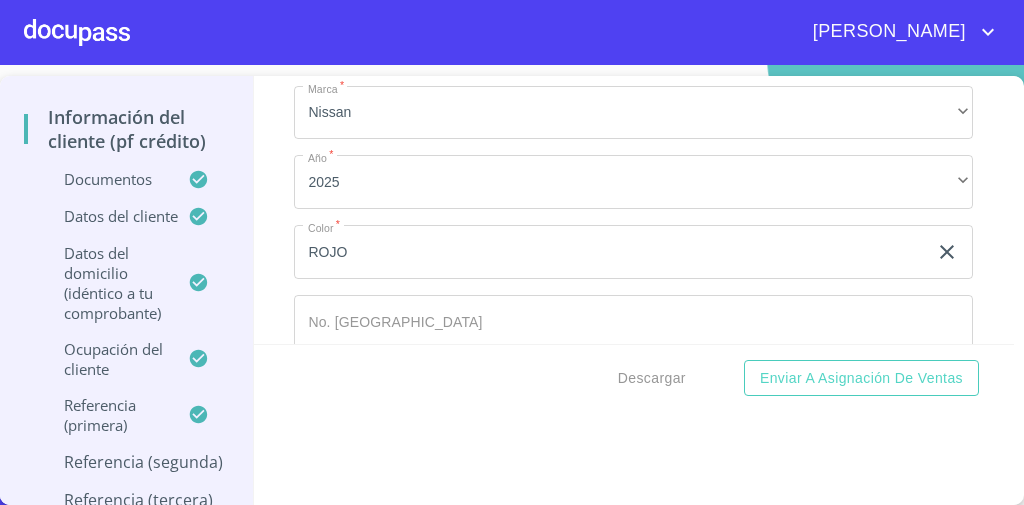 scroll, scrollTop: 10947, scrollLeft: 0, axis: vertical 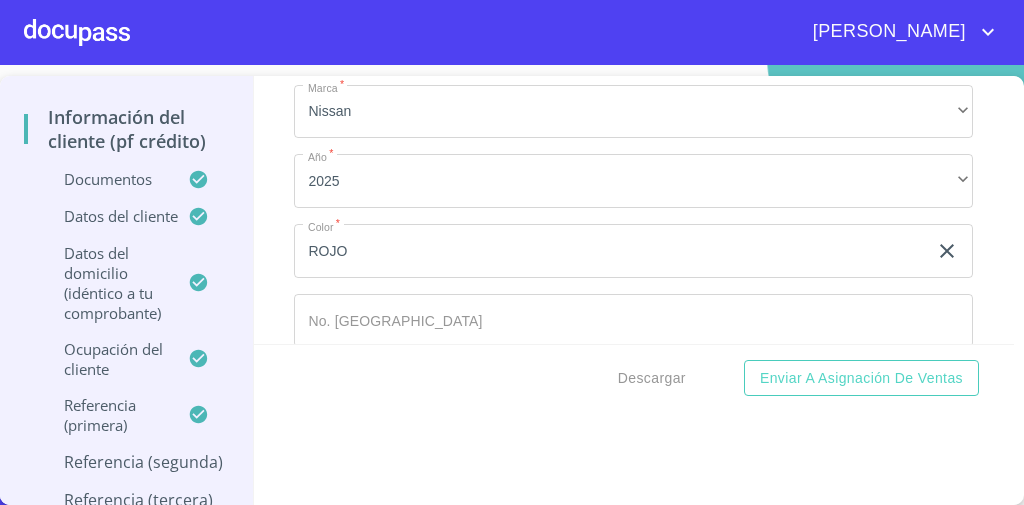 click on "Documento de identificación   *" at bounding box center [683, -606] 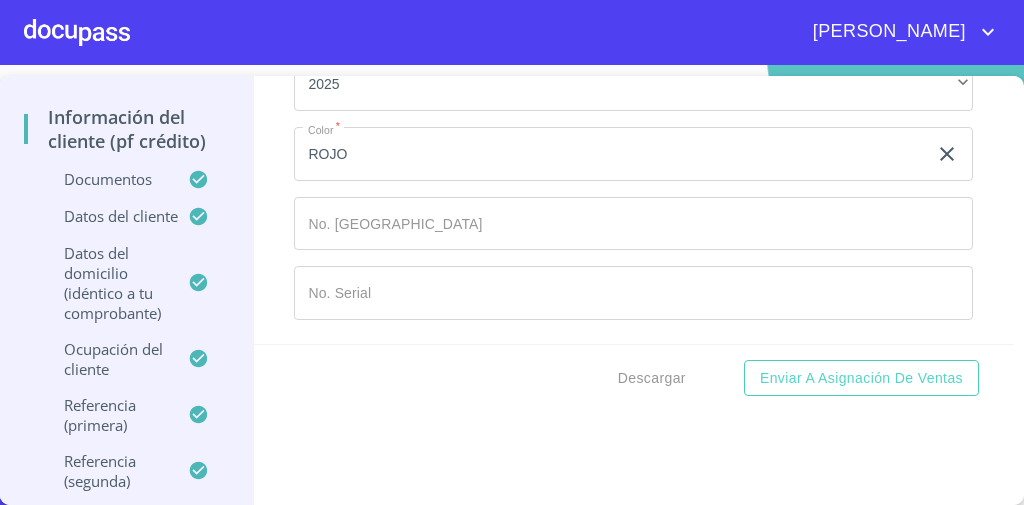scroll, scrollTop: 11107, scrollLeft: 0, axis: vertical 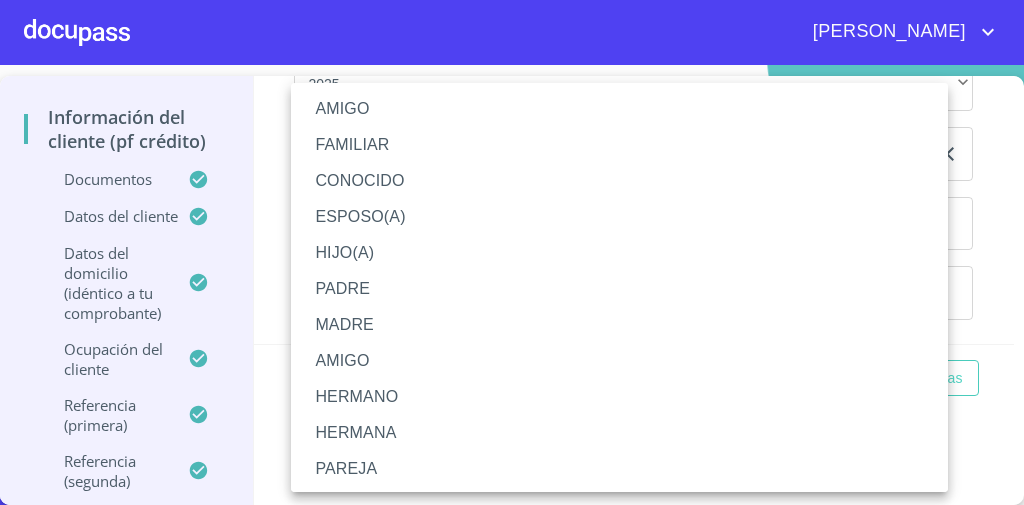 click on "AMIGO" at bounding box center [625, 109] 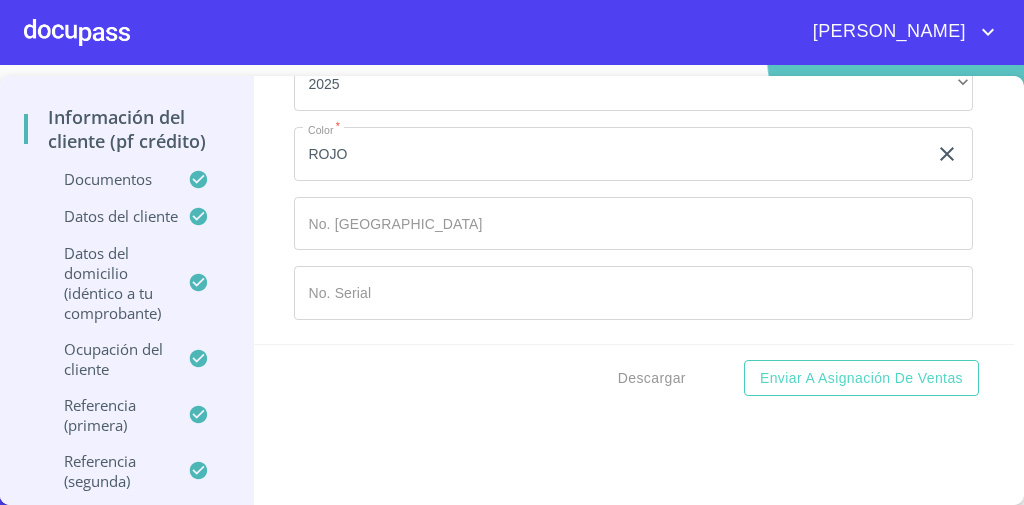 scroll, scrollTop: 0, scrollLeft: 0, axis: both 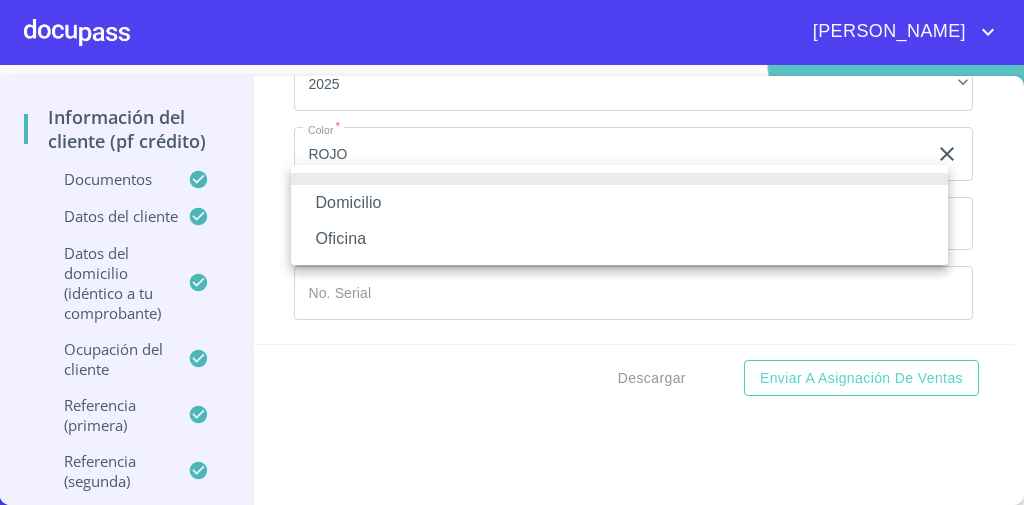 click on "Domicilio" at bounding box center [619, 203] 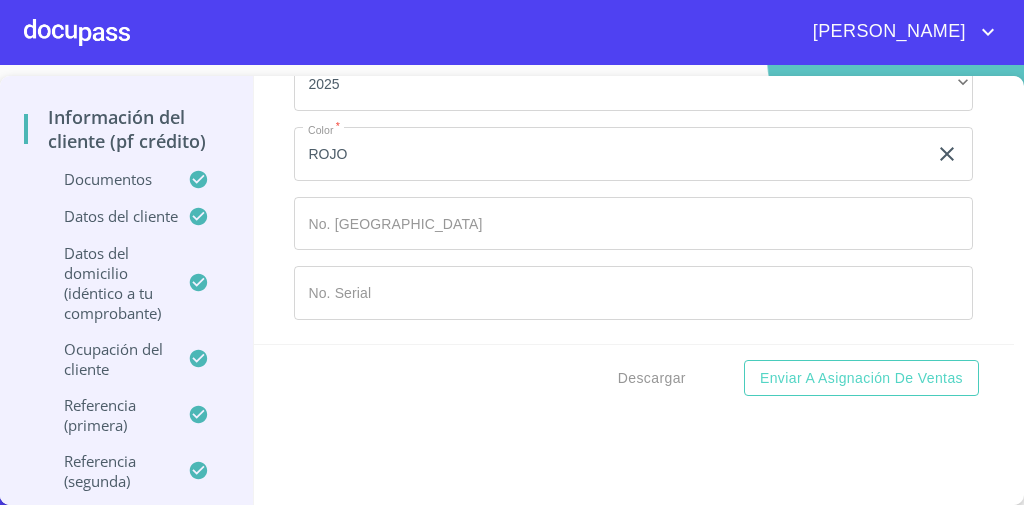 scroll, scrollTop: 11605, scrollLeft: 0, axis: vertical 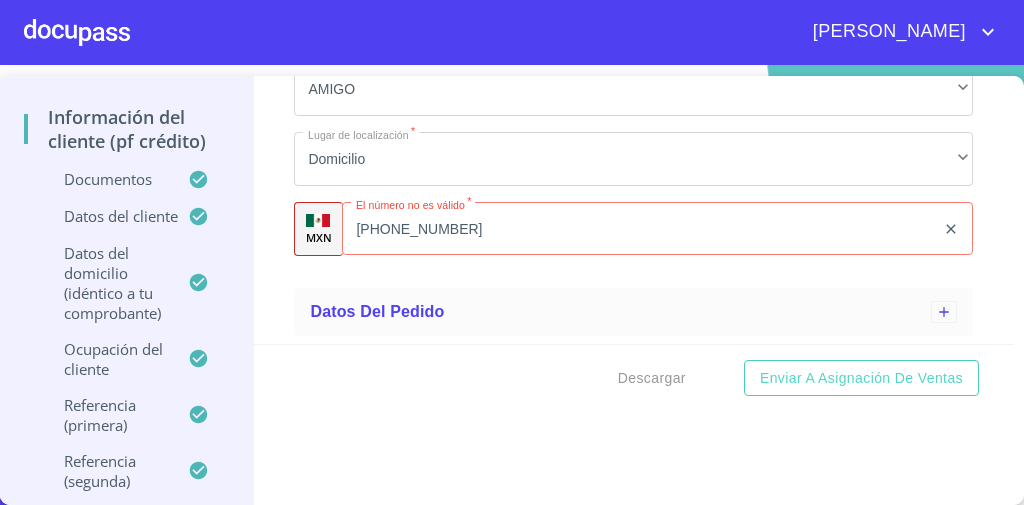 click on "(33)308145483" 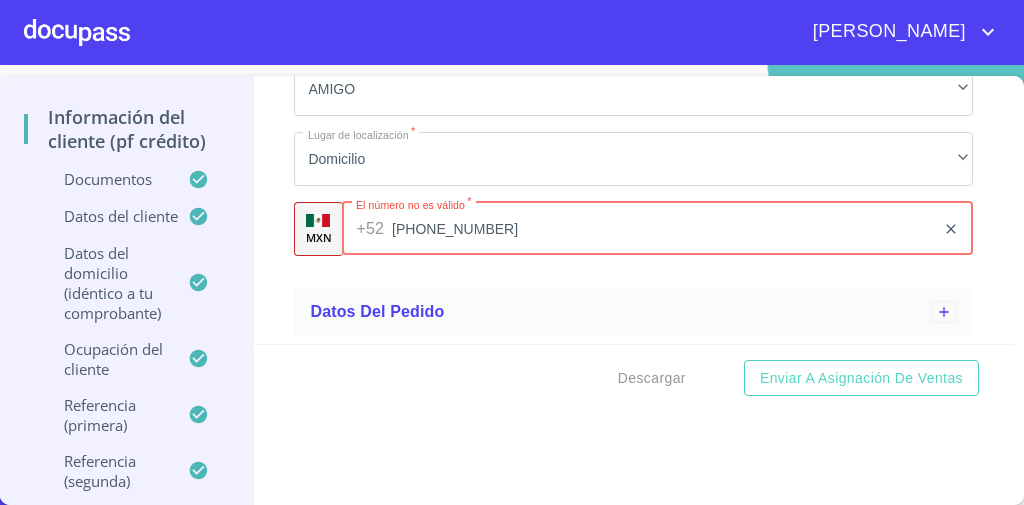 click on "(33)308145483" at bounding box center [663, 229] 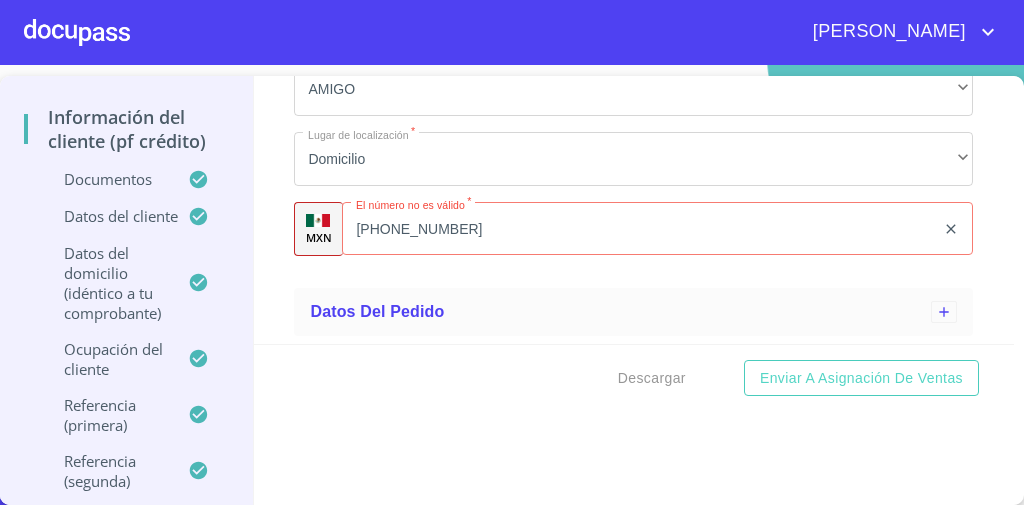 click on "Apellido Paterno   * RAMIREZ ​ Apellido Materno   * ANTONIO ​ Nombre   * MARCO ​ Segundo Nombre ​ Parentesco   * AMIGO ​ Lugar de localización   * Domicilio ​ MXN El número no es válido   * (33)308145483 ​" at bounding box center [633, 20] 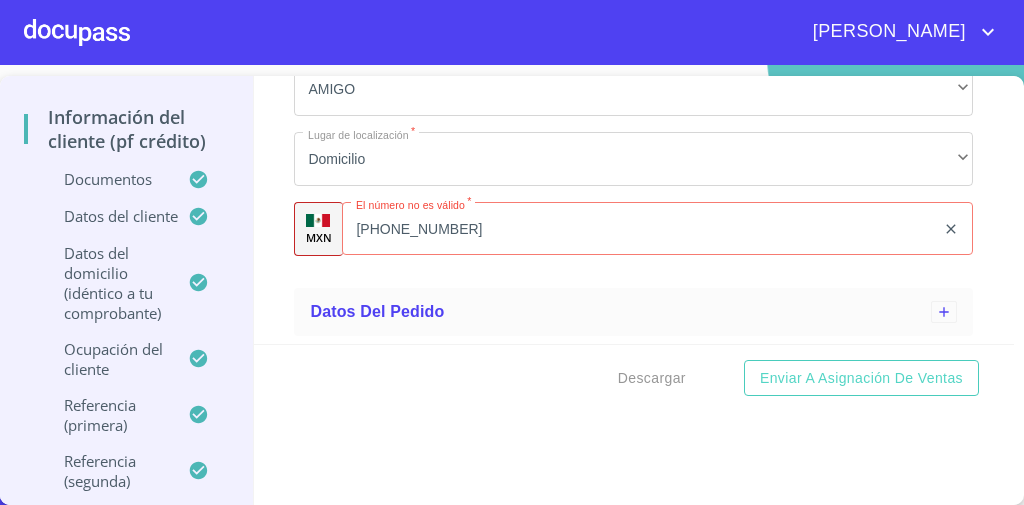 click on "(33)308145483 ​" at bounding box center (657, 229) 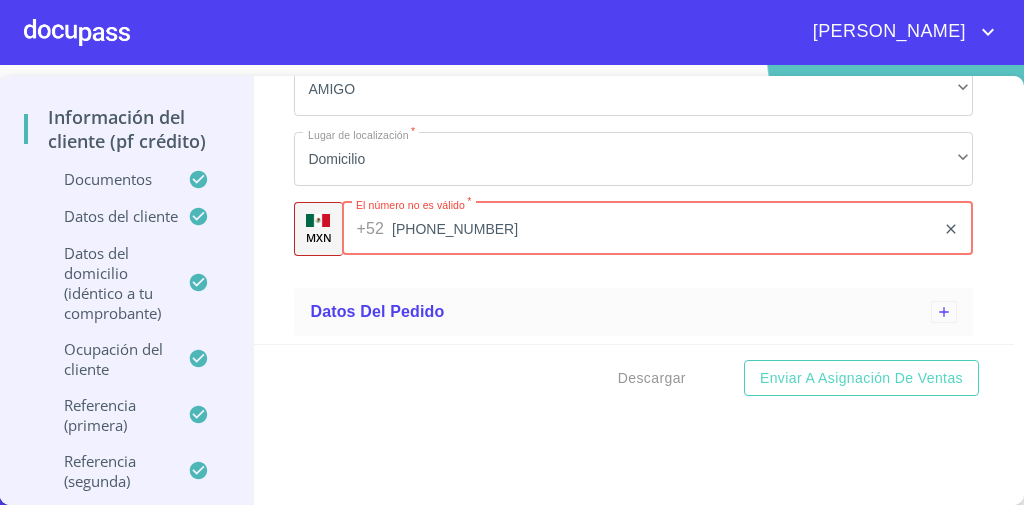 type on "(33)08145483" 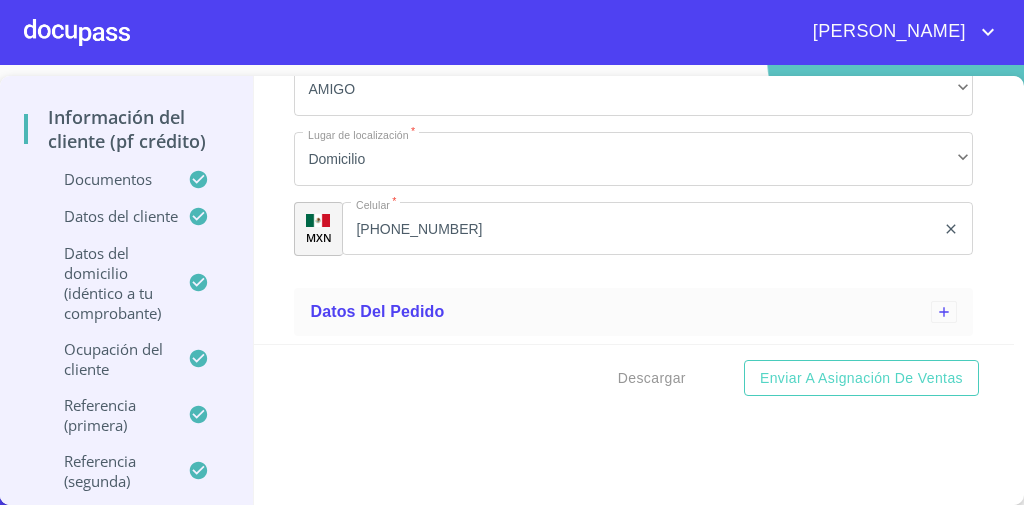 click on "Apellido Paterno   * RAMIREZ ​ Apellido Materno   * ANTONIO ​ Nombre   * MARCO ​ Segundo Nombre ​ Parentesco   * AMIGO ​ Lugar de localización   * Domicilio ​ MXN Celular   * (33)08145483 ​" at bounding box center [633, 20] 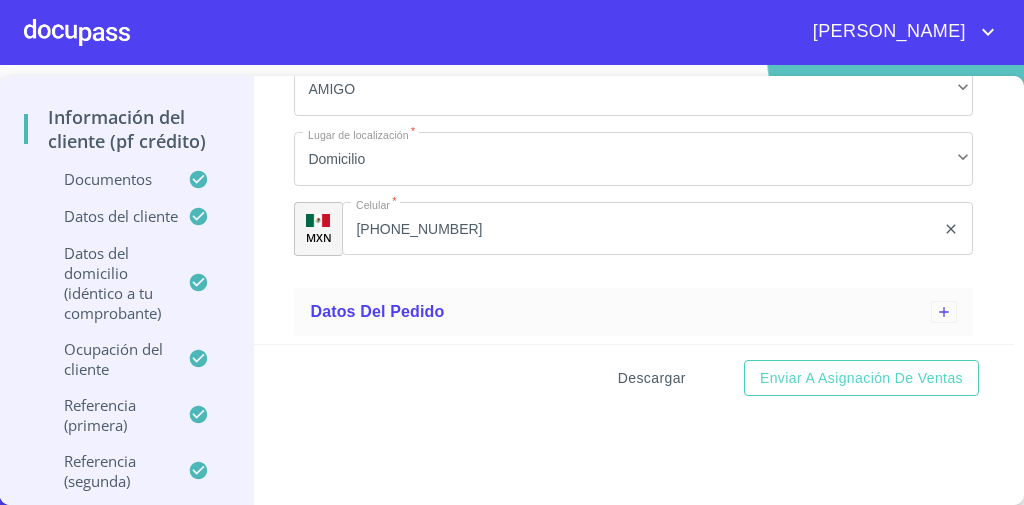 click on "Descargar" at bounding box center [652, 378] 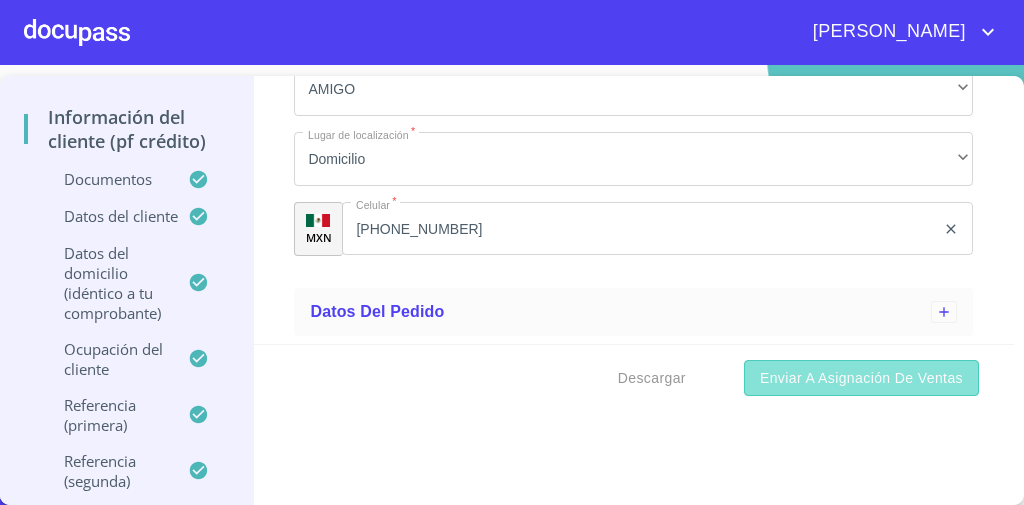 click on "Enviar a Asignación de Ventas" at bounding box center (861, 378) 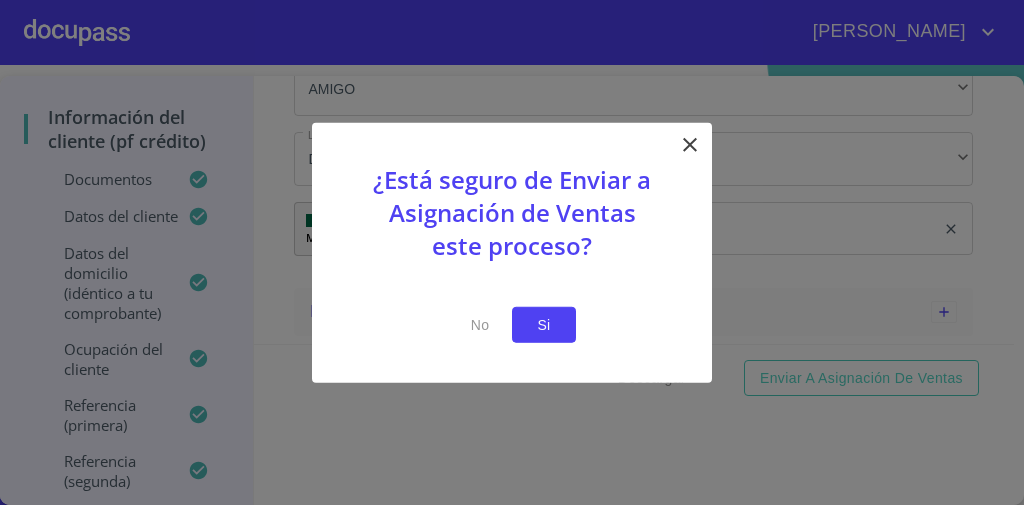click on "Si" at bounding box center [544, 324] 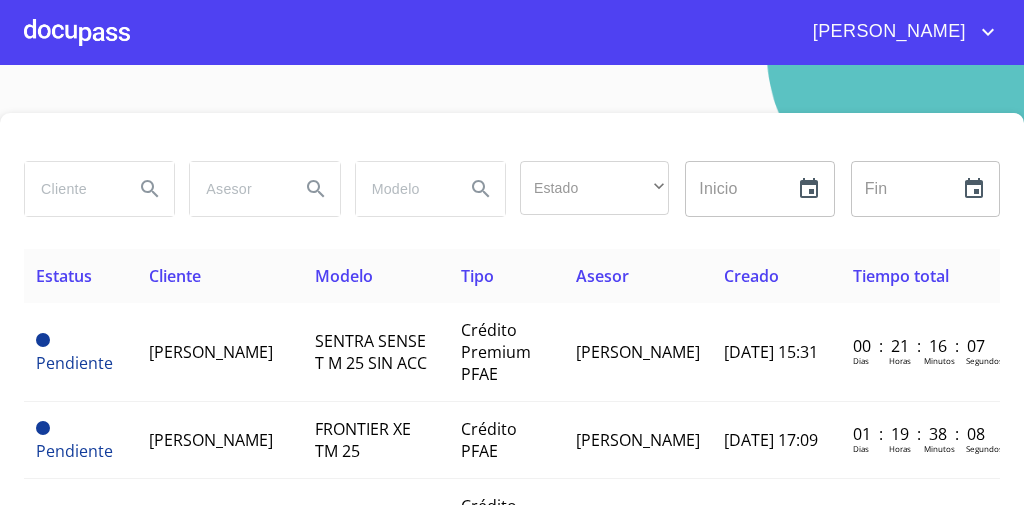 click at bounding box center (71, 189) 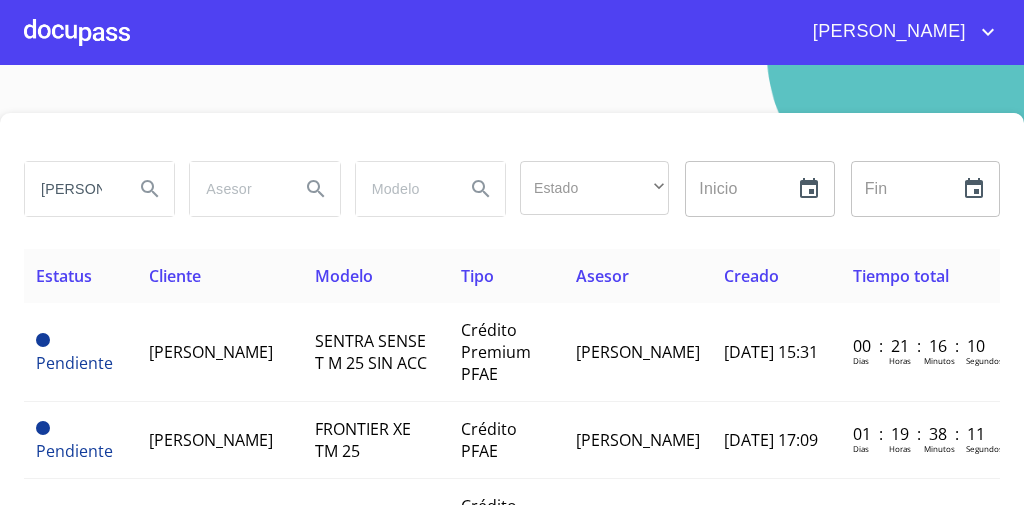 type on "elias" 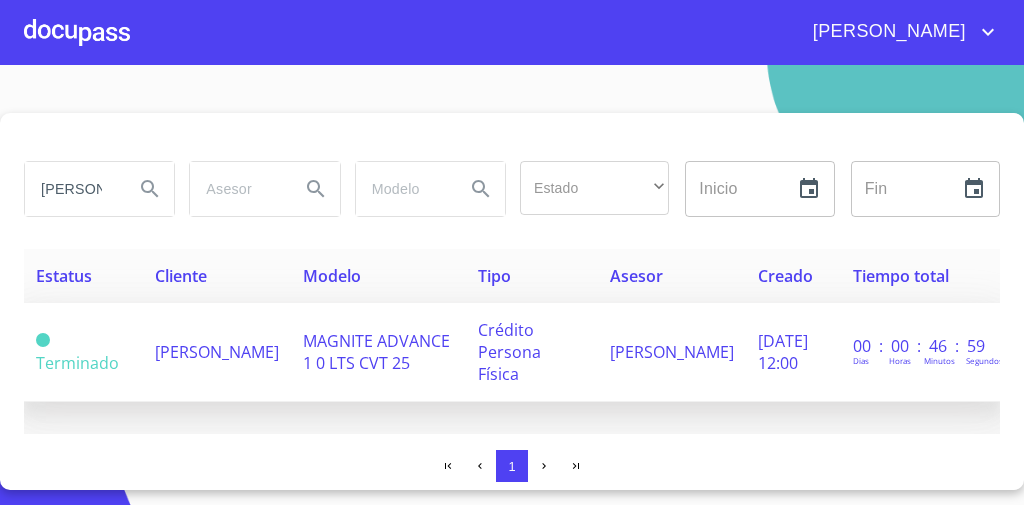 click on "[PERSON_NAME]" at bounding box center [217, 352] 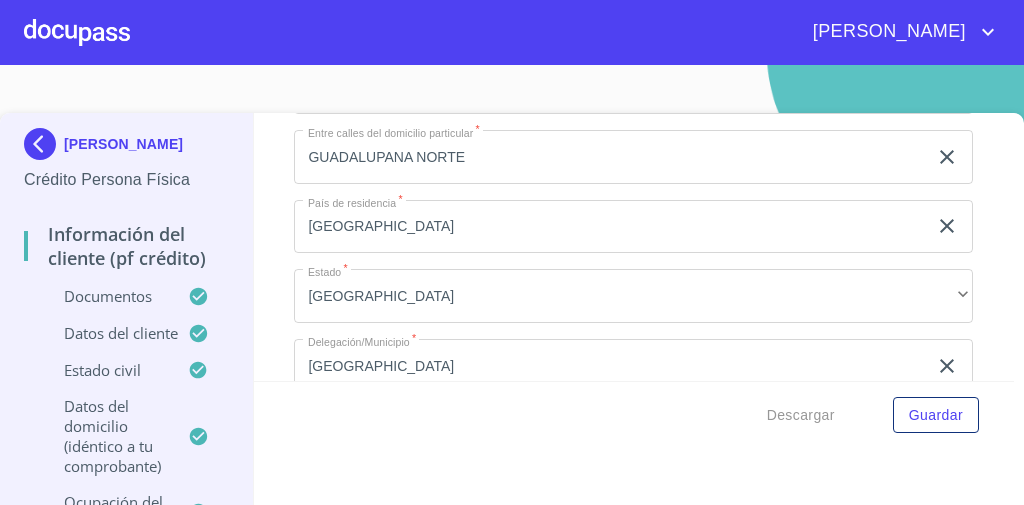 scroll, scrollTop: 6966, scrollLeft: 0, axis: vertical 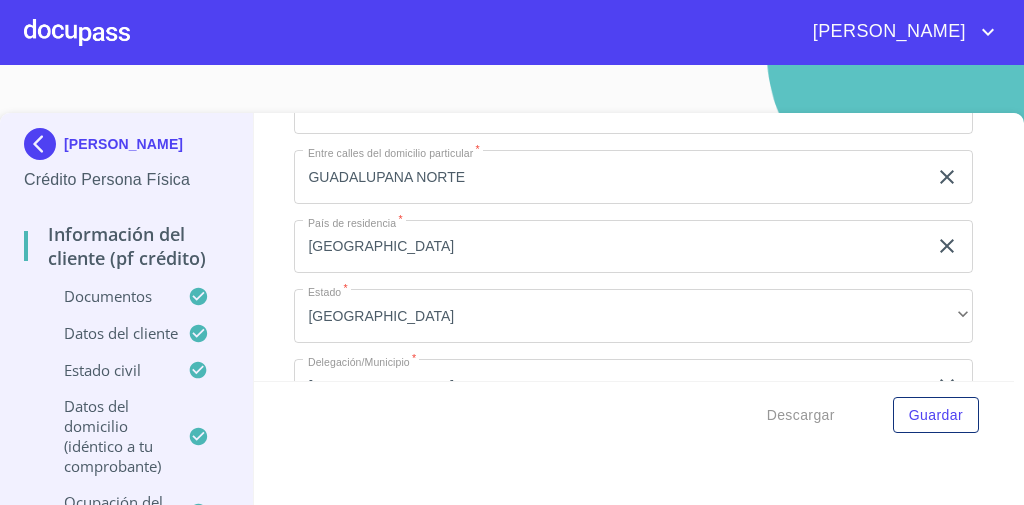 drag, startPoint x: 436, startPoint y: 255, endPoint x: 264, endPoint y: 254, distance: 172.00291 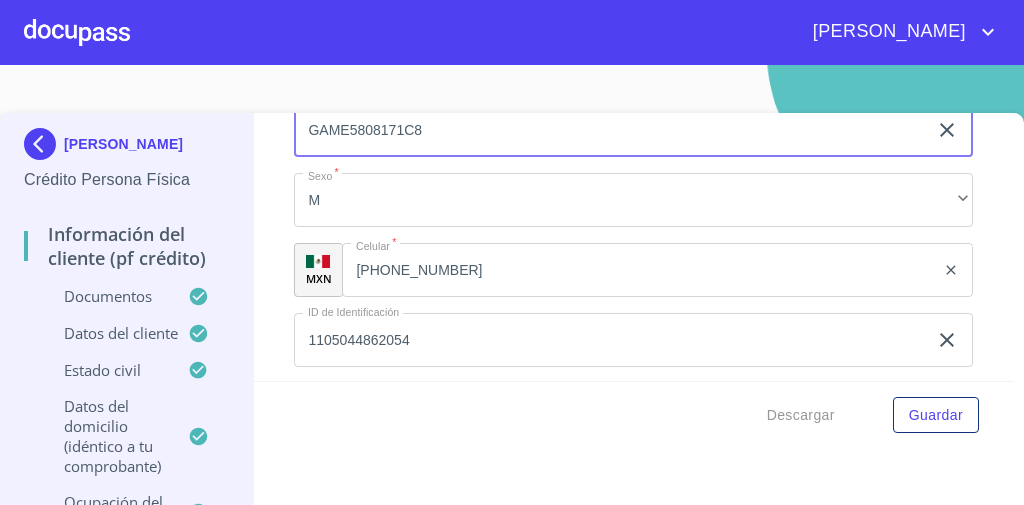 scroll, scrollTop: 6326, scrollLeft: 0, axis: vertical 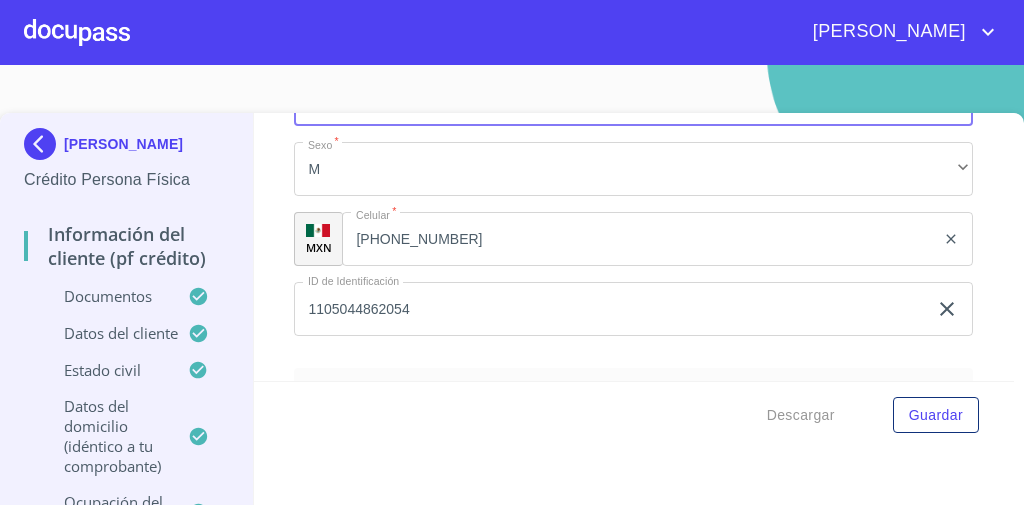 click on "MENFDOZA" at bounding box center [610, -527] 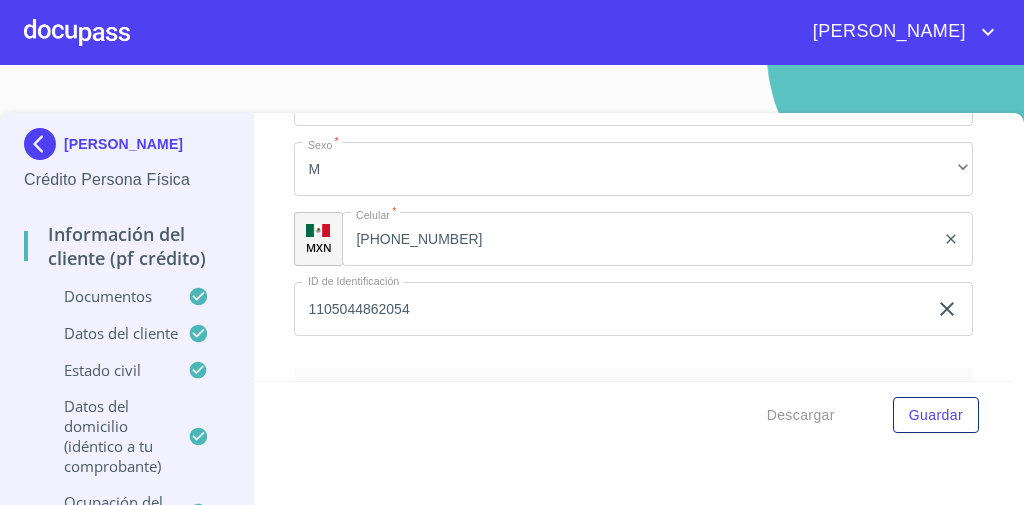 type on "MENDOZA" 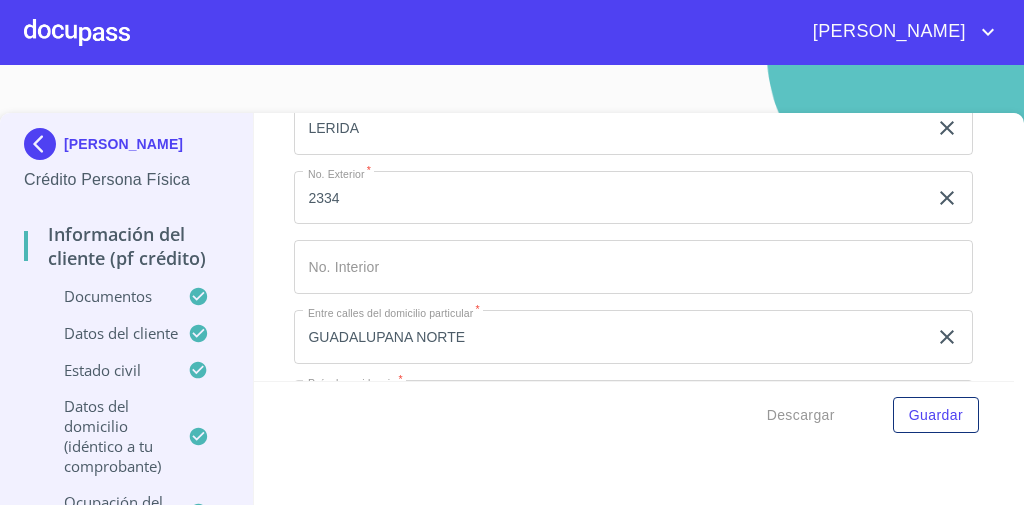 scroll, scrollTop: 7046, scrollLeft: 0, axis: vertical 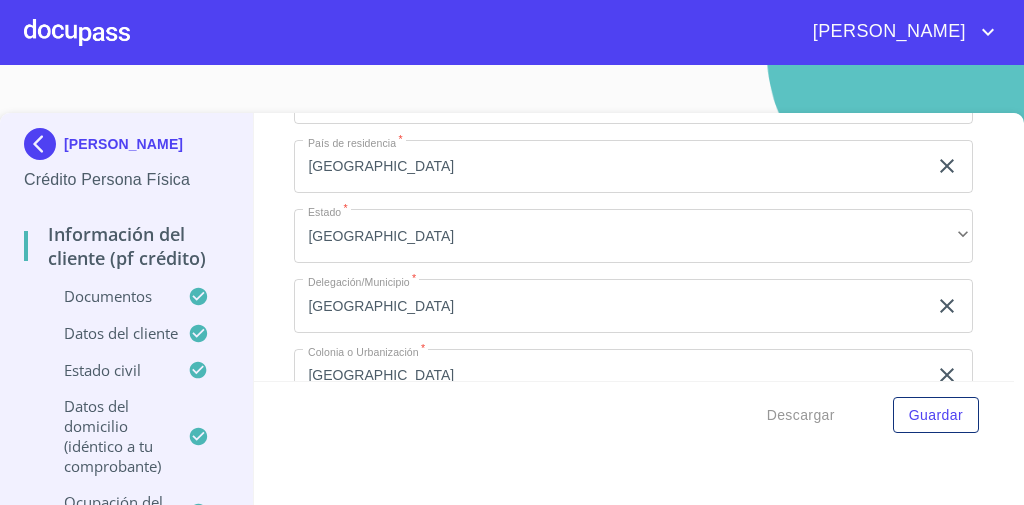 click on "GAME5808171C8" at bounding box center (610, -1247) 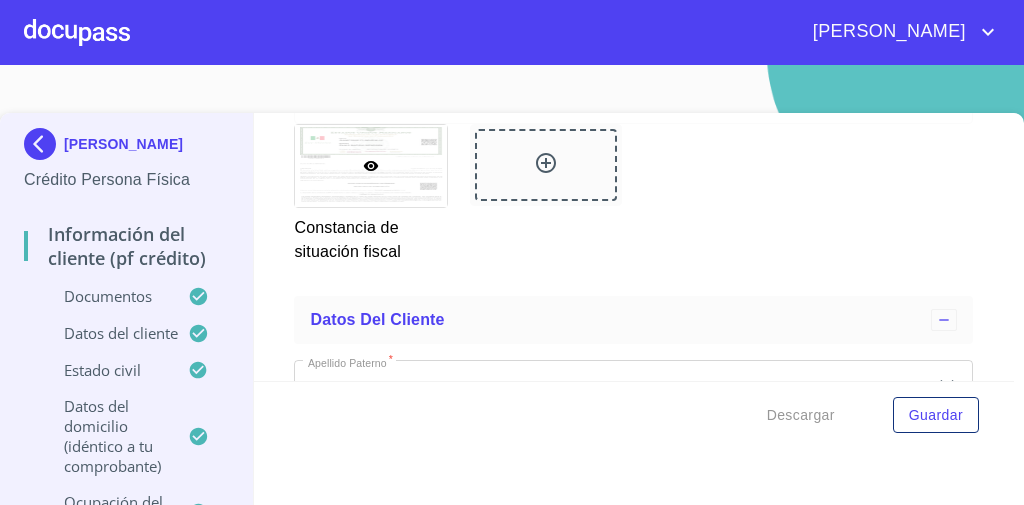 scroll, scrollTop: 5411, scrollLeft: 0, axis: vertical 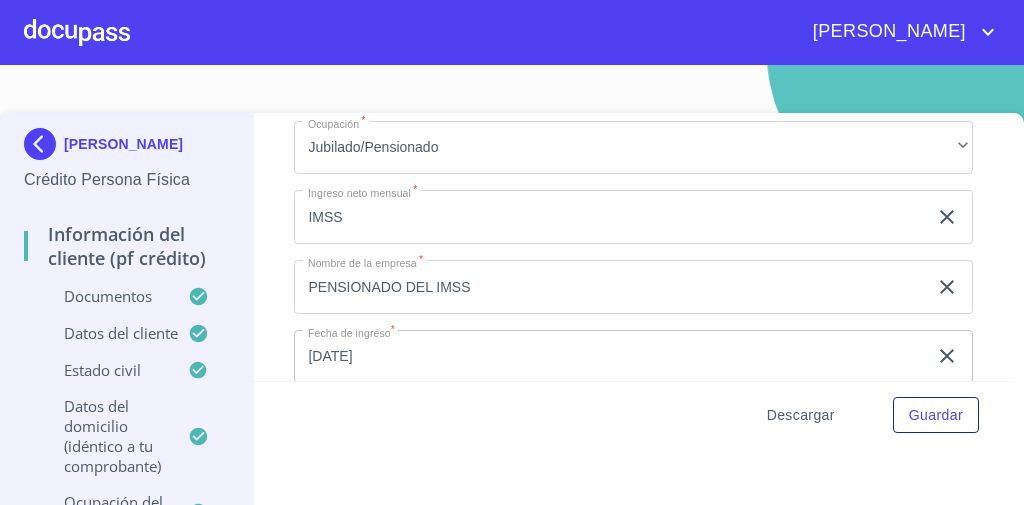 click on "Descargar" at bounding box center [801, 415] 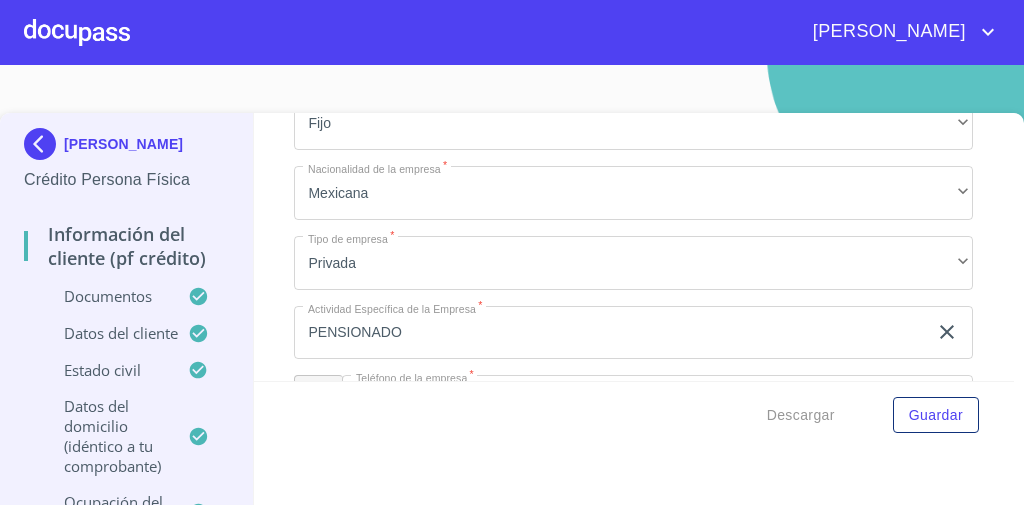 scroll, scrollTop: 8081, scrollLeft: 0, axis: vertical 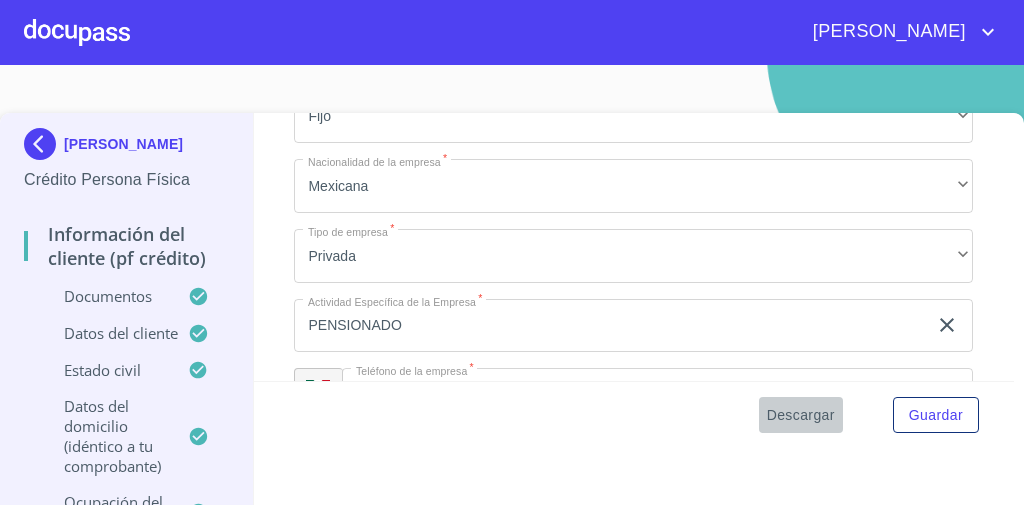 click on "Descargar" at bounding box center [801, 415] 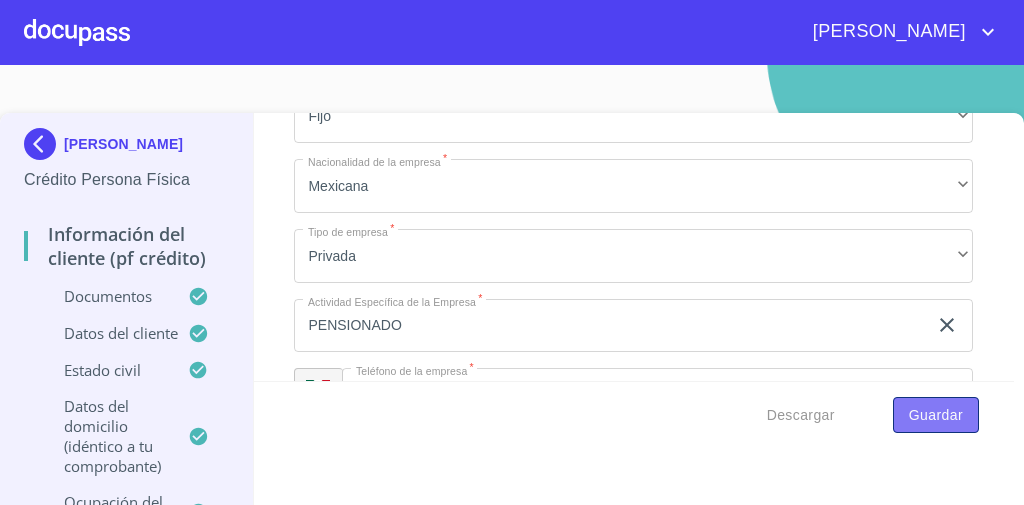 click on "Guardar" at bounding box center (936, 415) 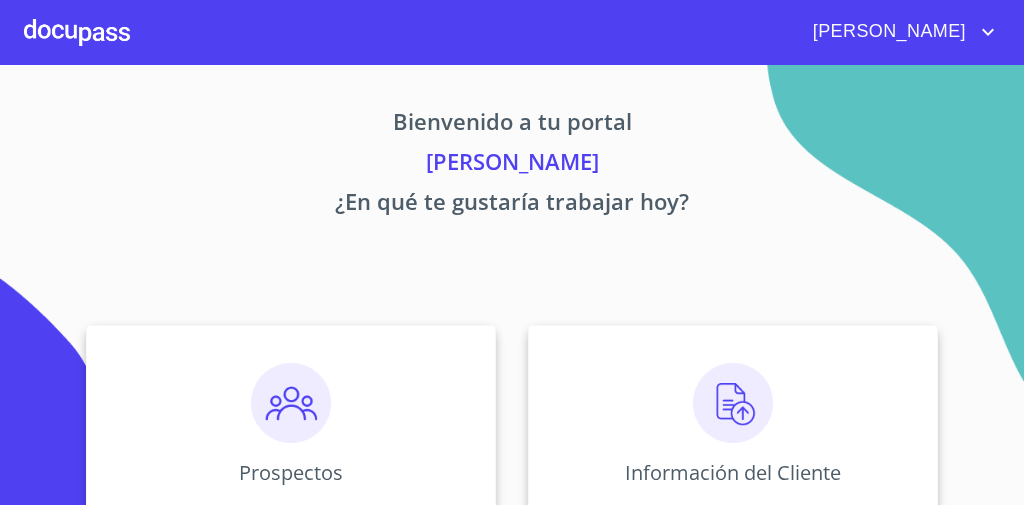 scroll, scrollTop: 0, scrollLeft: 0, axis: both 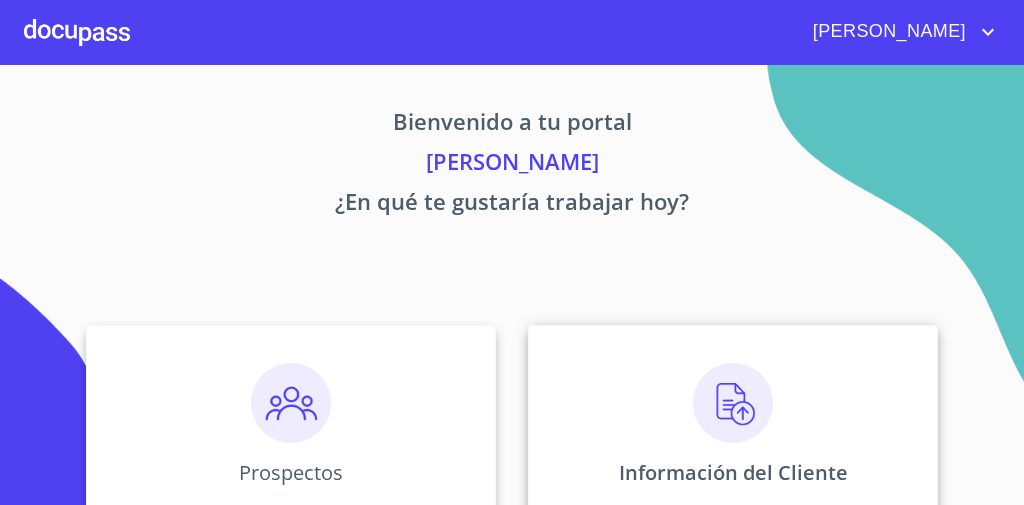 click on "Información del Cliente" at bounding box center [733, 425] 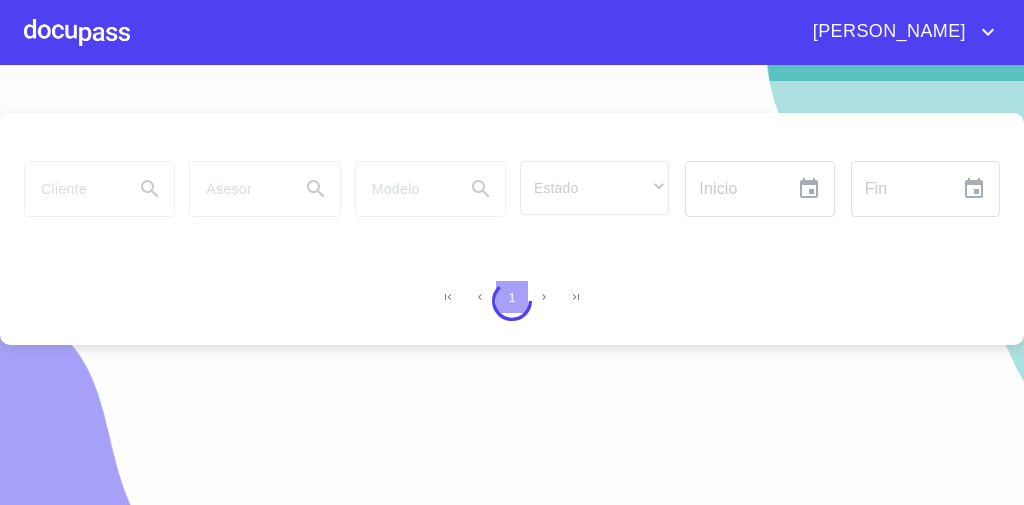 click at bounding box center [512, 301] 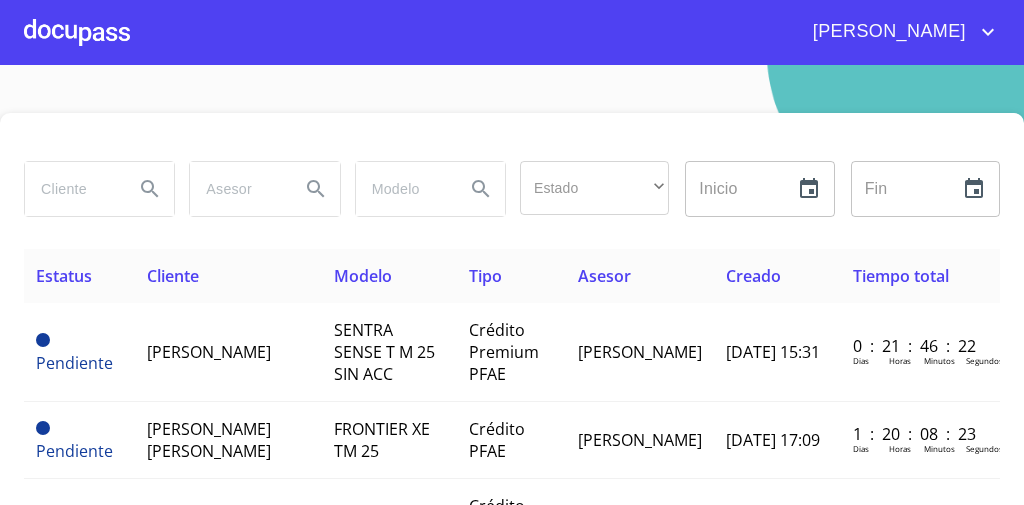click at bounding box center (71, 189) 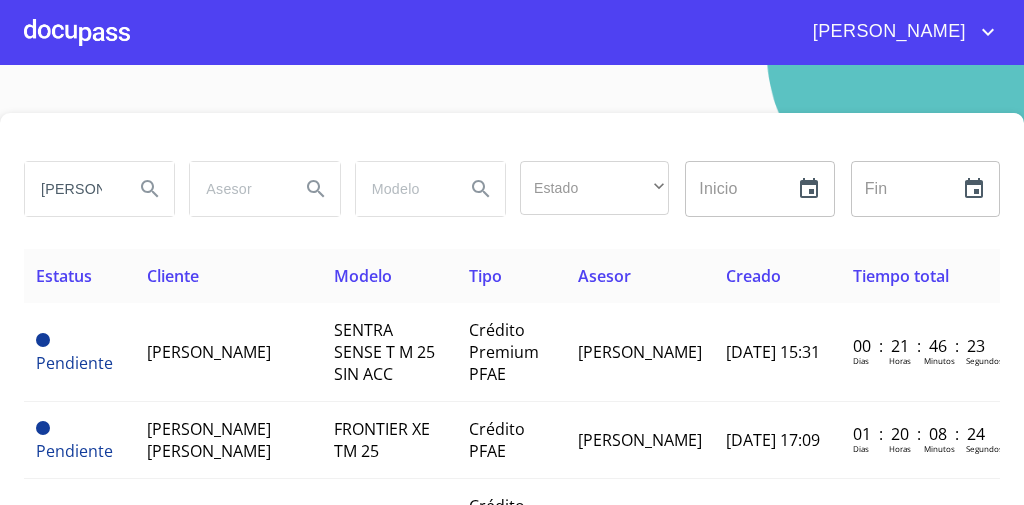 type on "ELIAS" 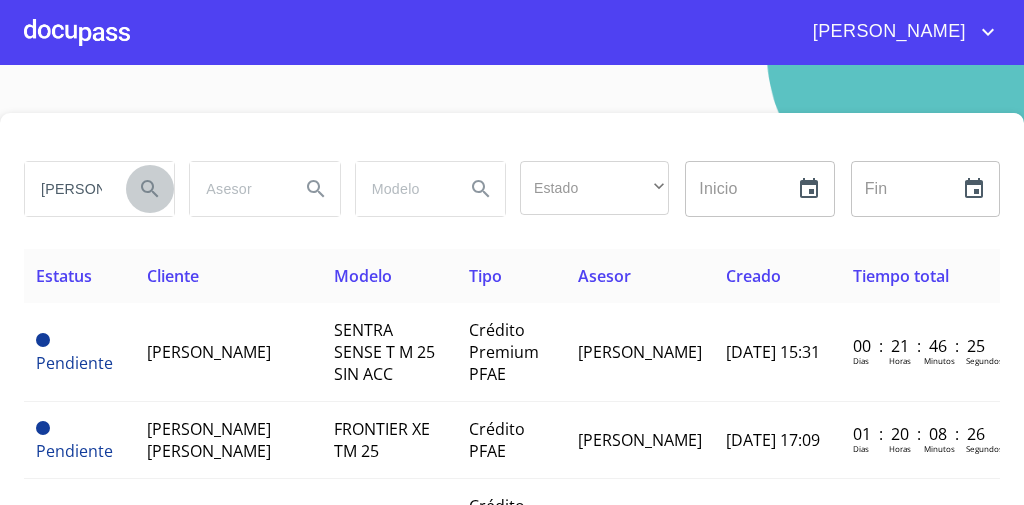click 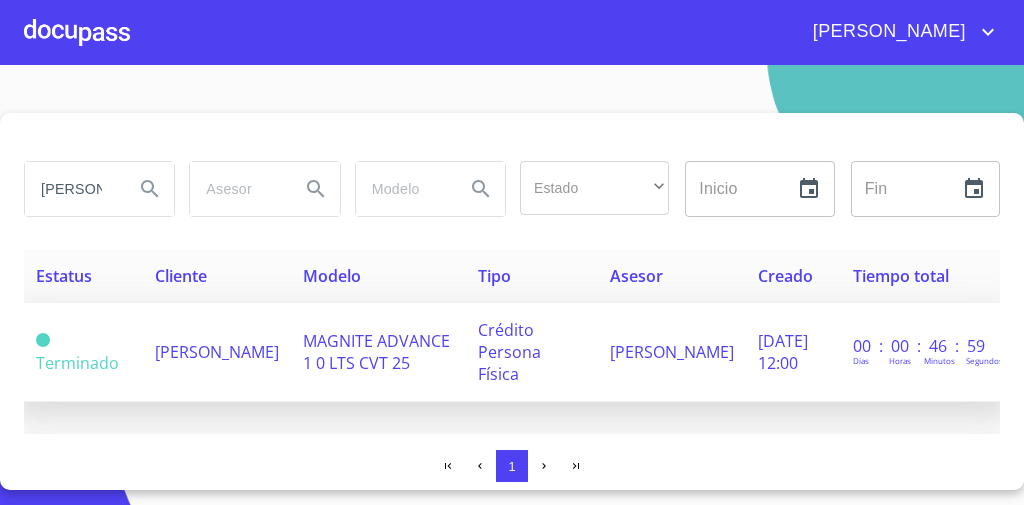 click on "[PERSON_NAME]" at bounding box center [217, 352] 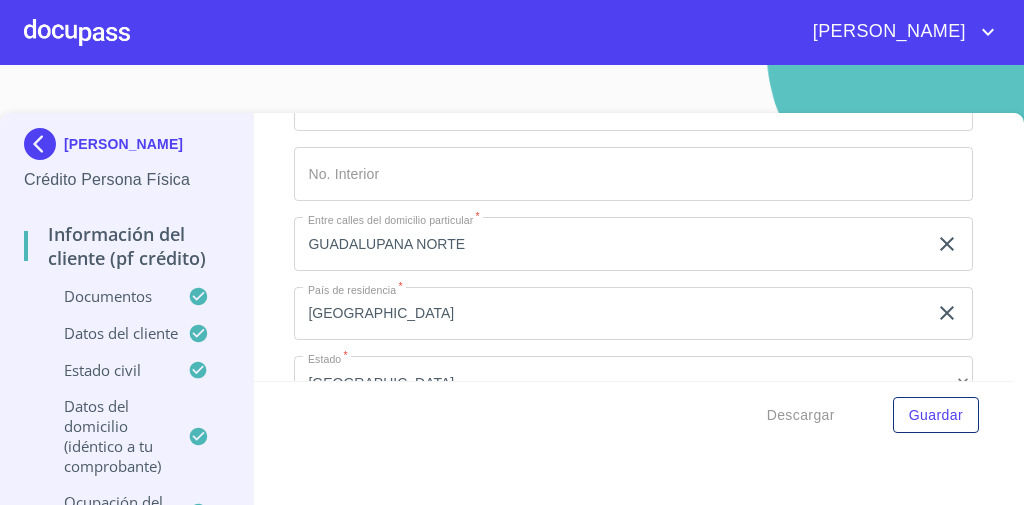 scroll, scrollTop: 6900, scrollLeft: 0, axis: vertical 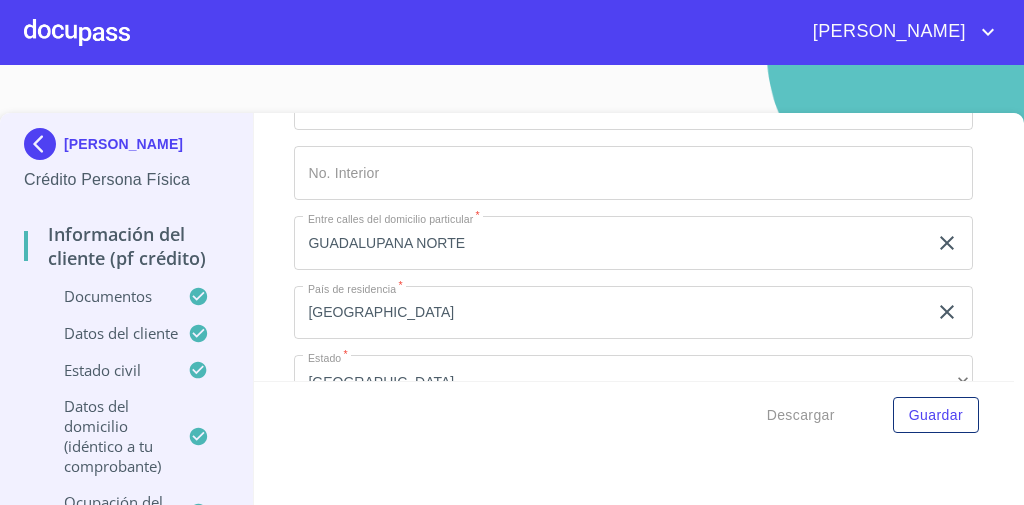 click on "GAME580817HMNRNL02" at bounding box center (610, -544) 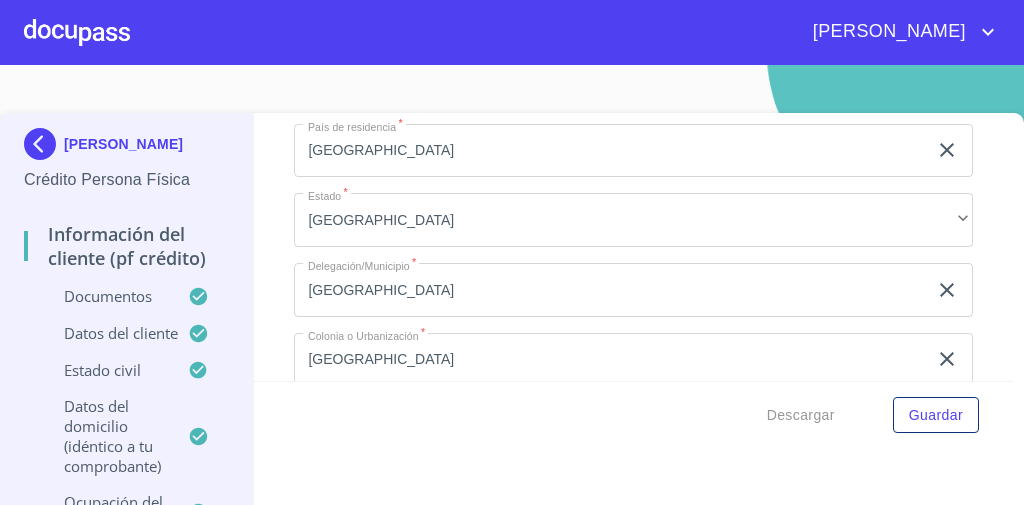 scroll, scrollTop: 7057, scrollLeft: 0, axis: vertical 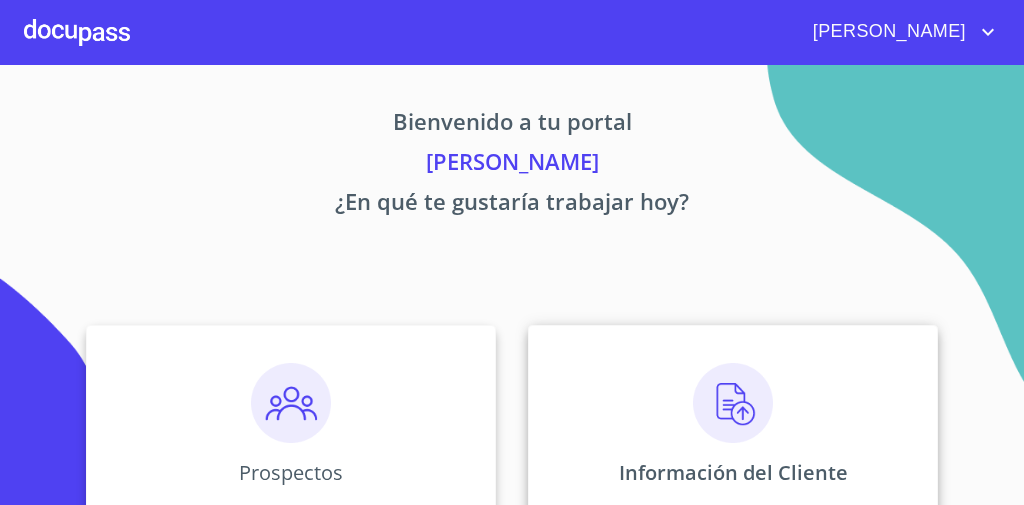 click on "Información del Cliente" at bounding box center (733, 425) 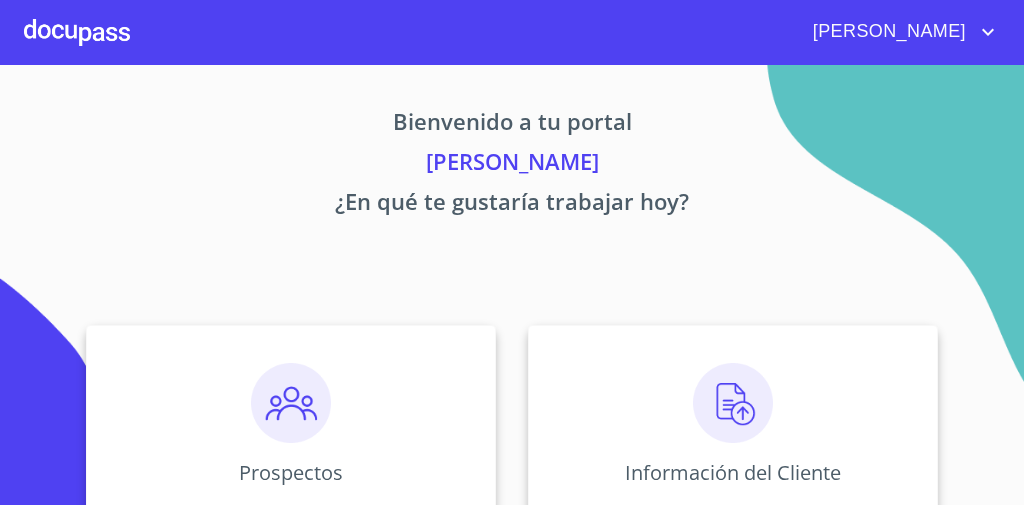 scroll, scrollTop: 0, scrollLeft: 0, axis: both 